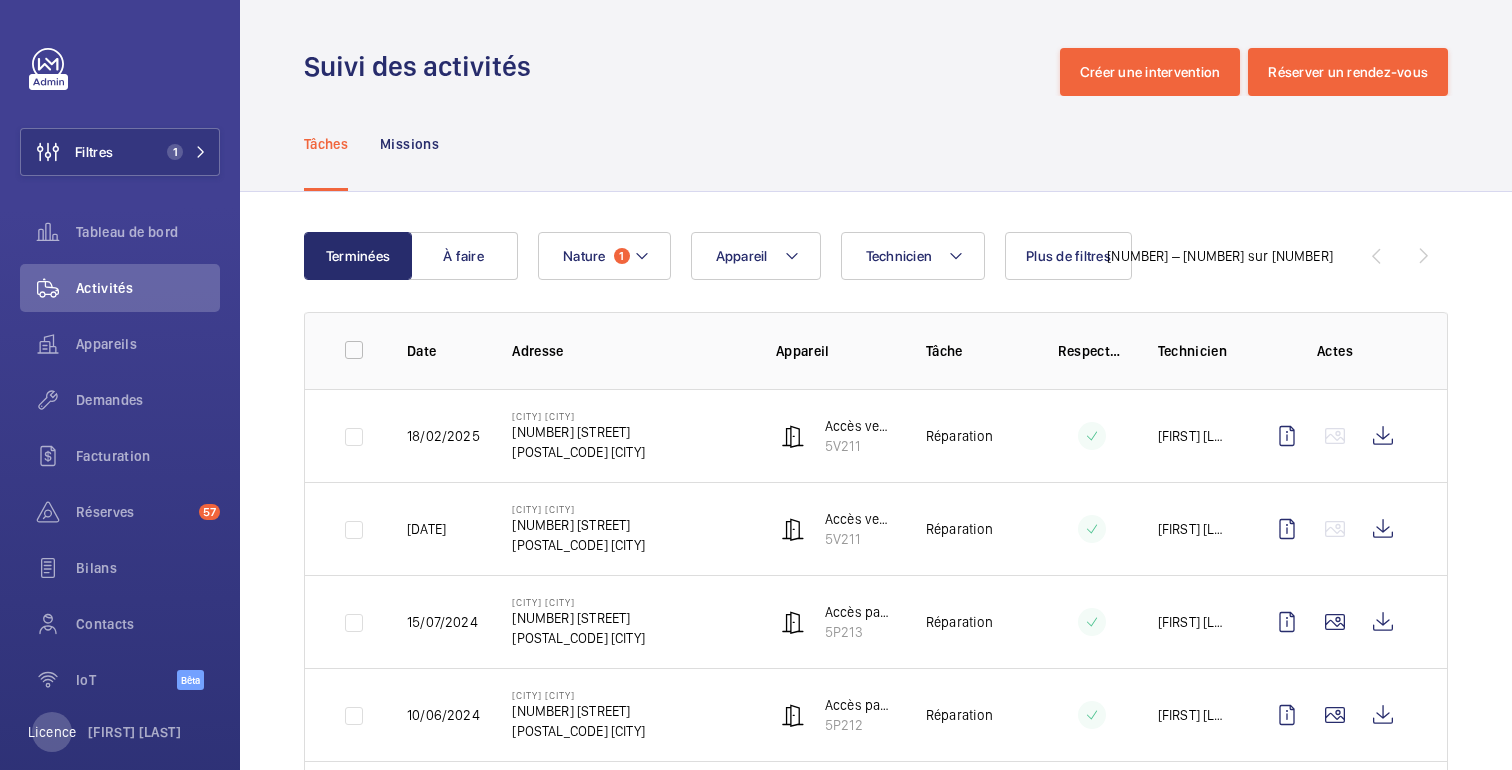 scroll, scrollTop: 0, scrollLeft: 0, axis: both 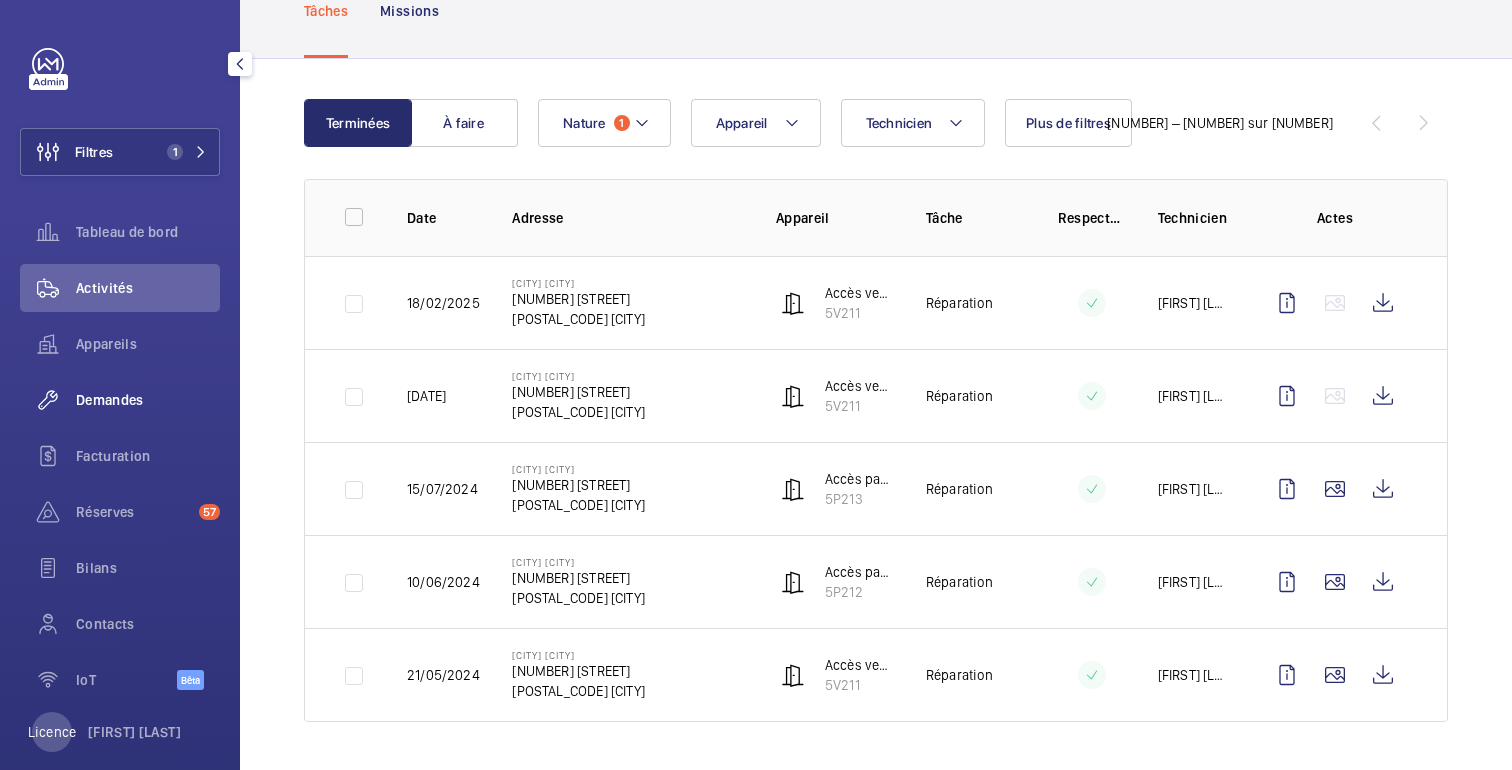 click on "Demandes" 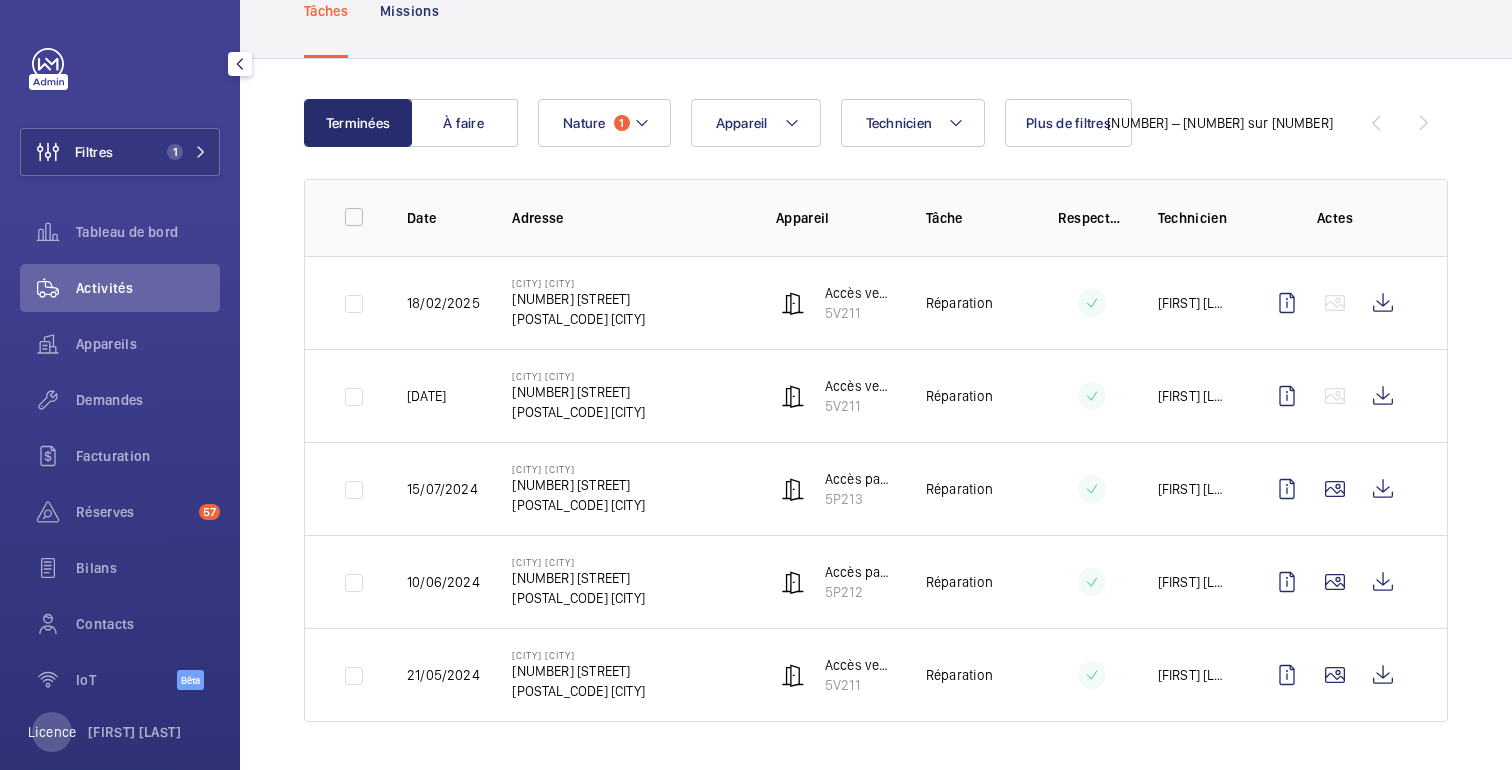 scroll, scrollTop: 131, scrollLeft: 0, axis: vertical 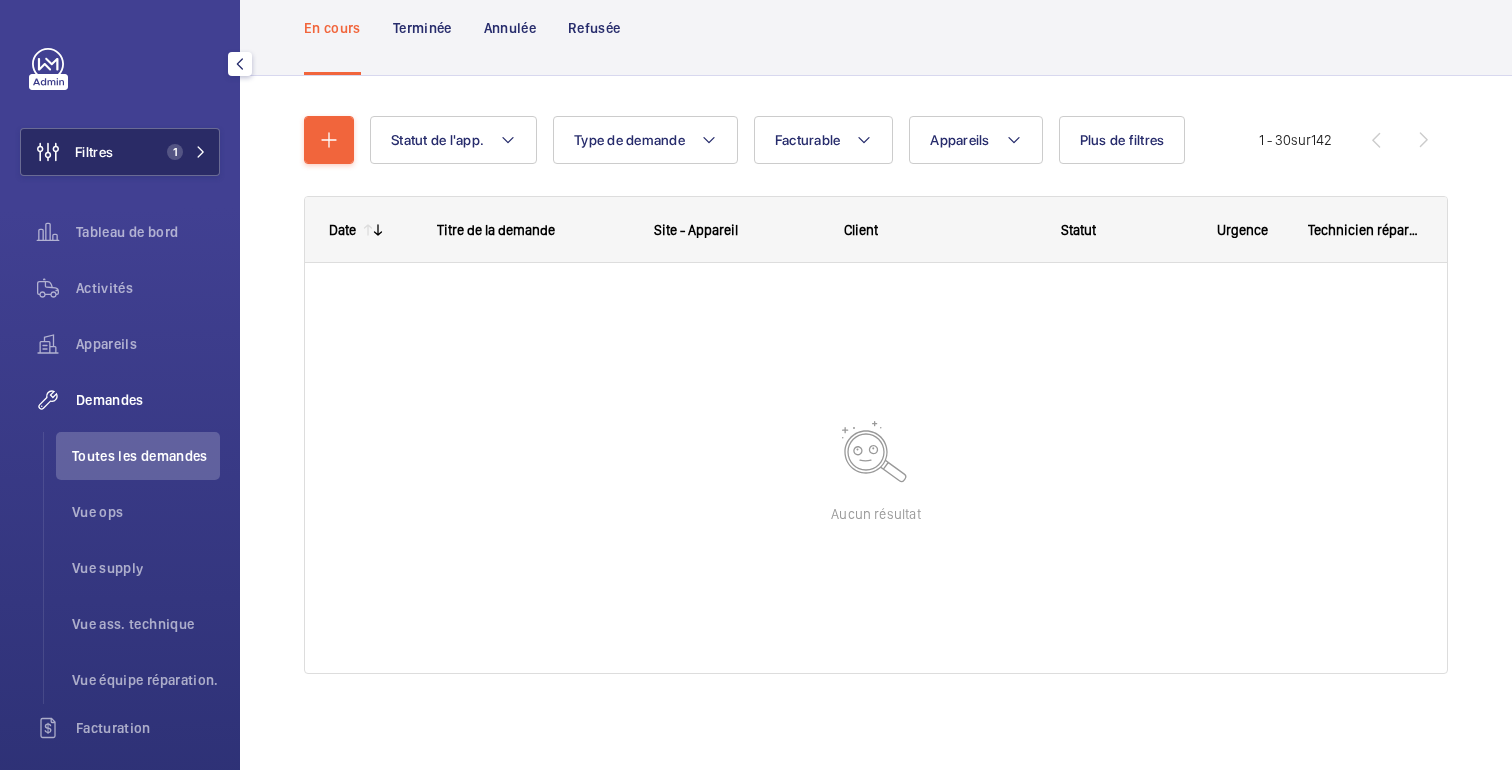 click on "Filtres 1" 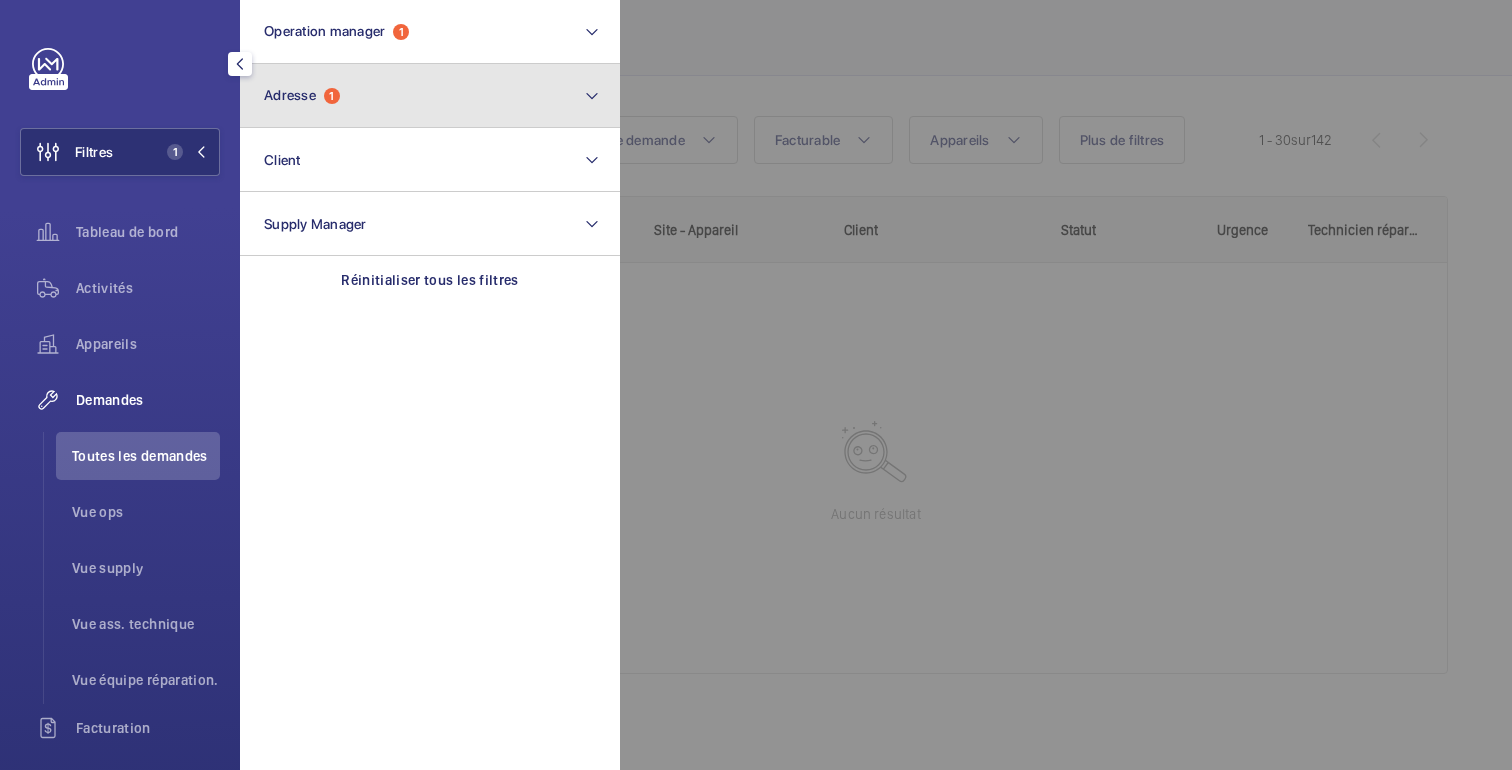 click on "Adresse  1" 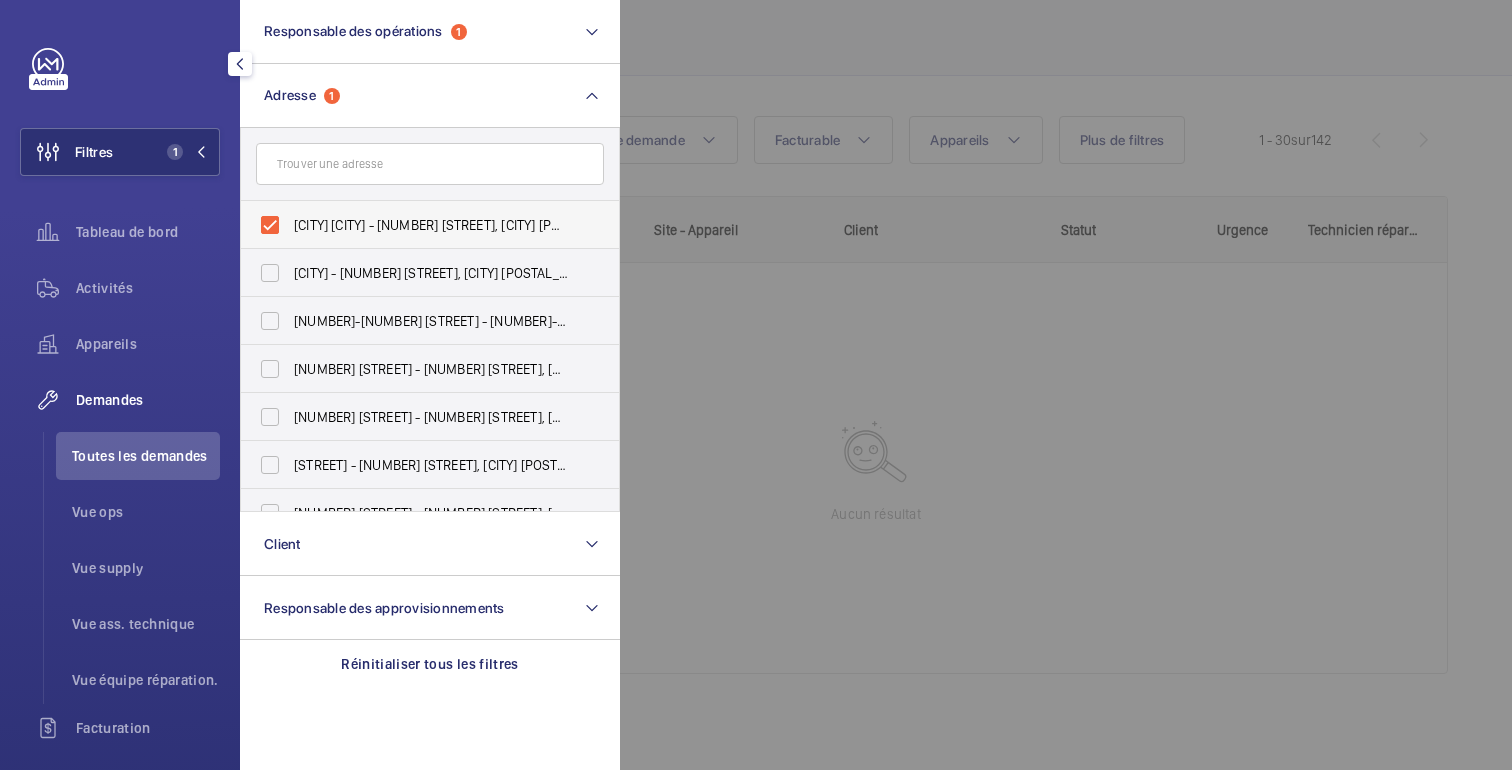 click on "MAISONS ALFORT ALFORTVILLE - 1 place Jean Moulin, MAISONS ALFORT 94700" at bounding box center [464, 225] 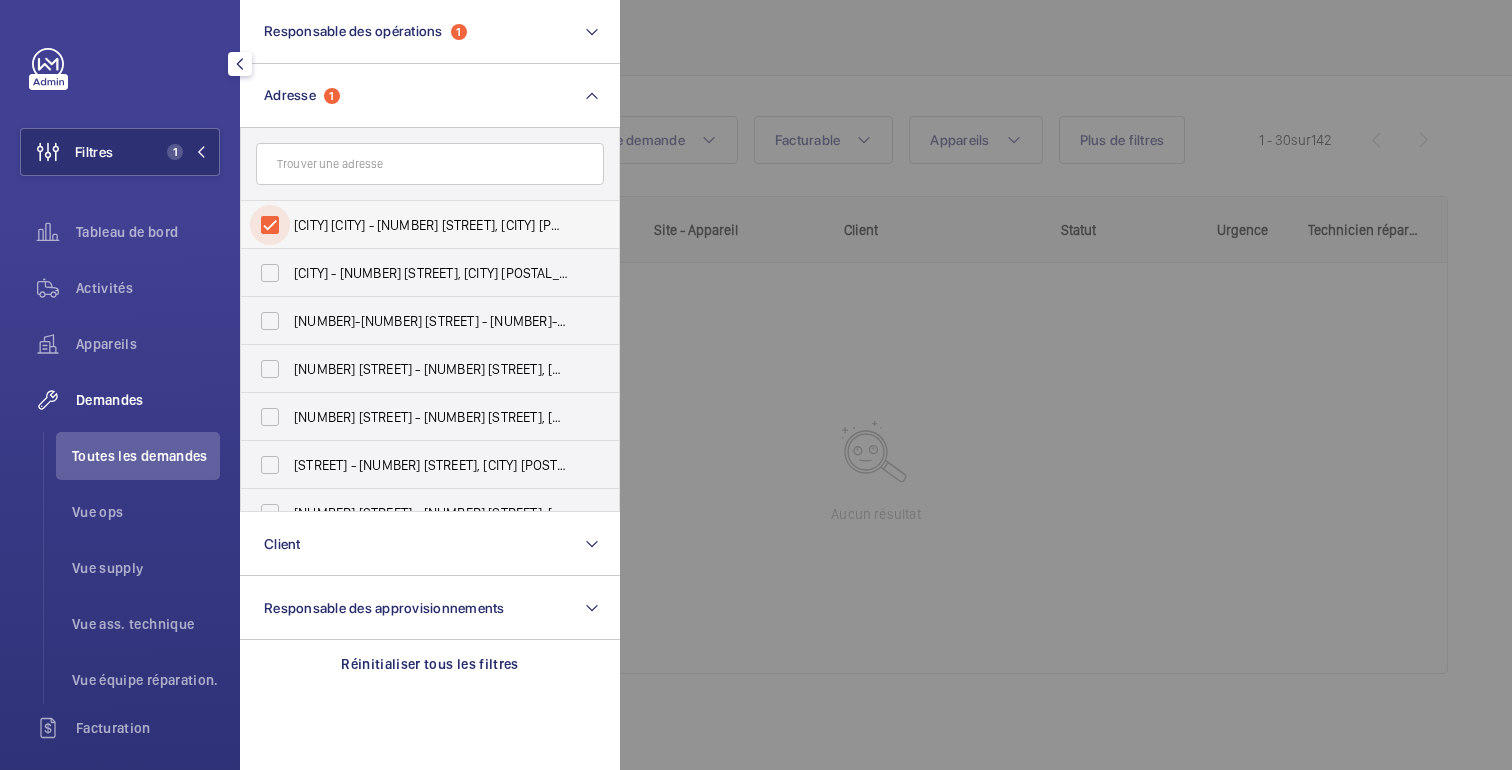click on "MAISONS ALFORT ALFORTVILLE - 1 place Jean Moulin, MAISONS ALFORT 94700" at bounding box center (270, 225) 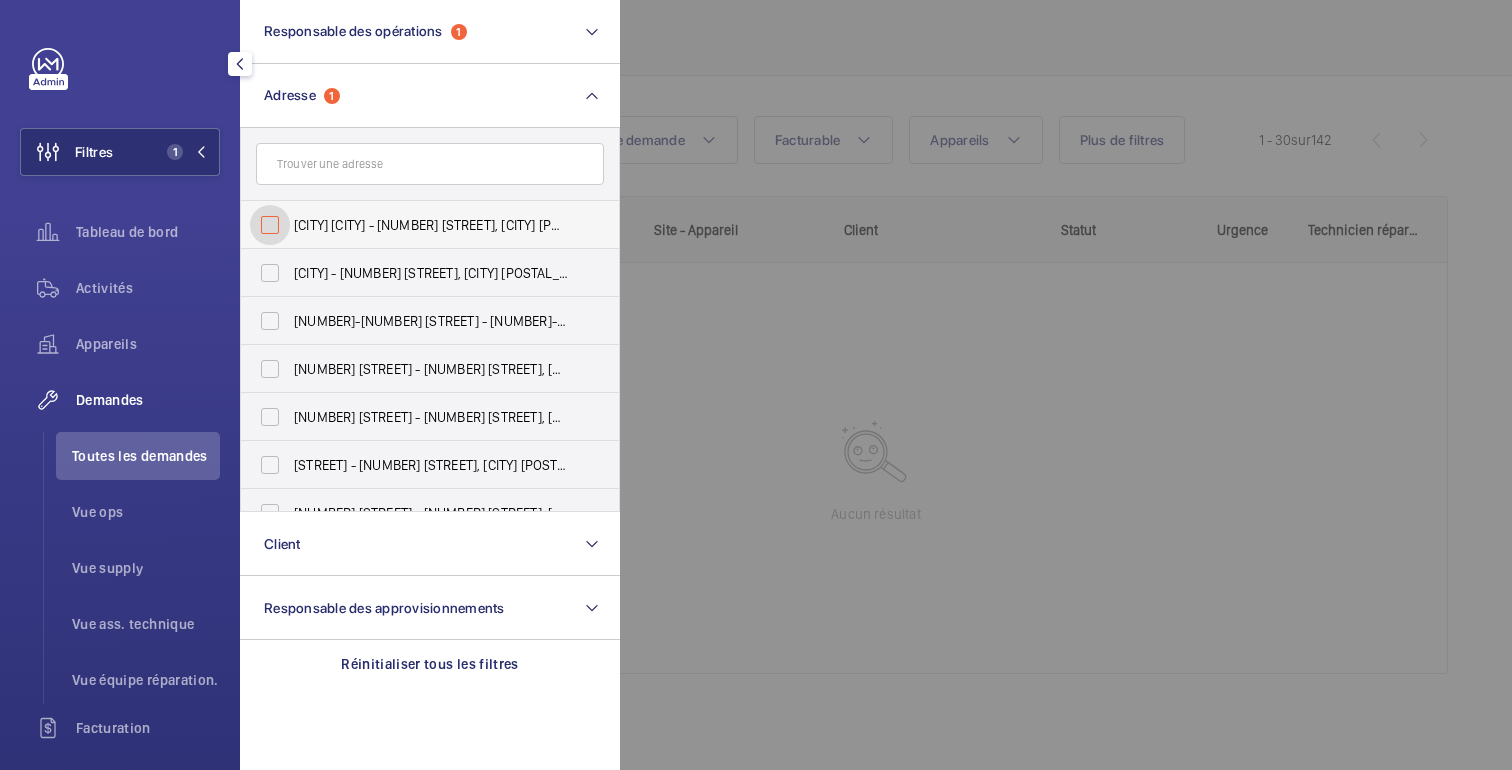 checkbox on "false" 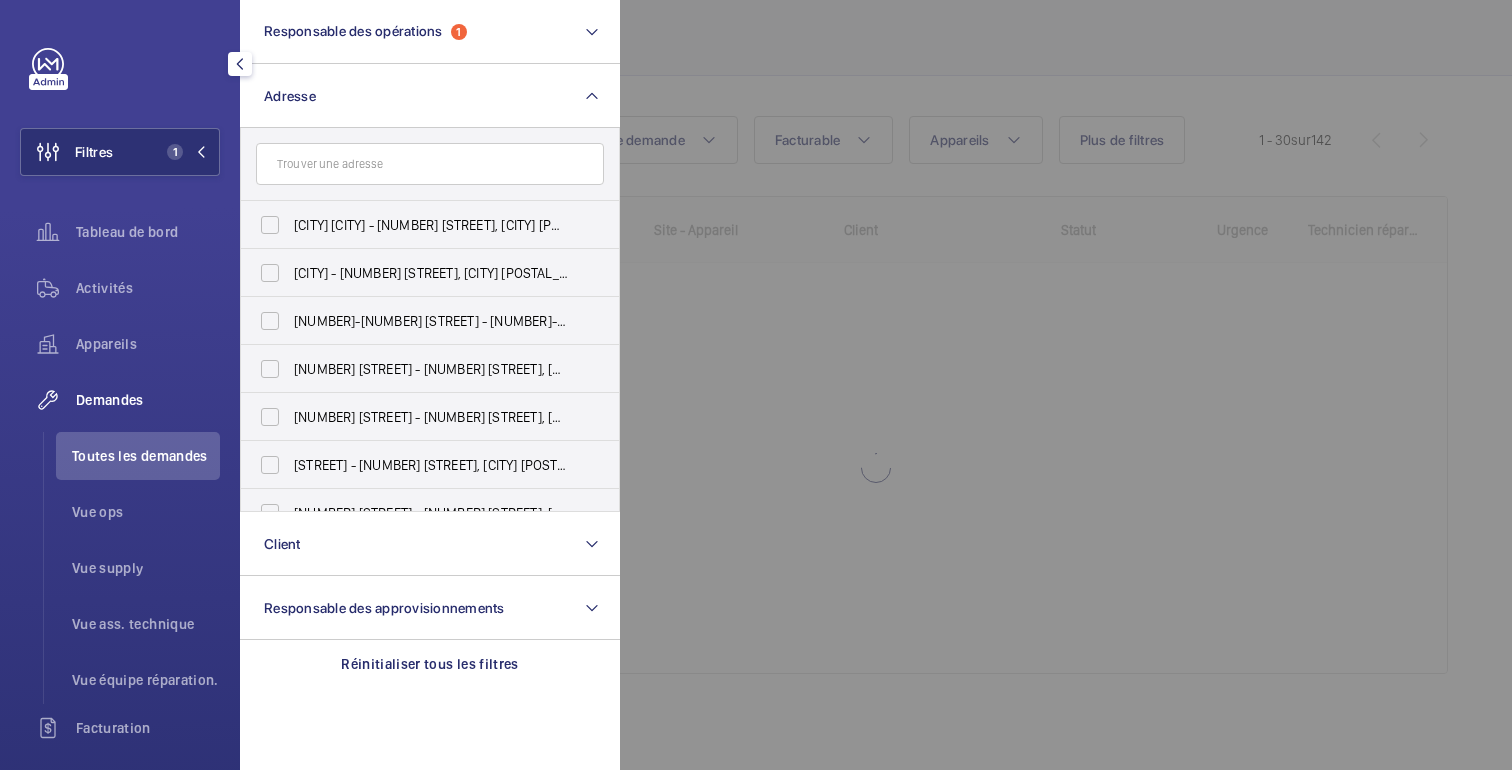click 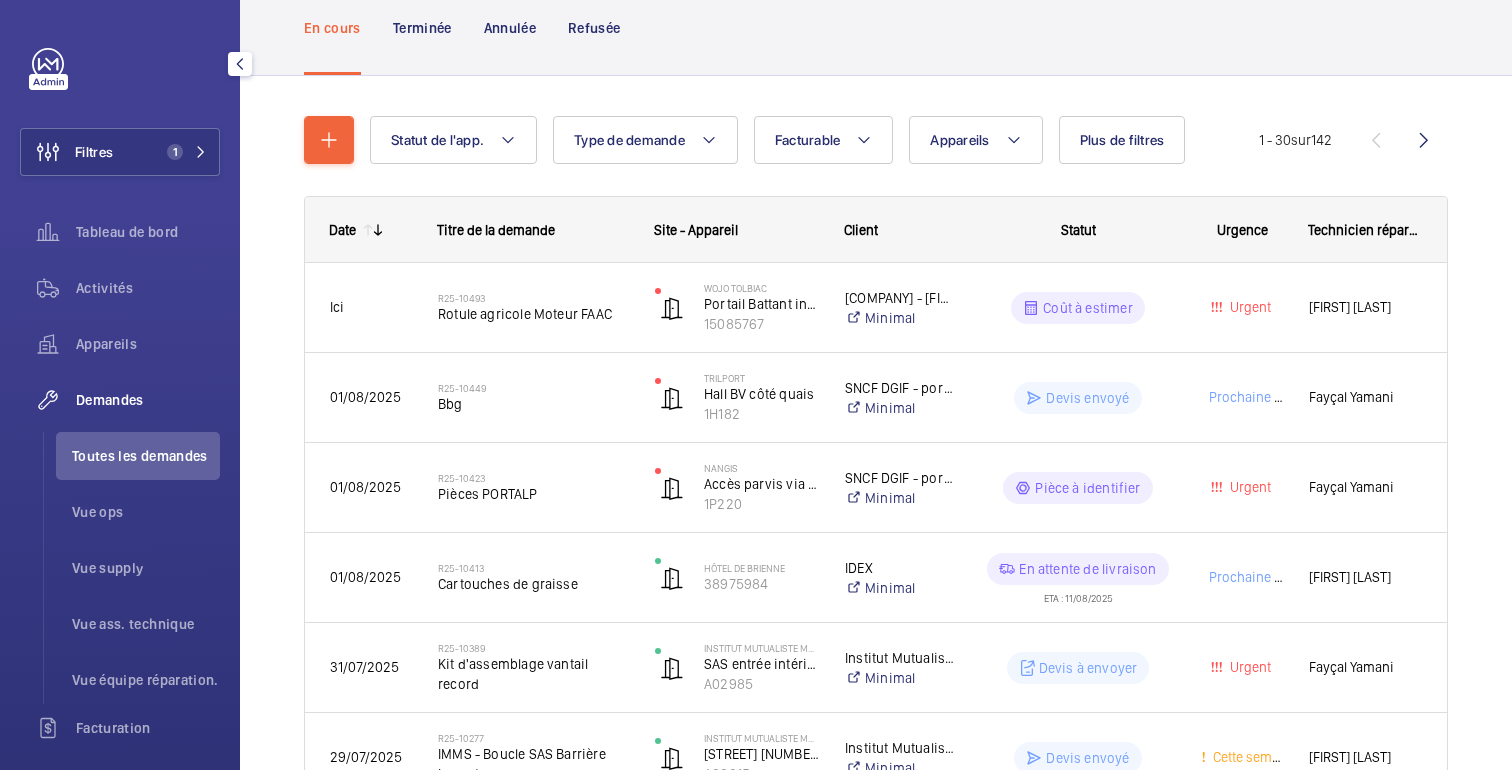 scroll, scrollTop: 0, scrollLeft: 0, axis: both 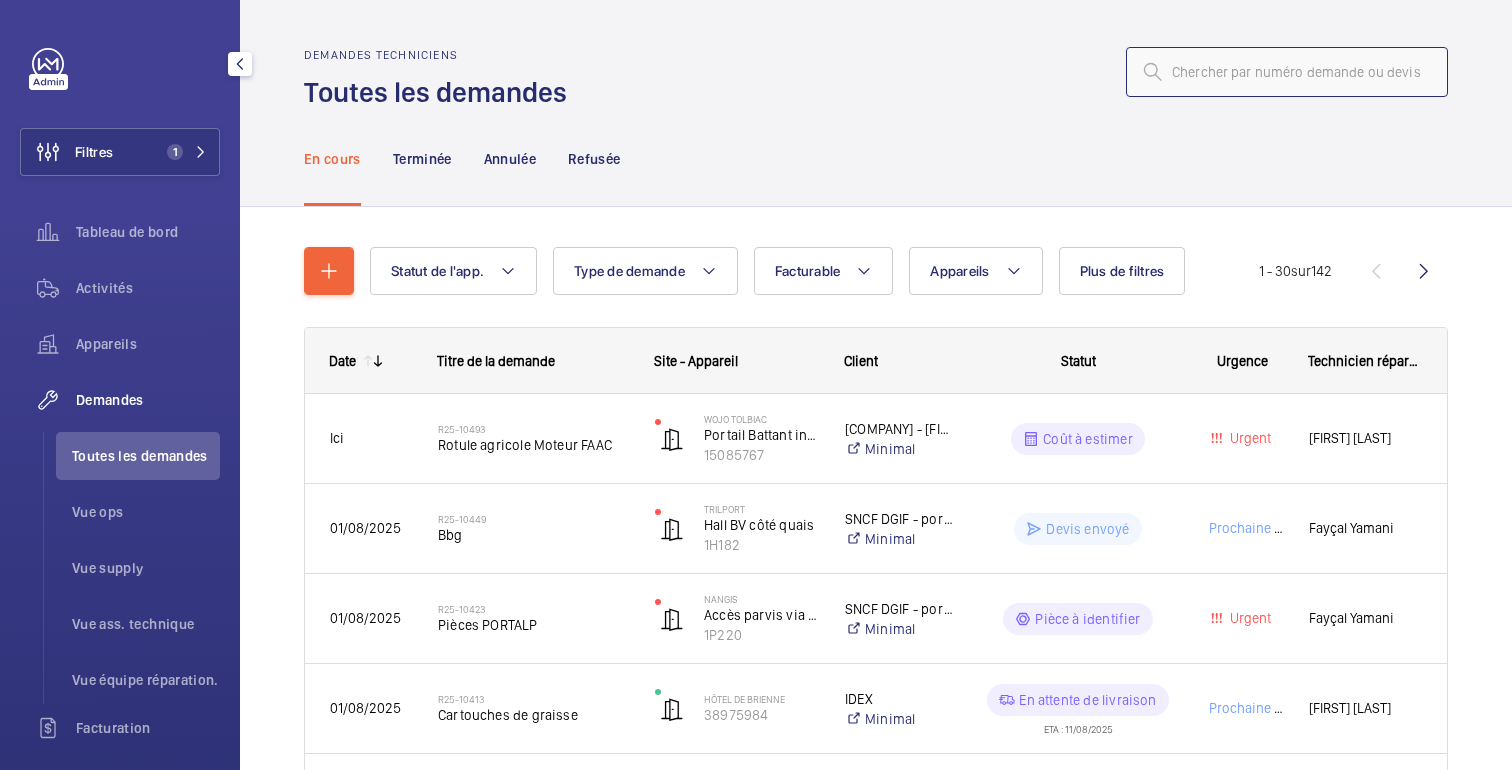 click 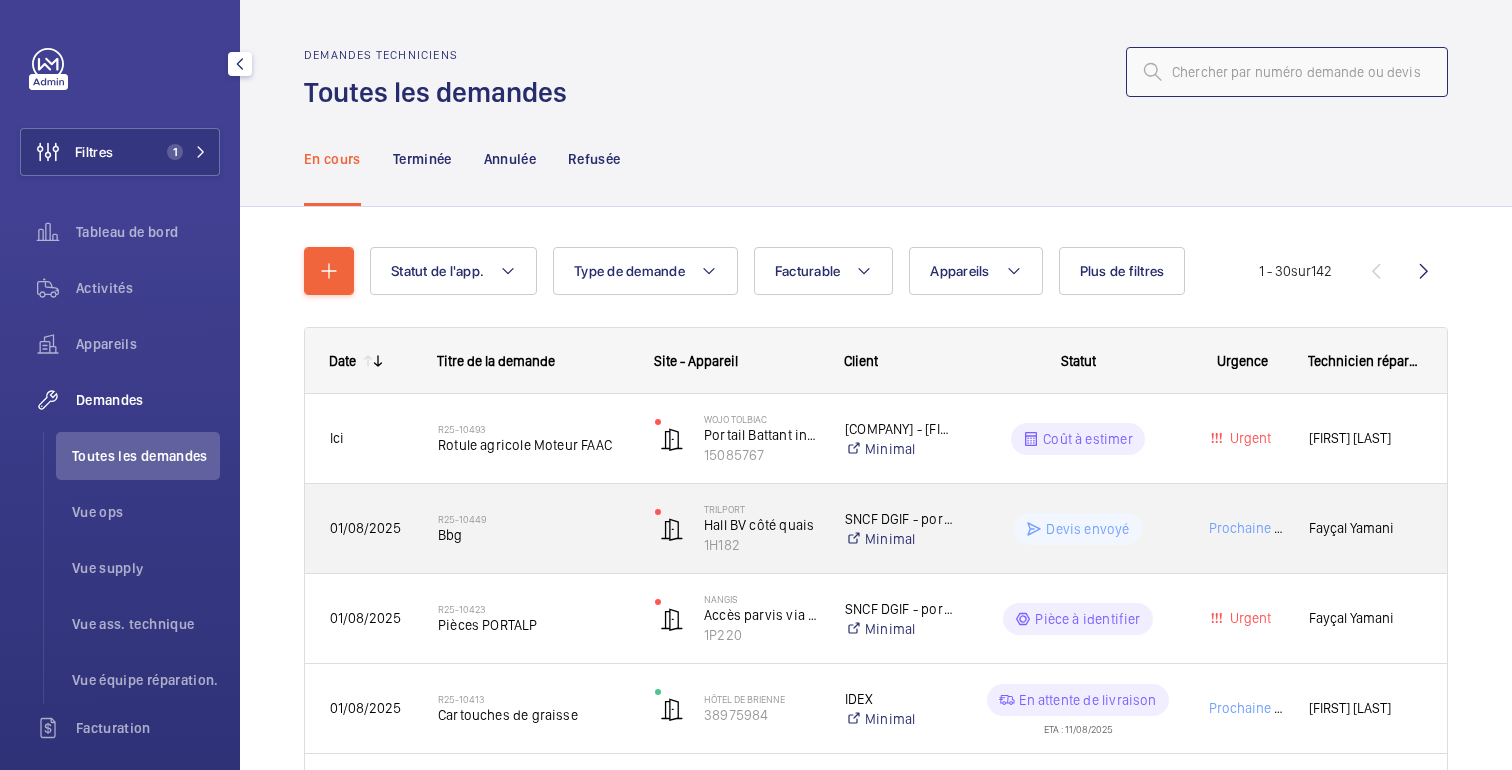 paste on "10423" 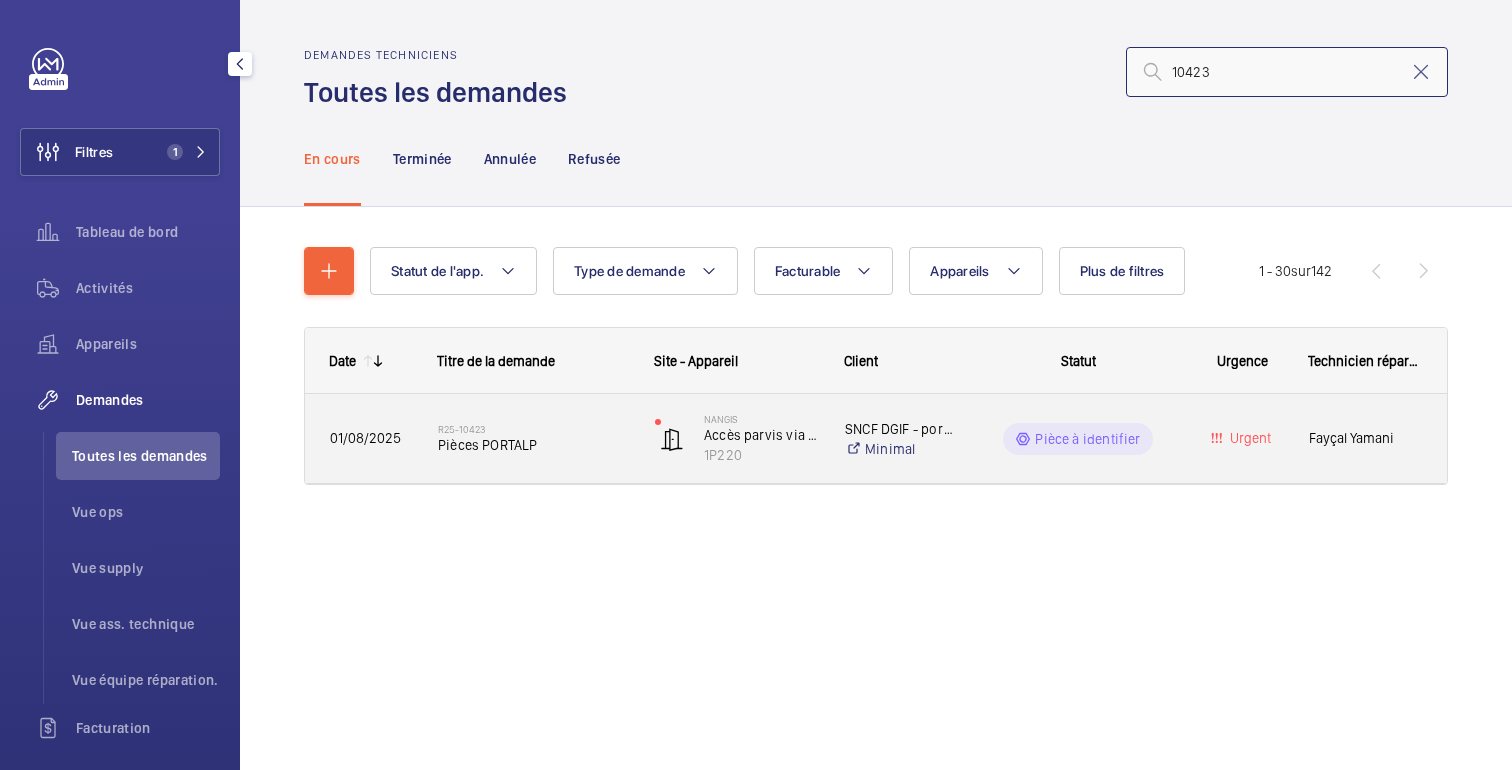 type on "10423" 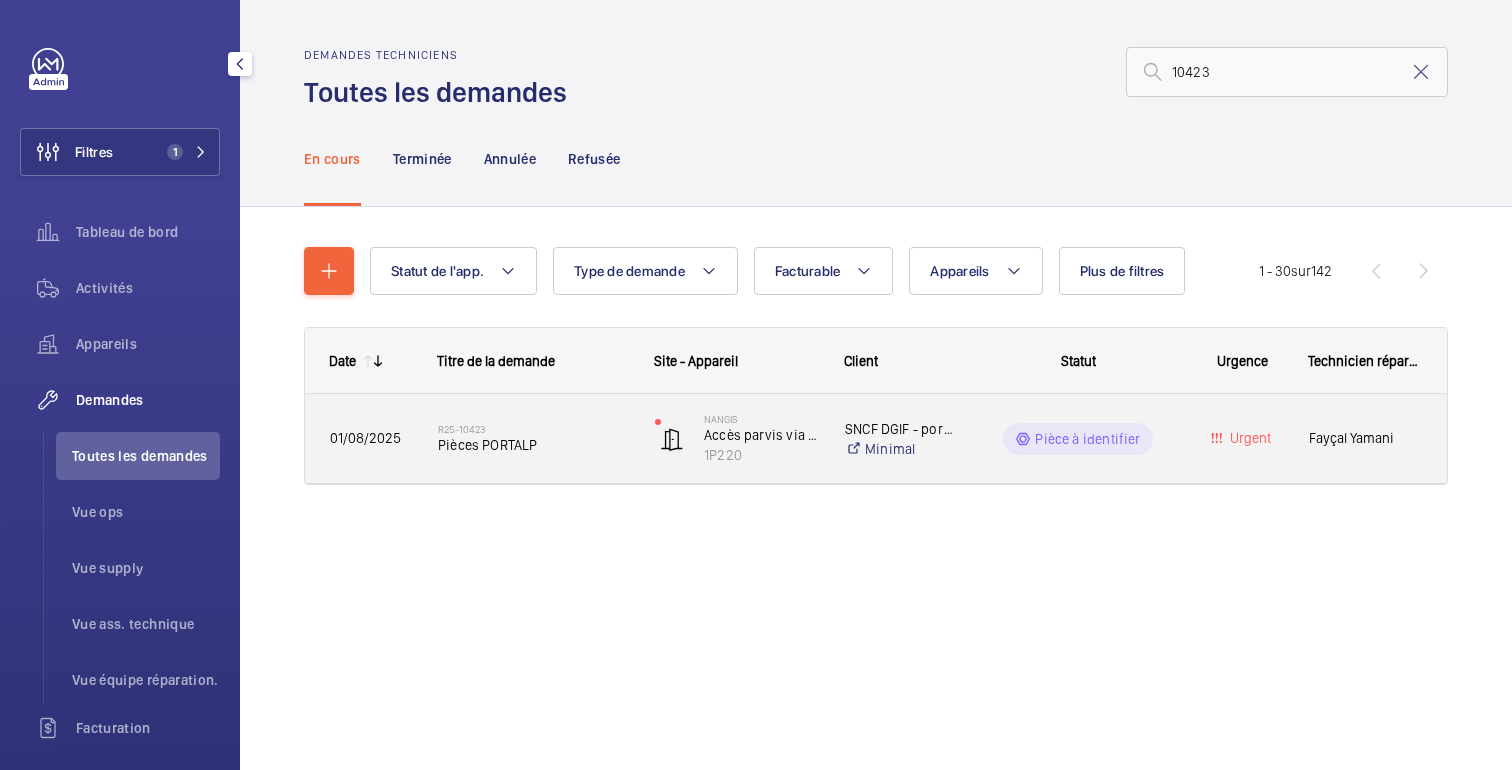 click on "Pièce à identifier" 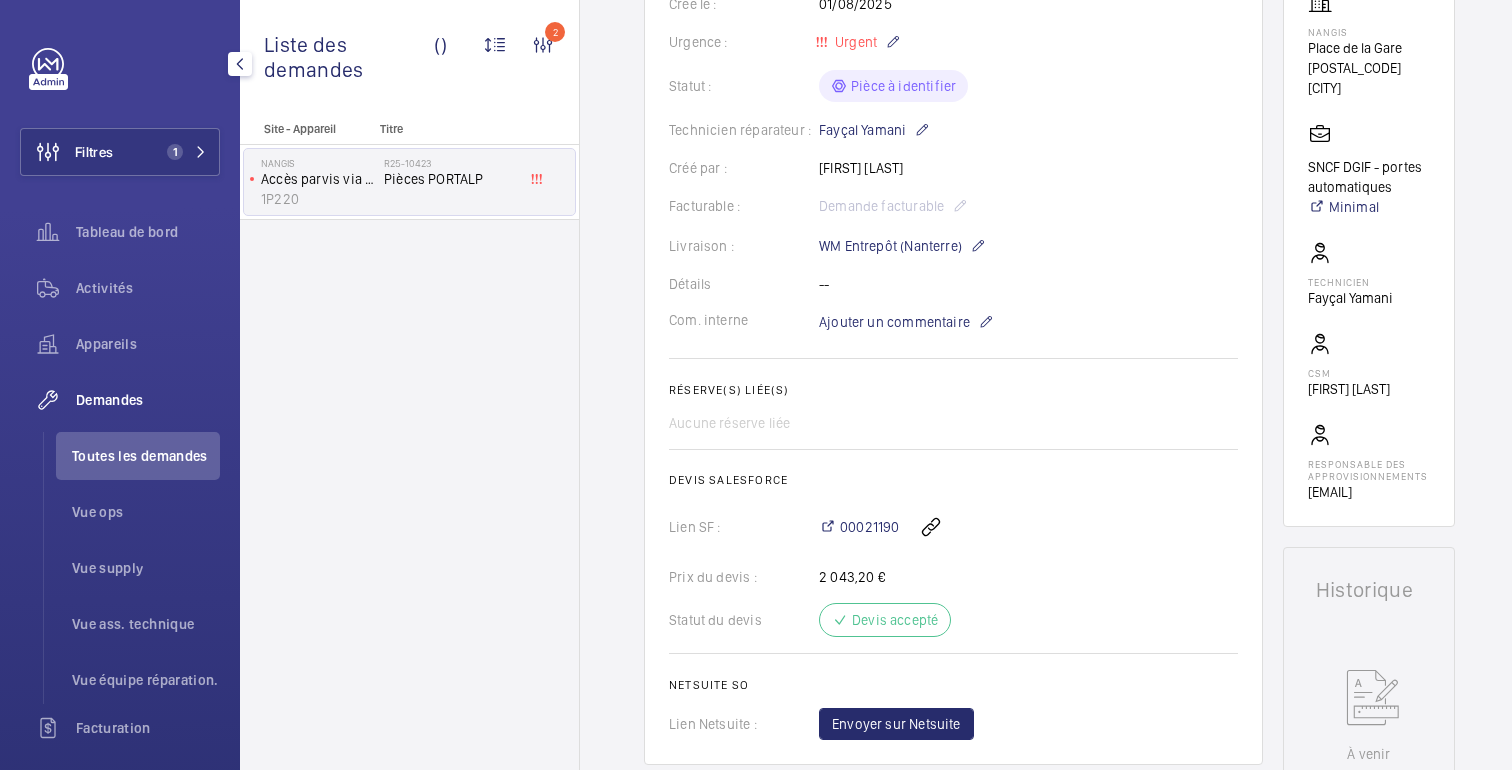 scroll, scrollTop: 414, scrollLeft: 0, axis: vertical 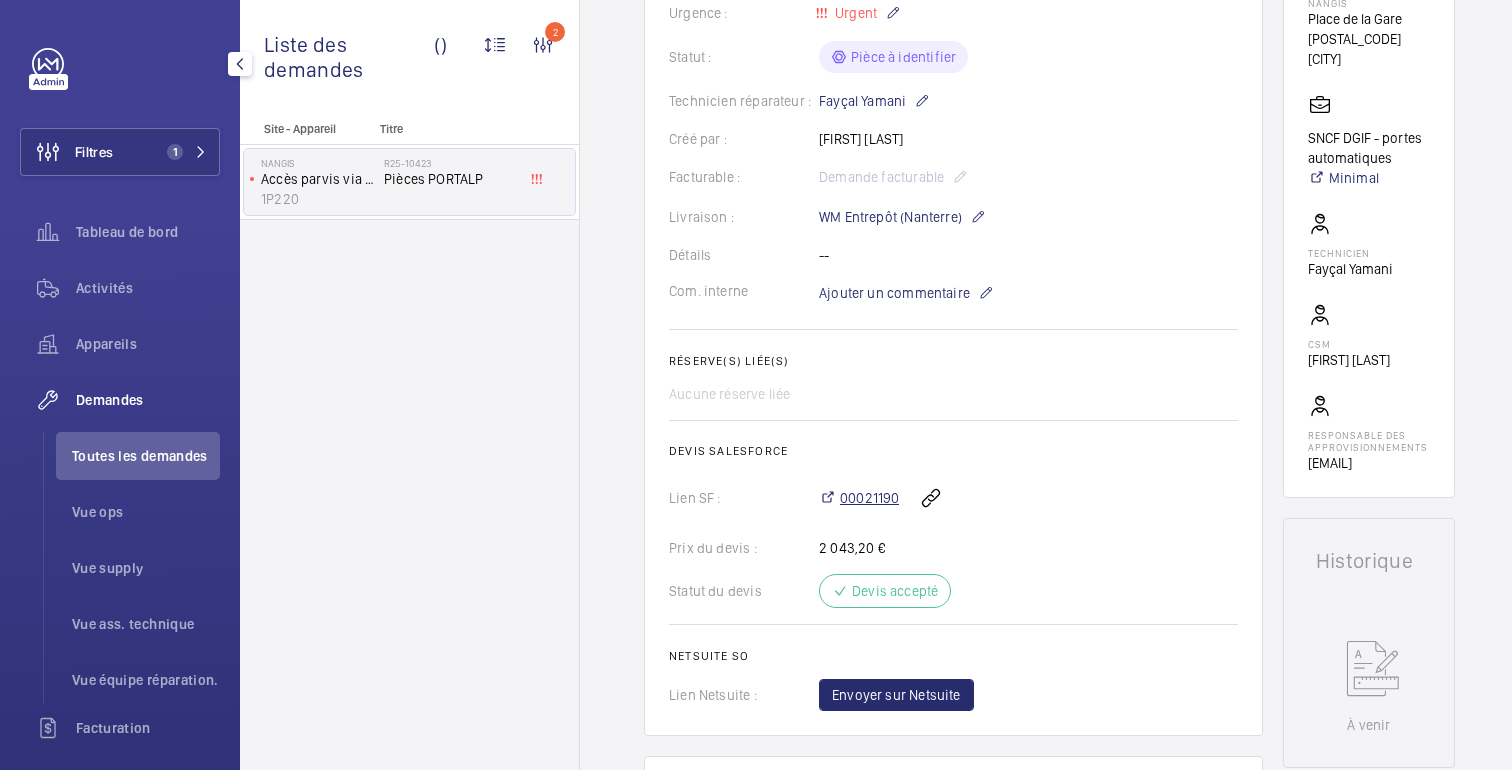 click on "00021190" 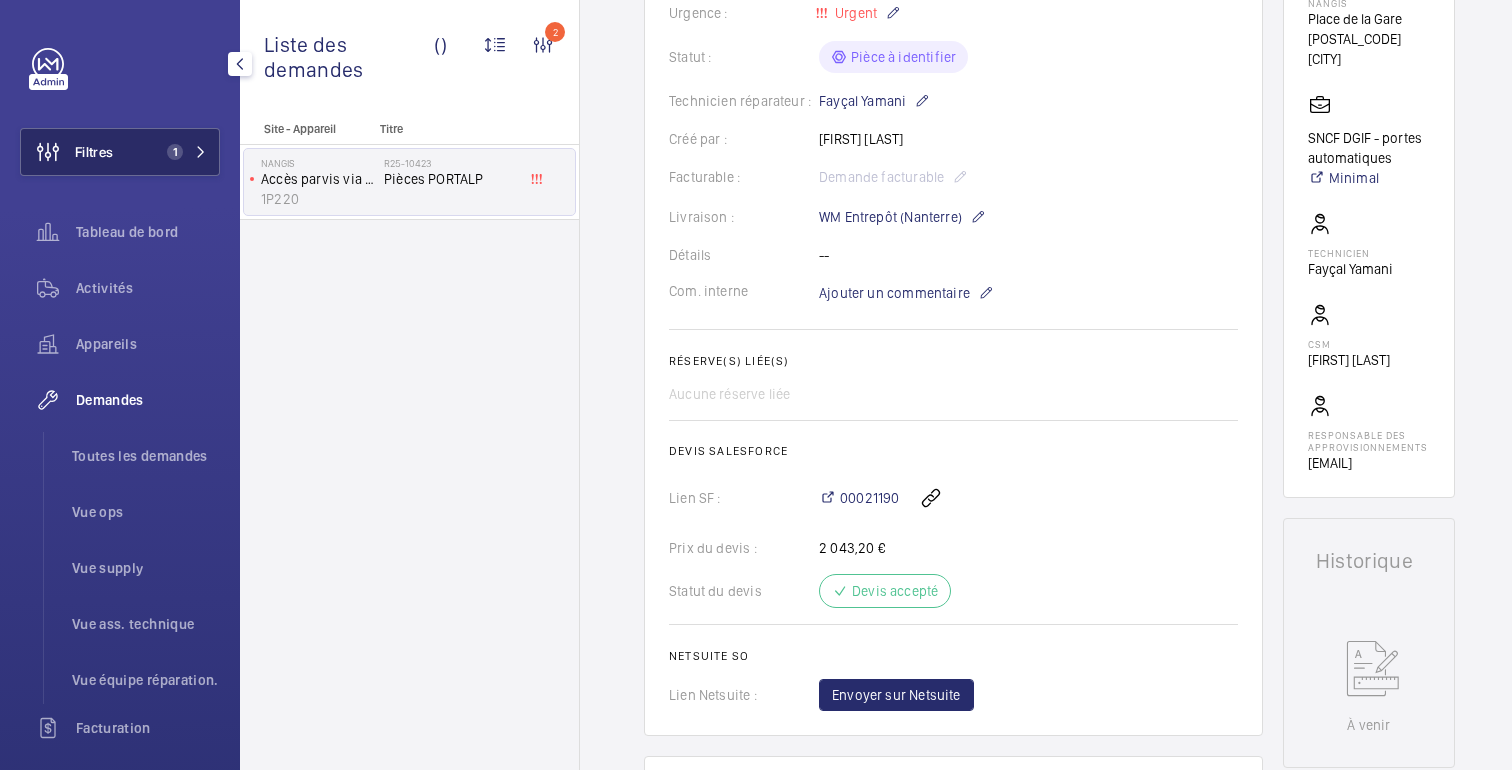 click on "Filtres 1" 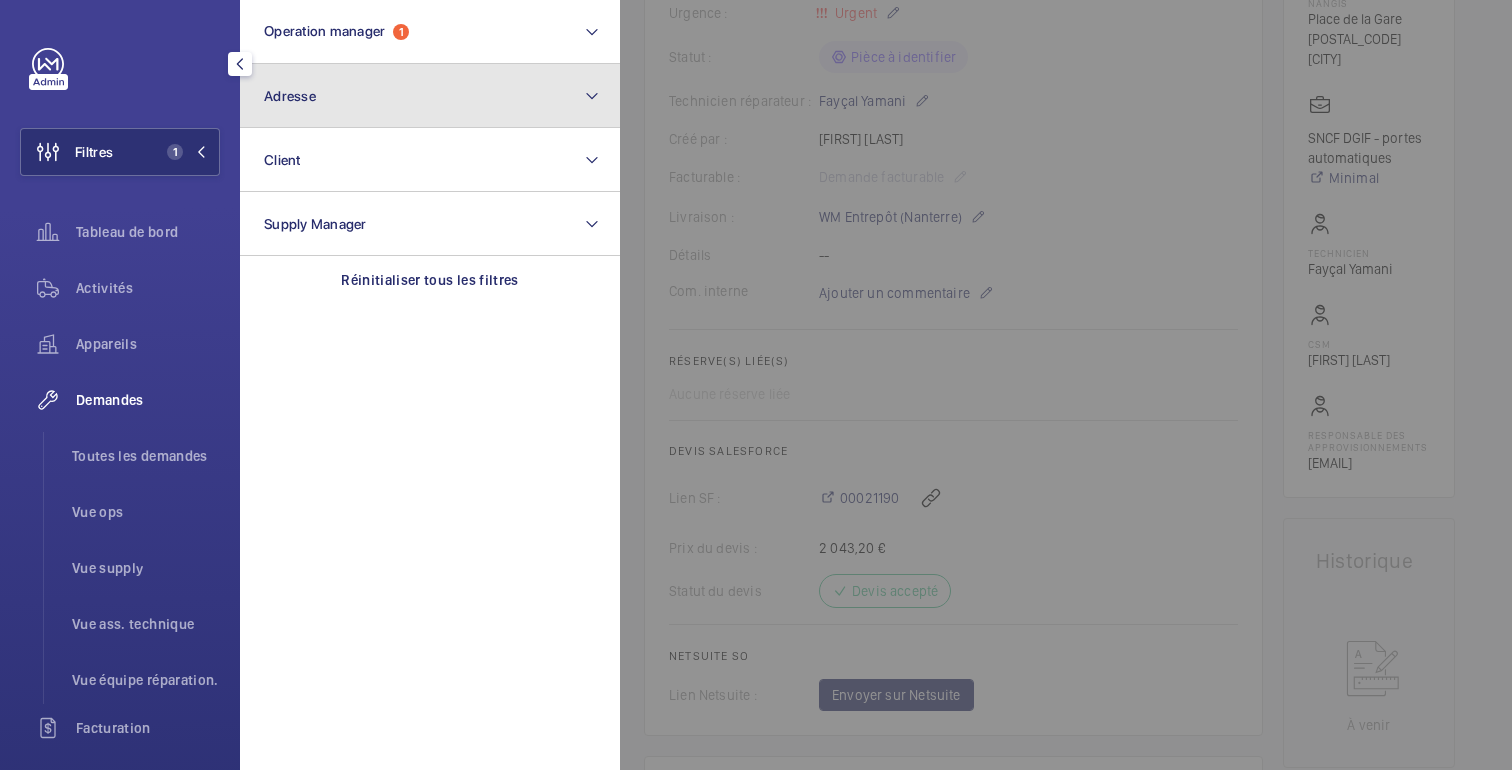 click on "Adresse" 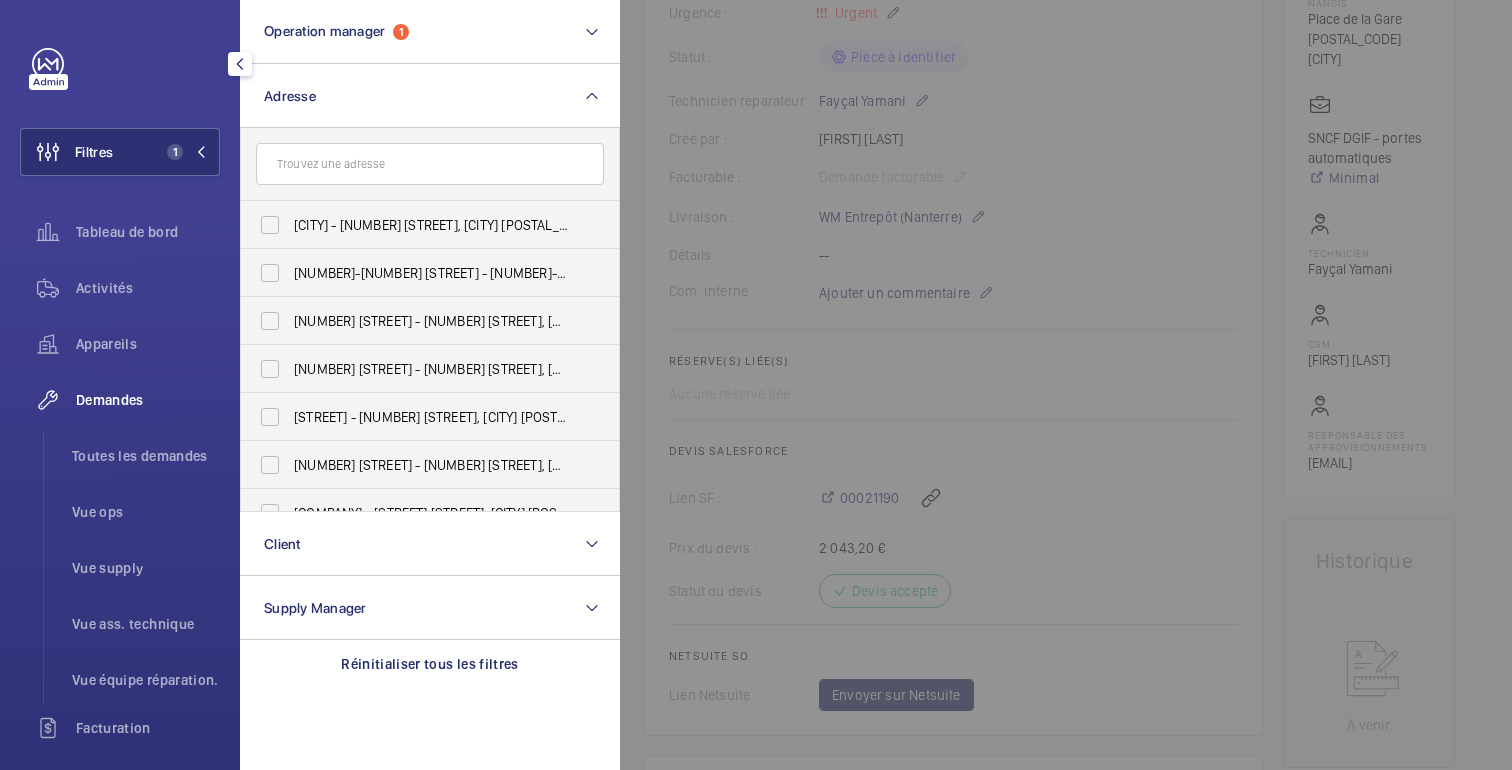 click 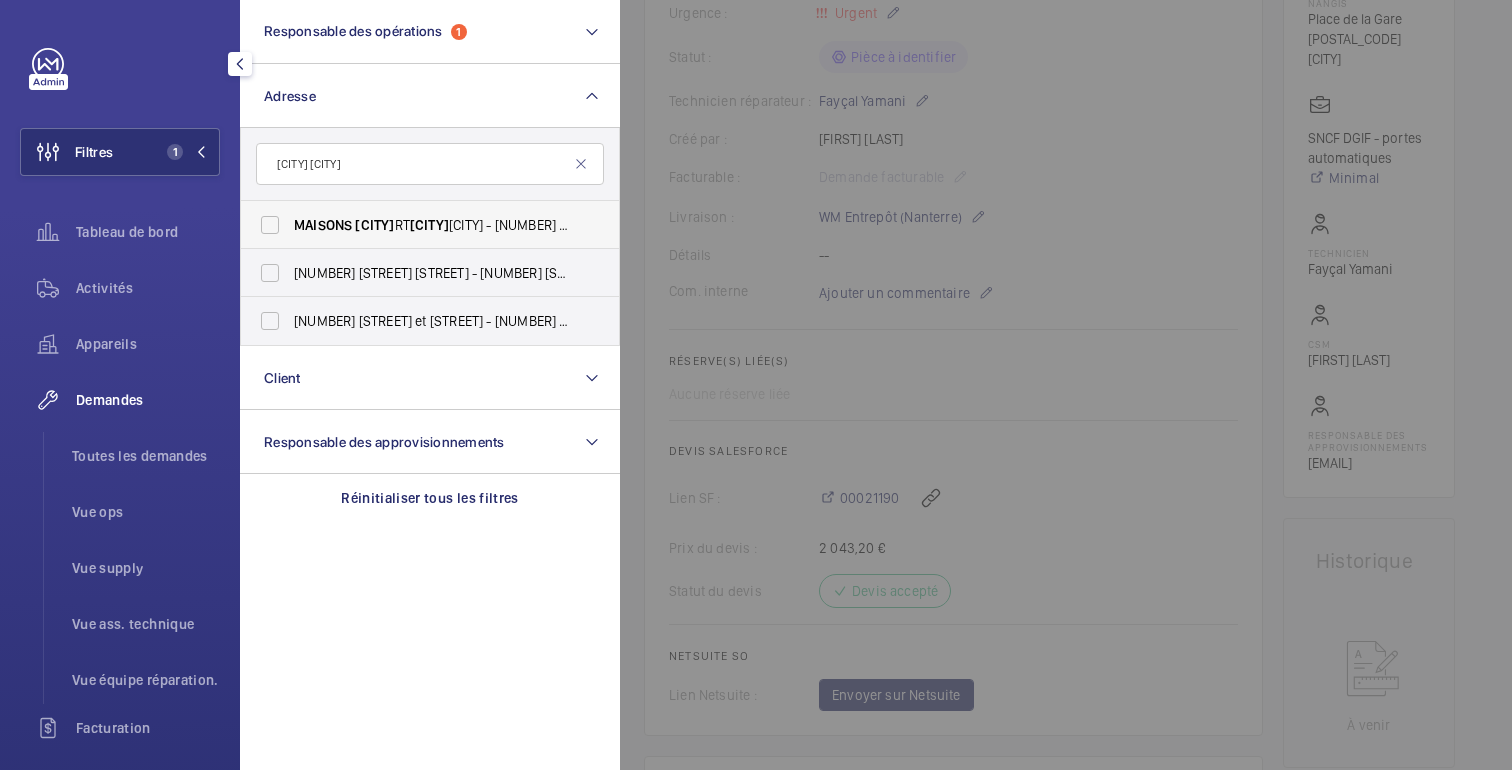 type on "MAISONS ALFO" 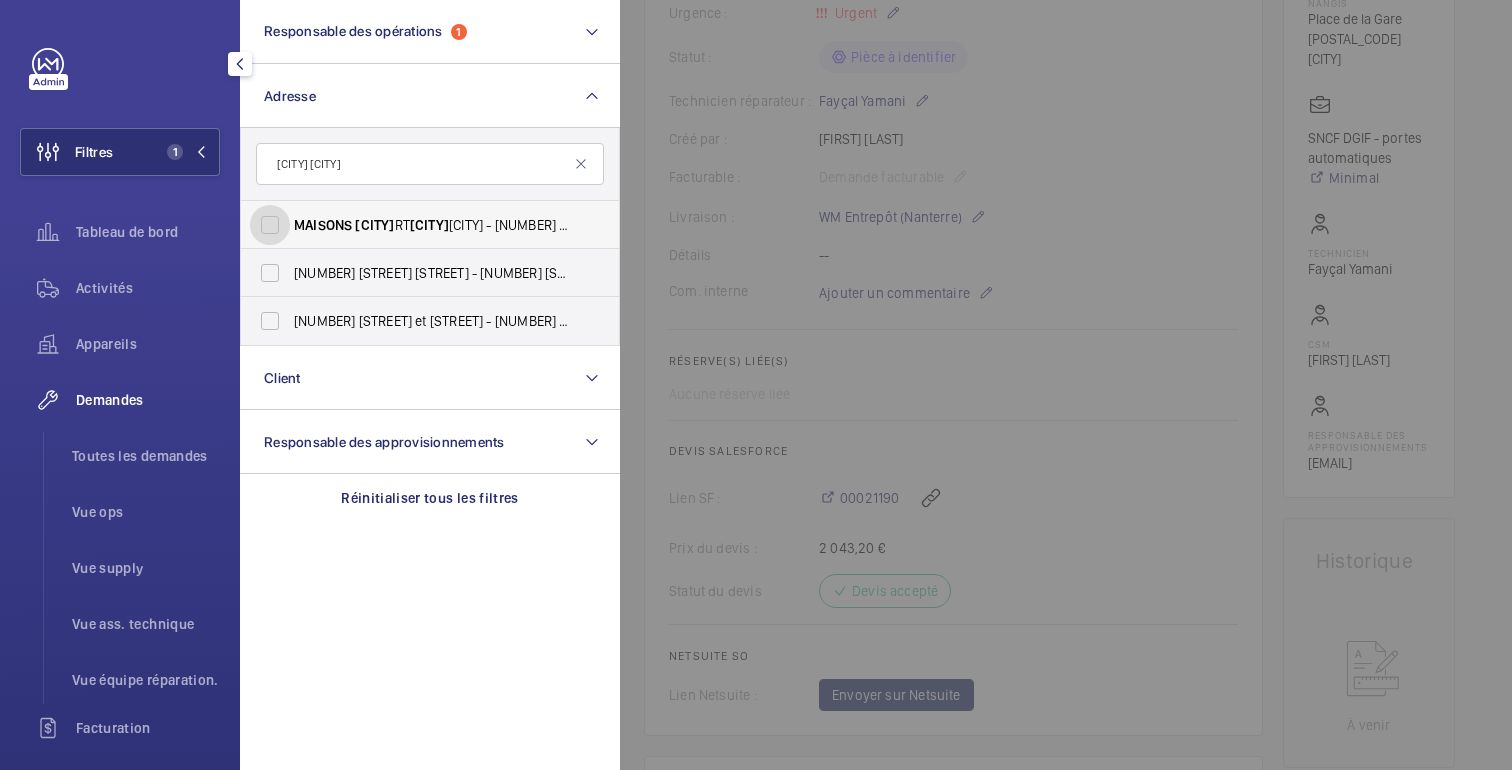 click on "MAISONS    ALFO  RT  ALFO  RTVILLE - 1 place Jean Moulin,  MAISONS    ALFO  RT 94700" at bounding box center [270, 225] 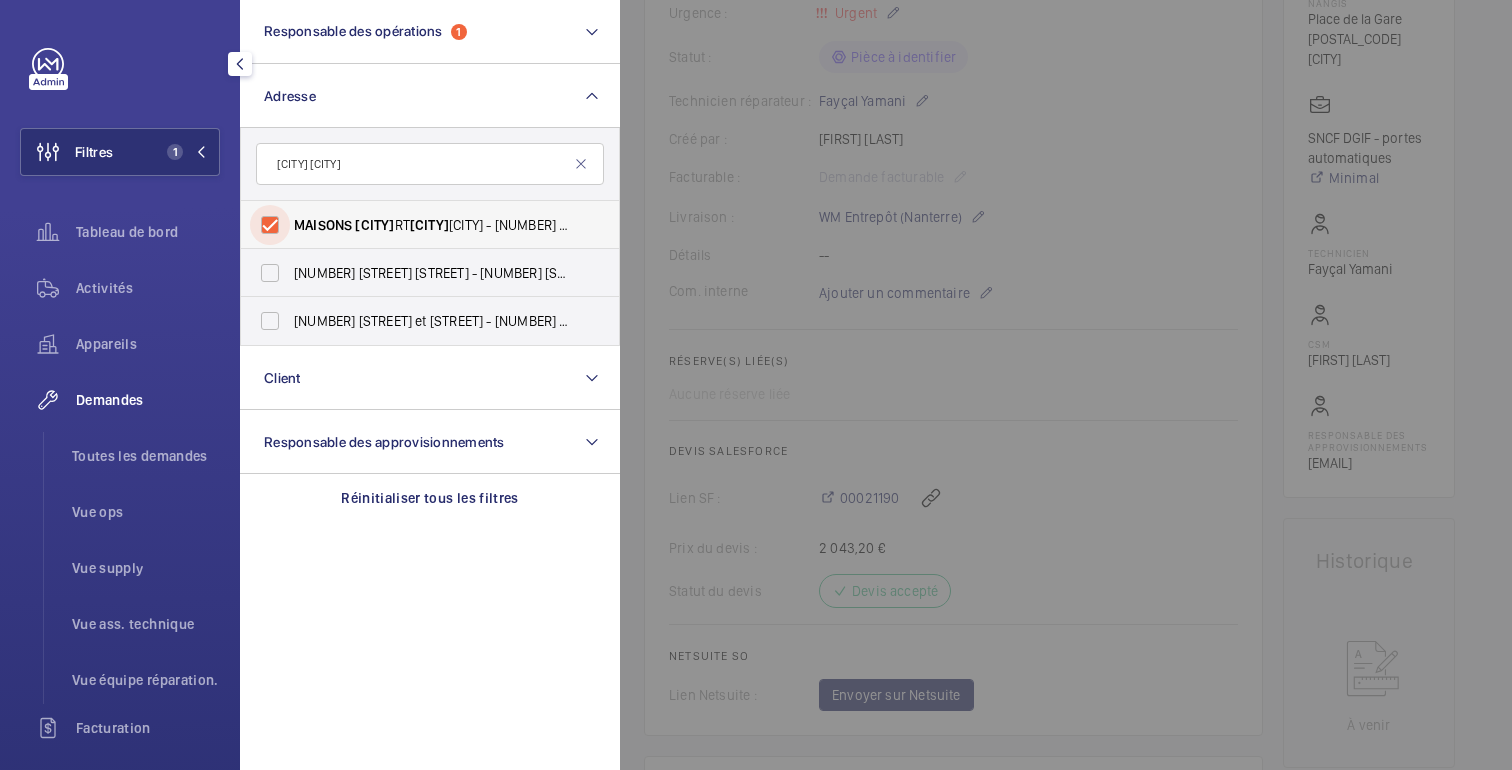 checkbox on "true" 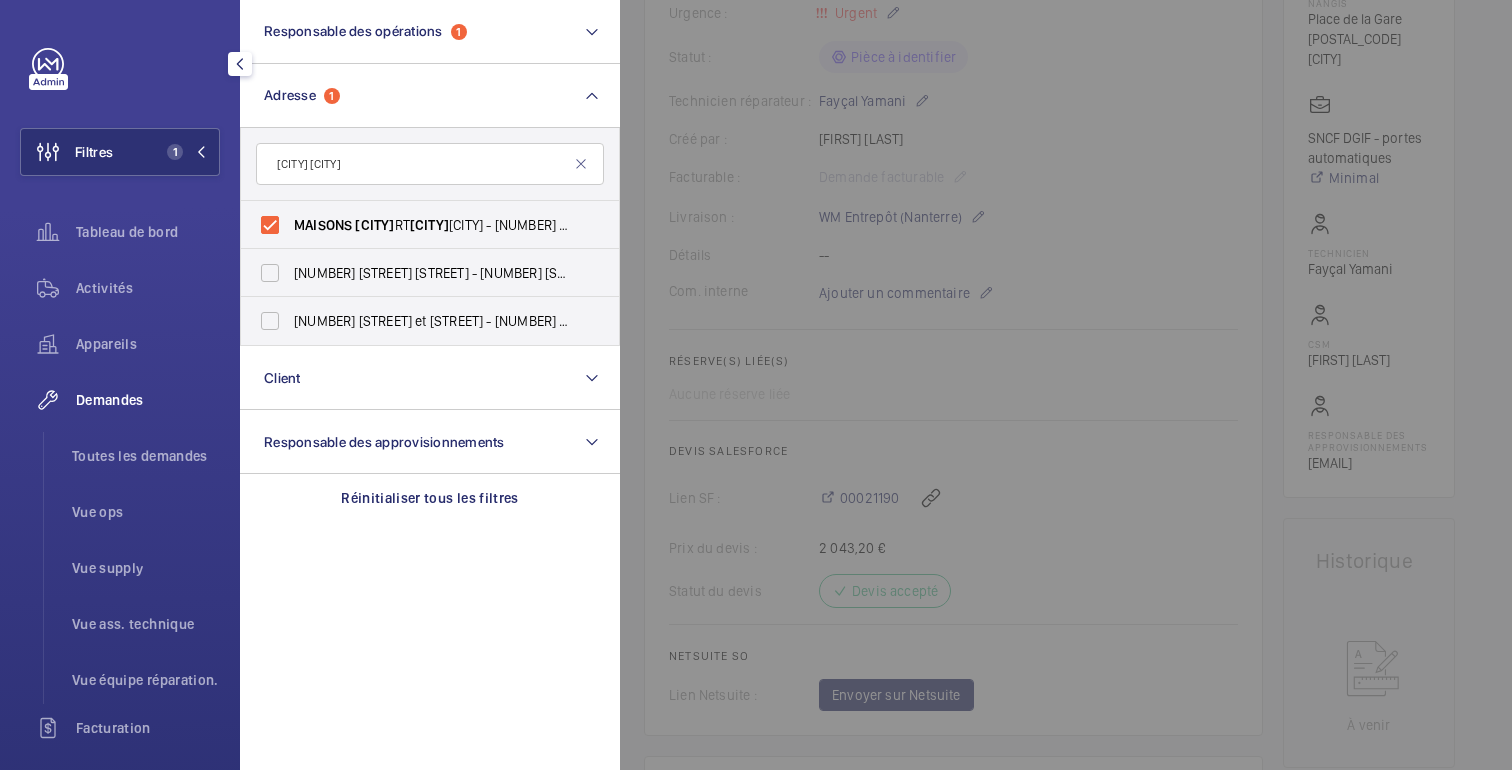 click 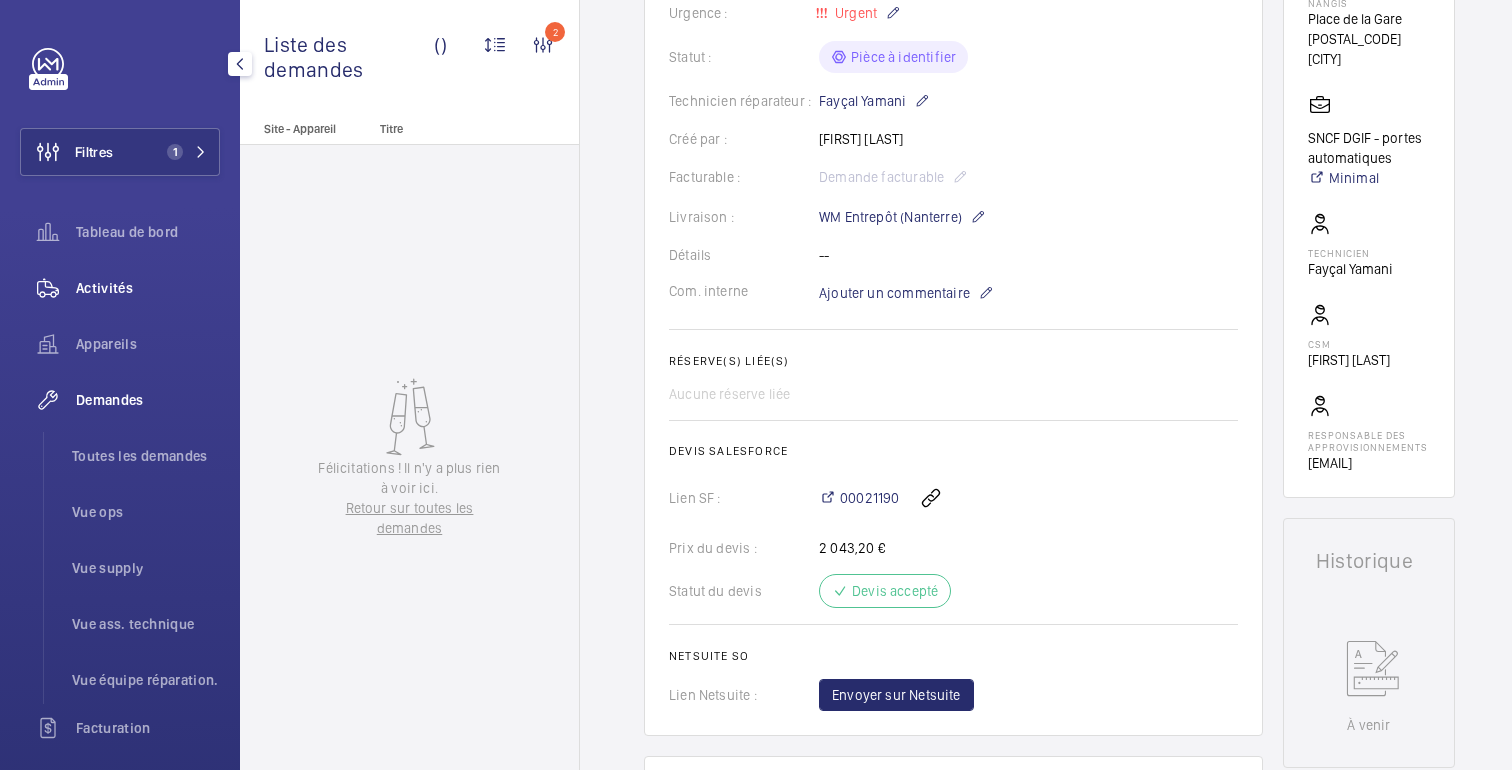 click on "Activités" 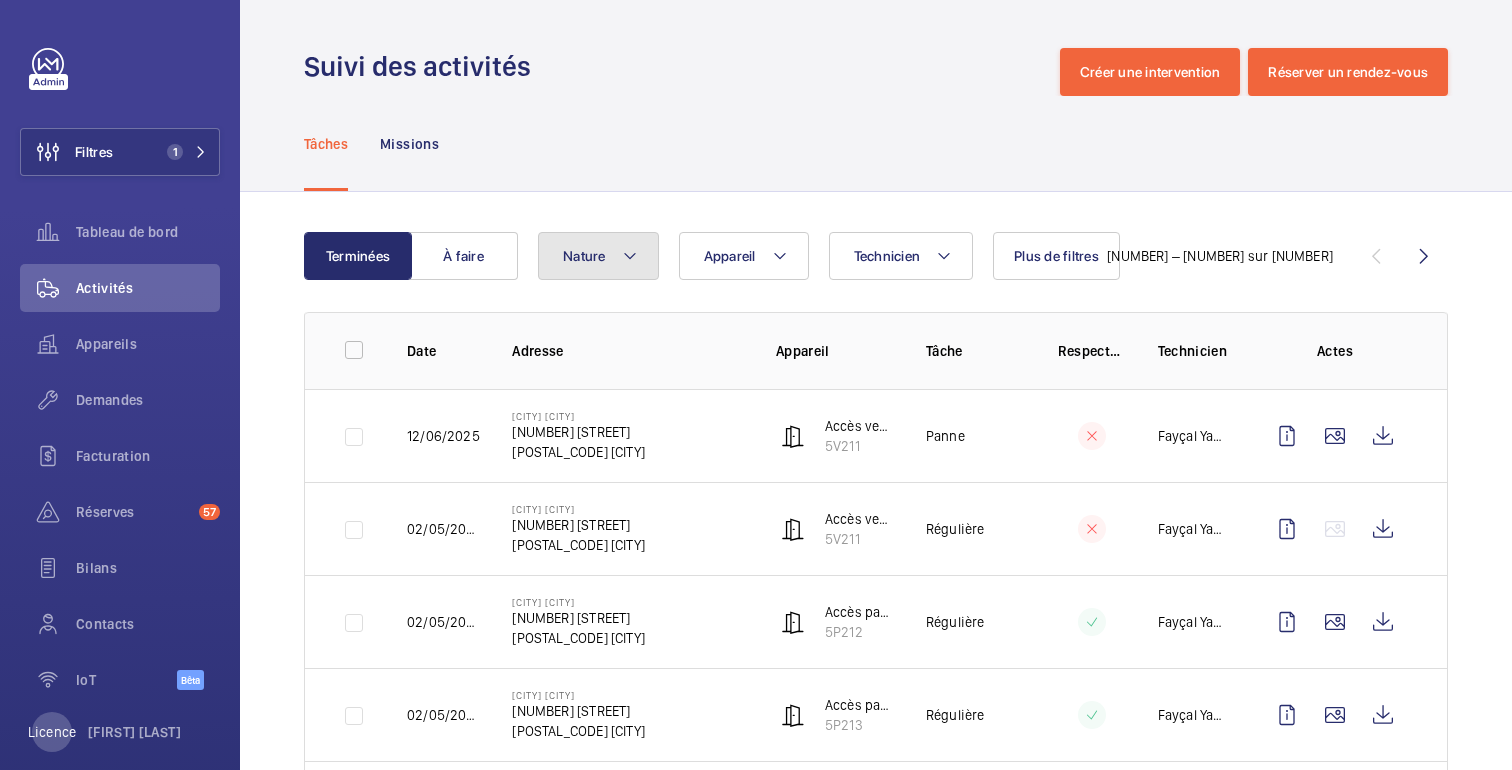 click on "Nature" 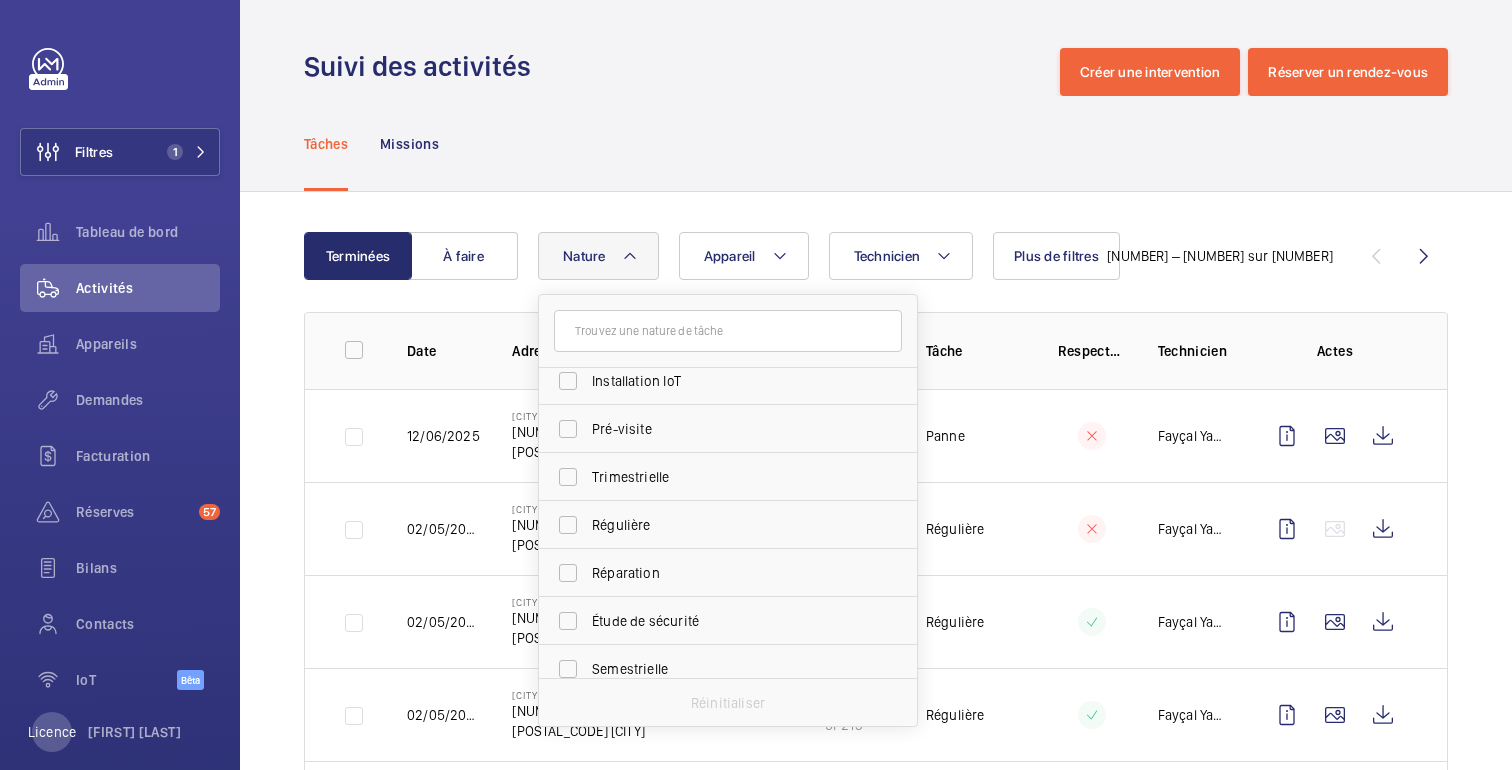 scroll, scrollTop: 314, scrollLeft: 0, axis: vertical 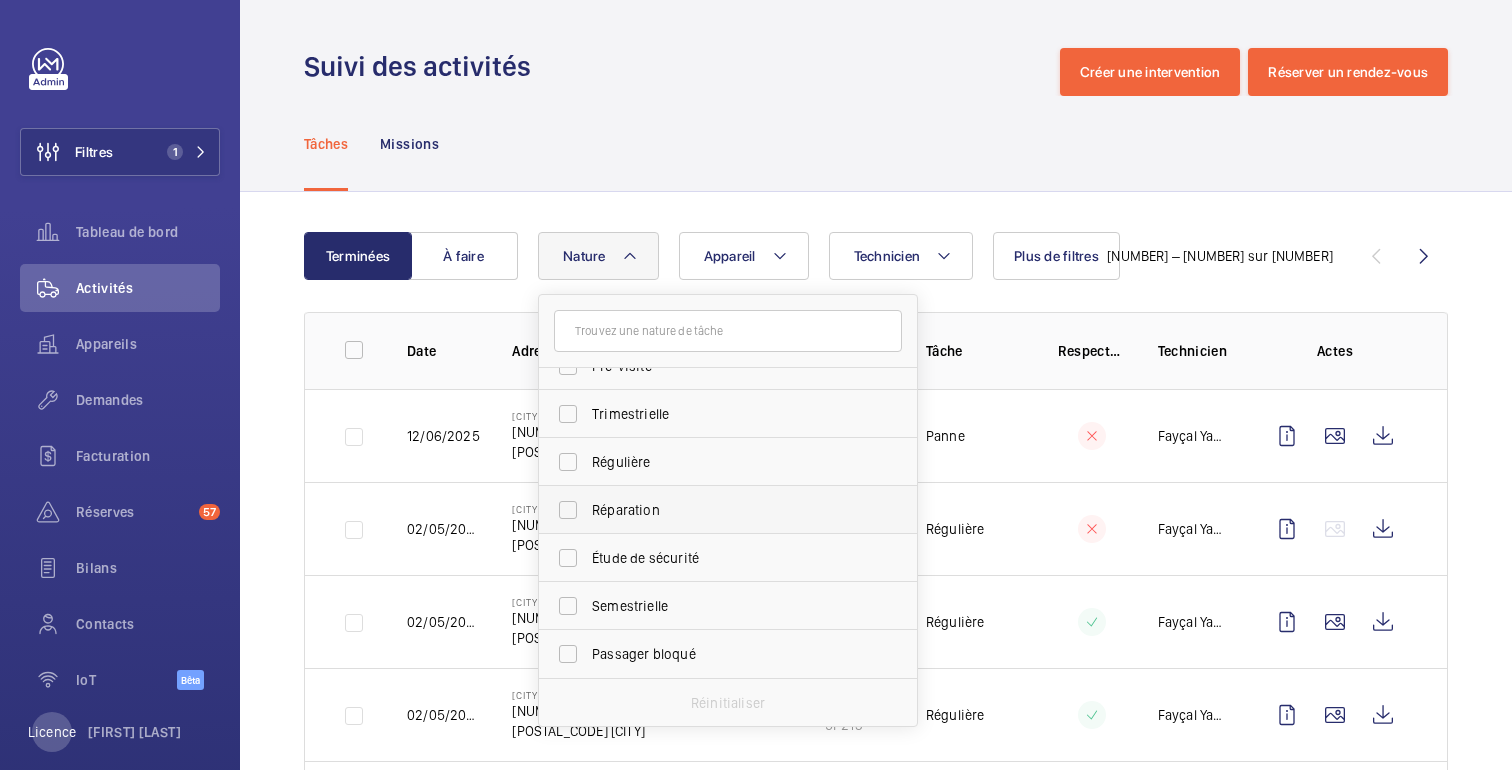 click on "Réparation" at bounding box center [729, 510] 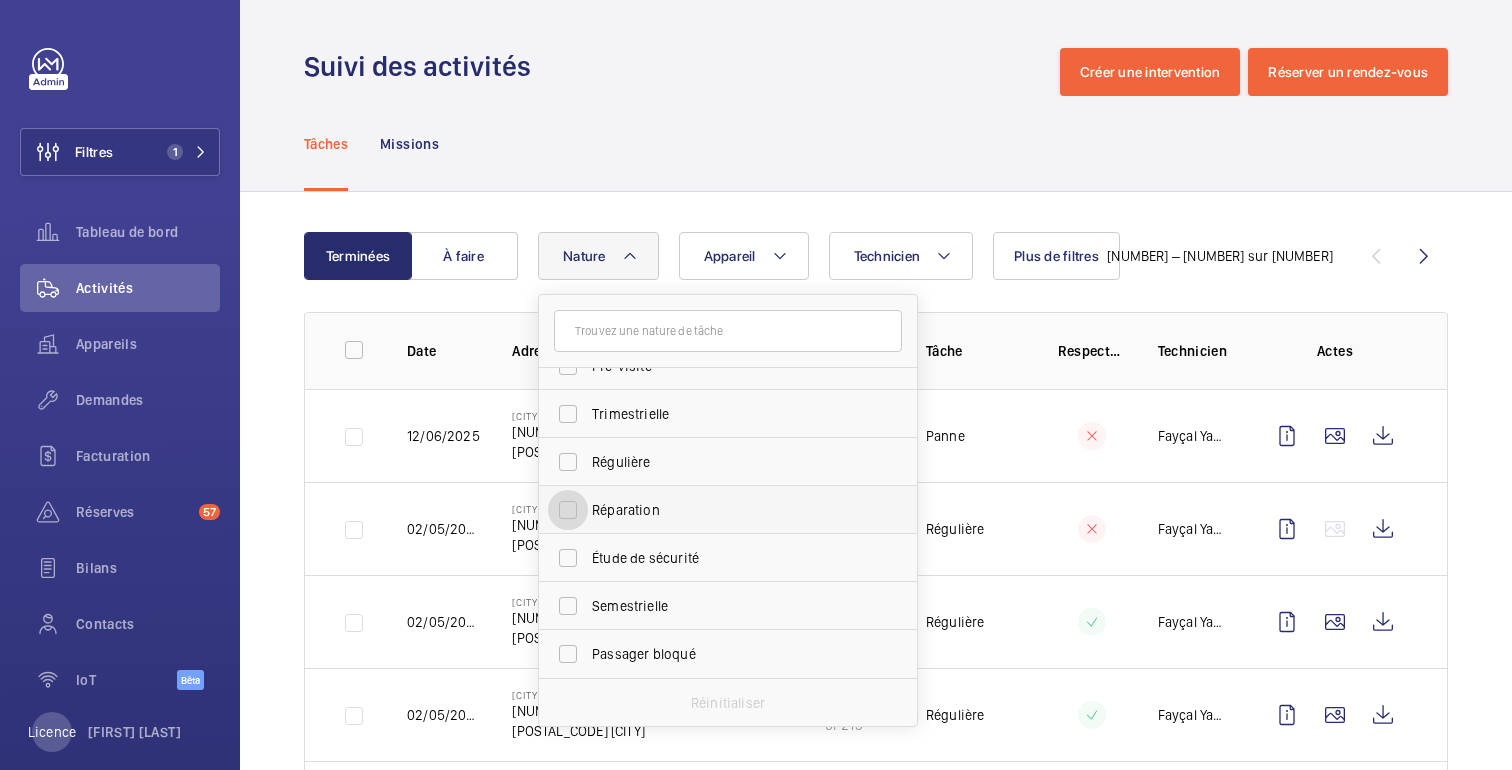 click on "Réparation" at bounding box center [568, 510] 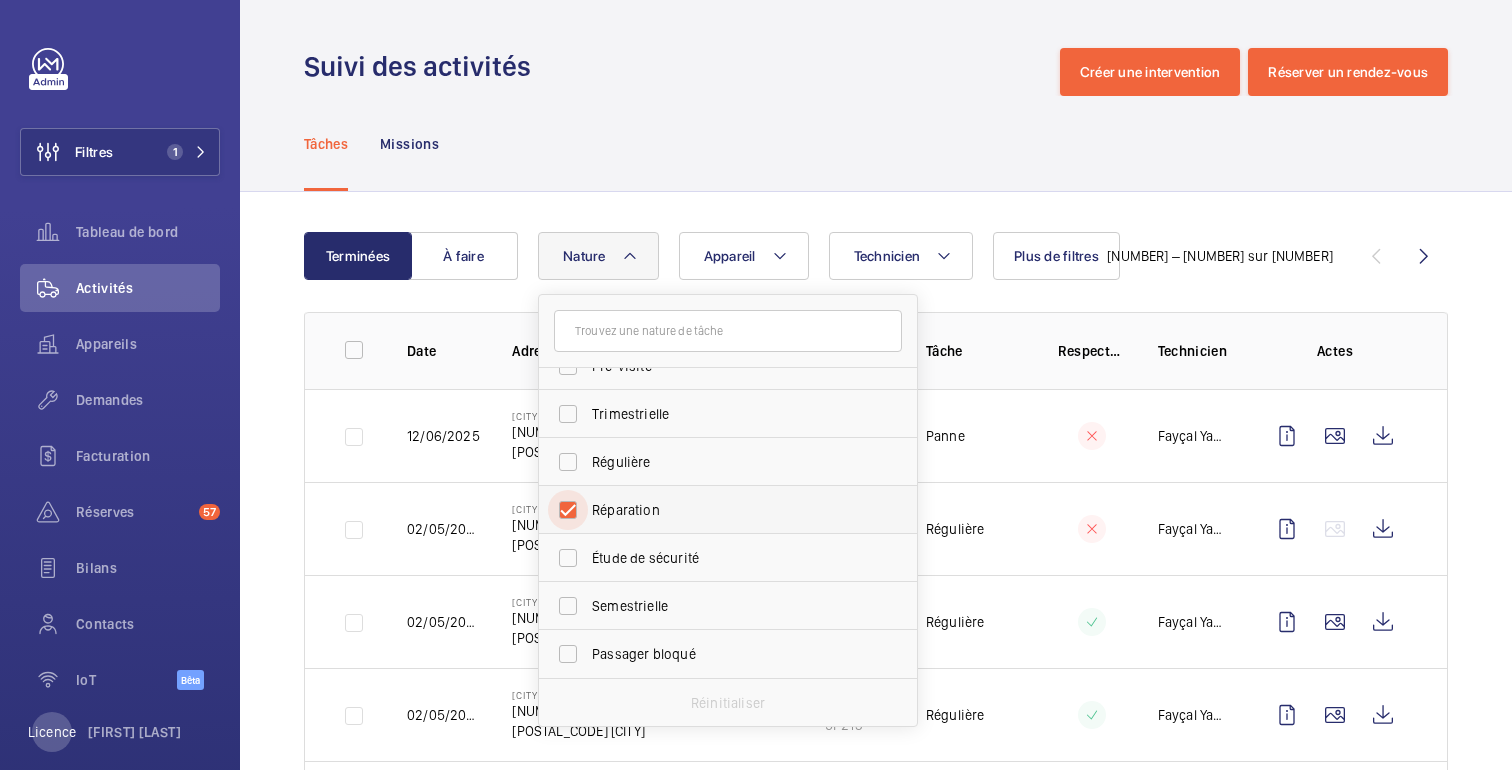 checkbox on "true" 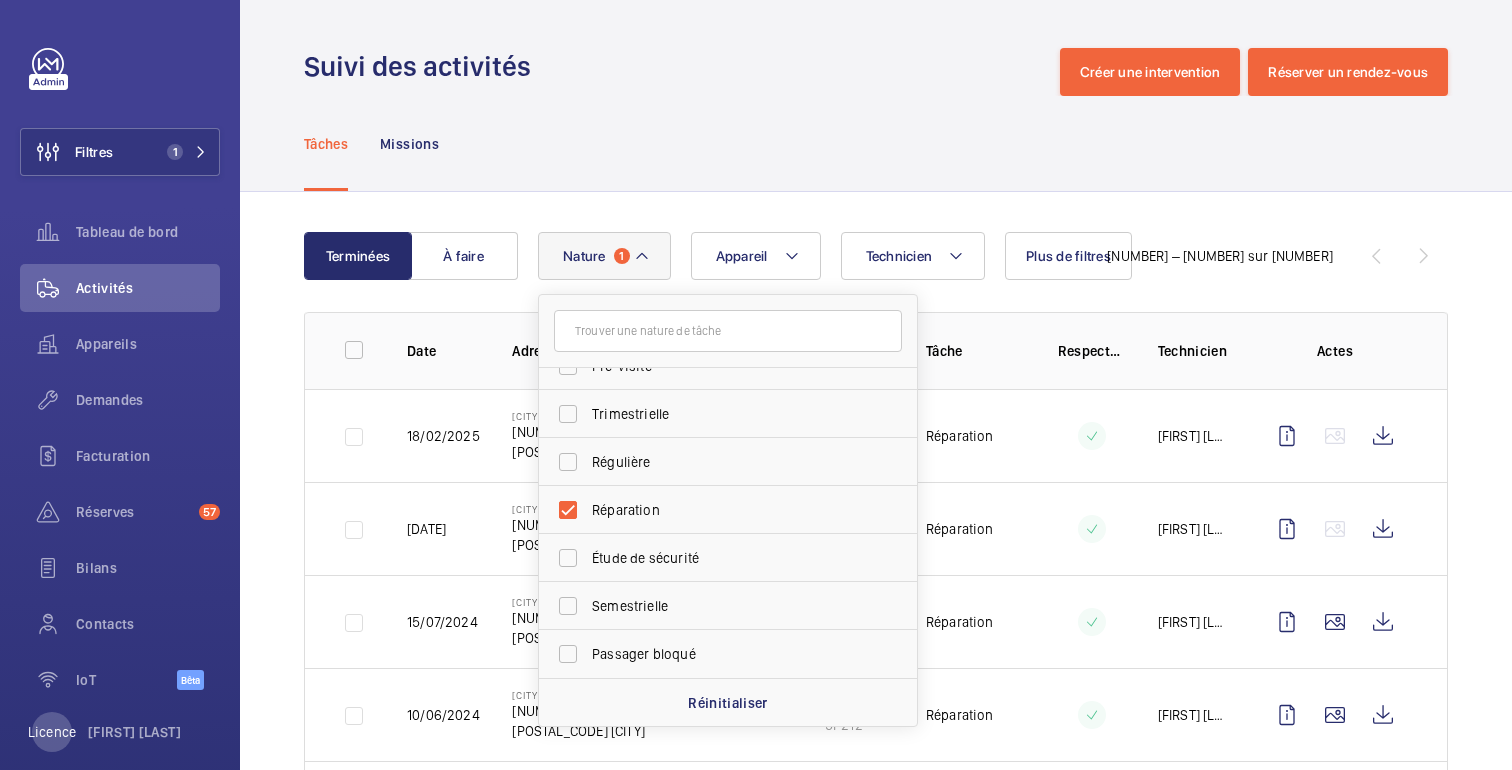 click on "Technicien Appareil Nature 1 Annuelle Panne Rendez-vous client Rendez-vous bureau de contrôle État des lieux Installation IoT Pré-visite Trimestrielle Régulière Réparation Étude de sécurité Semestrielle Passager bloqué Réinitialiser Plus de filtres" 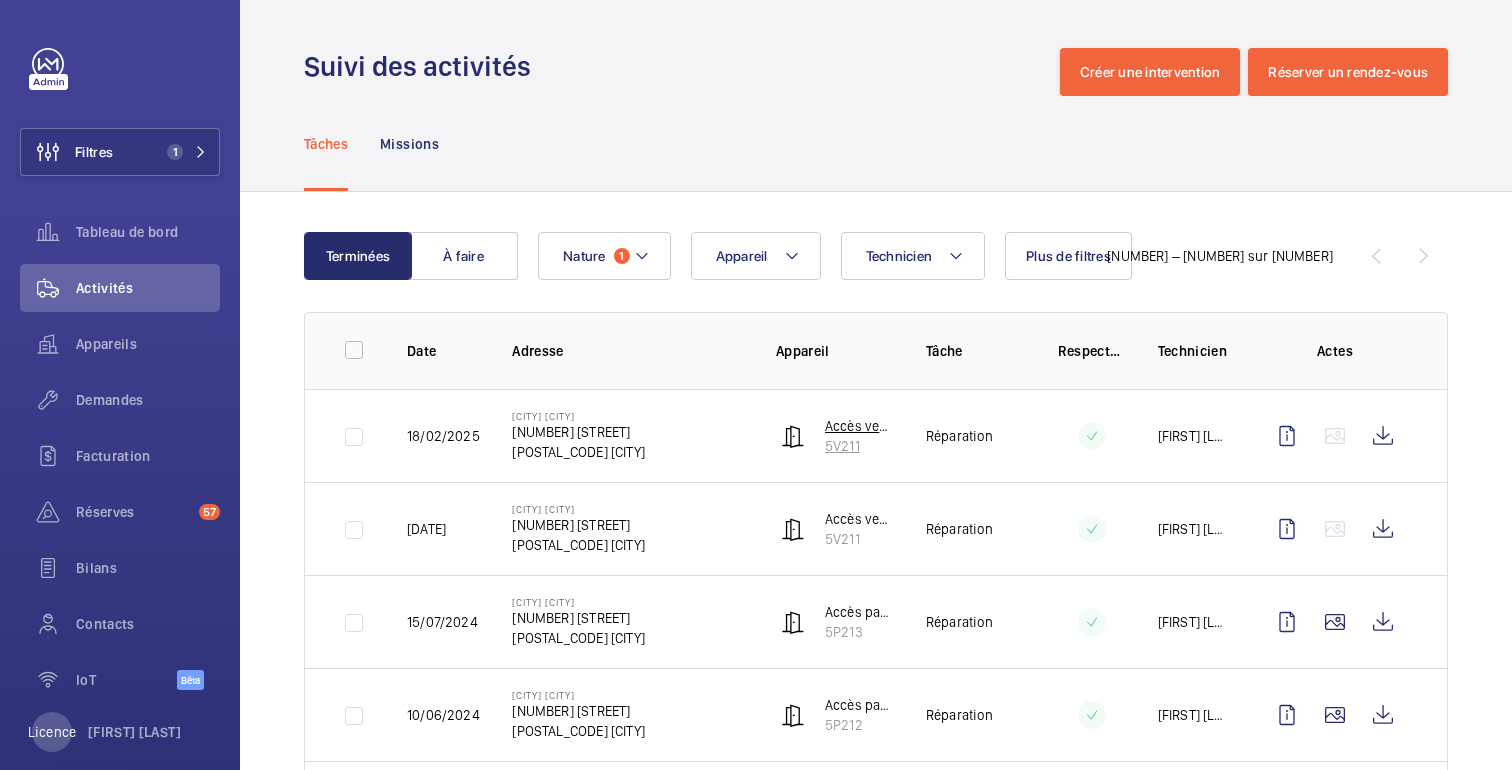 click on "Accès vente (Boutiques)" 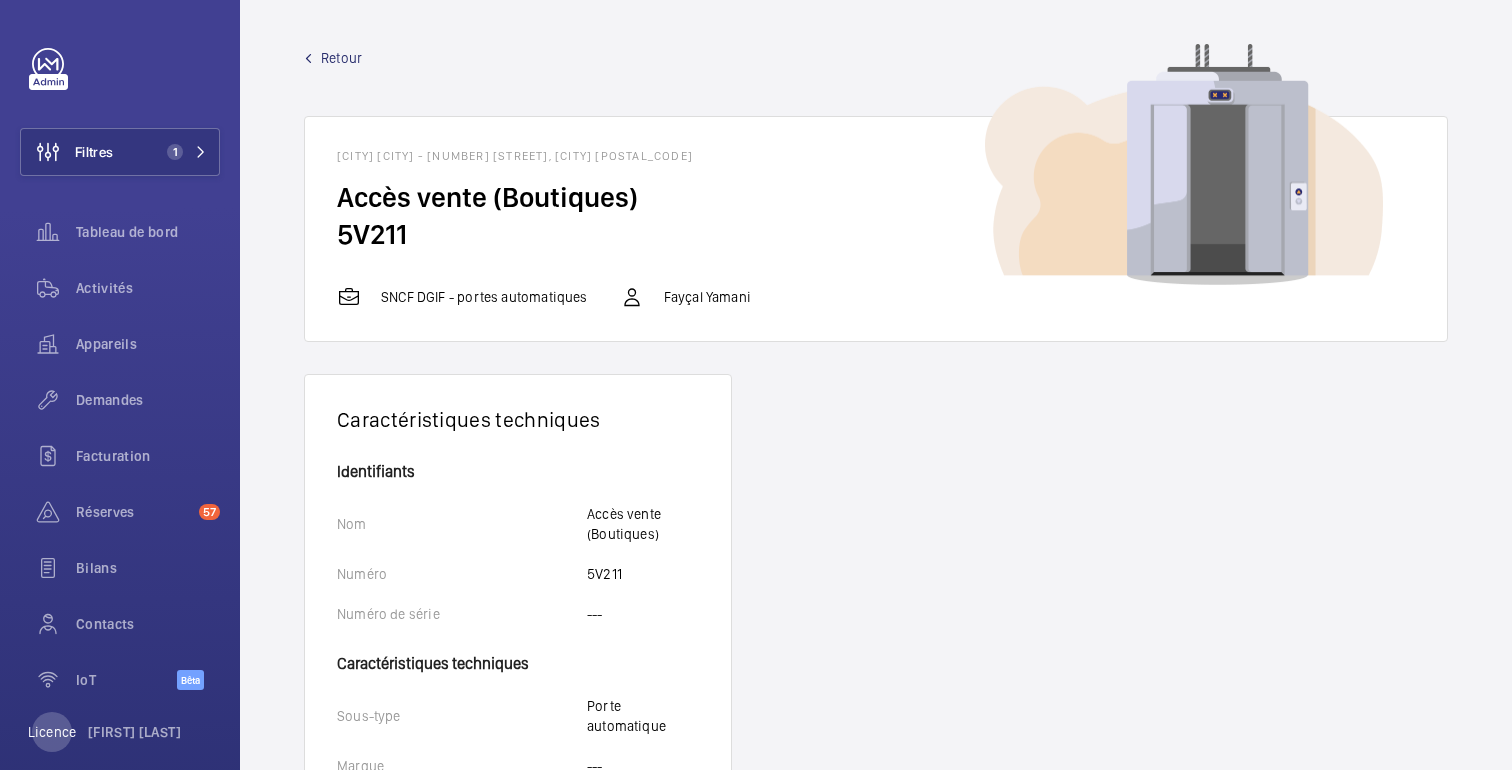 click on "Retour" 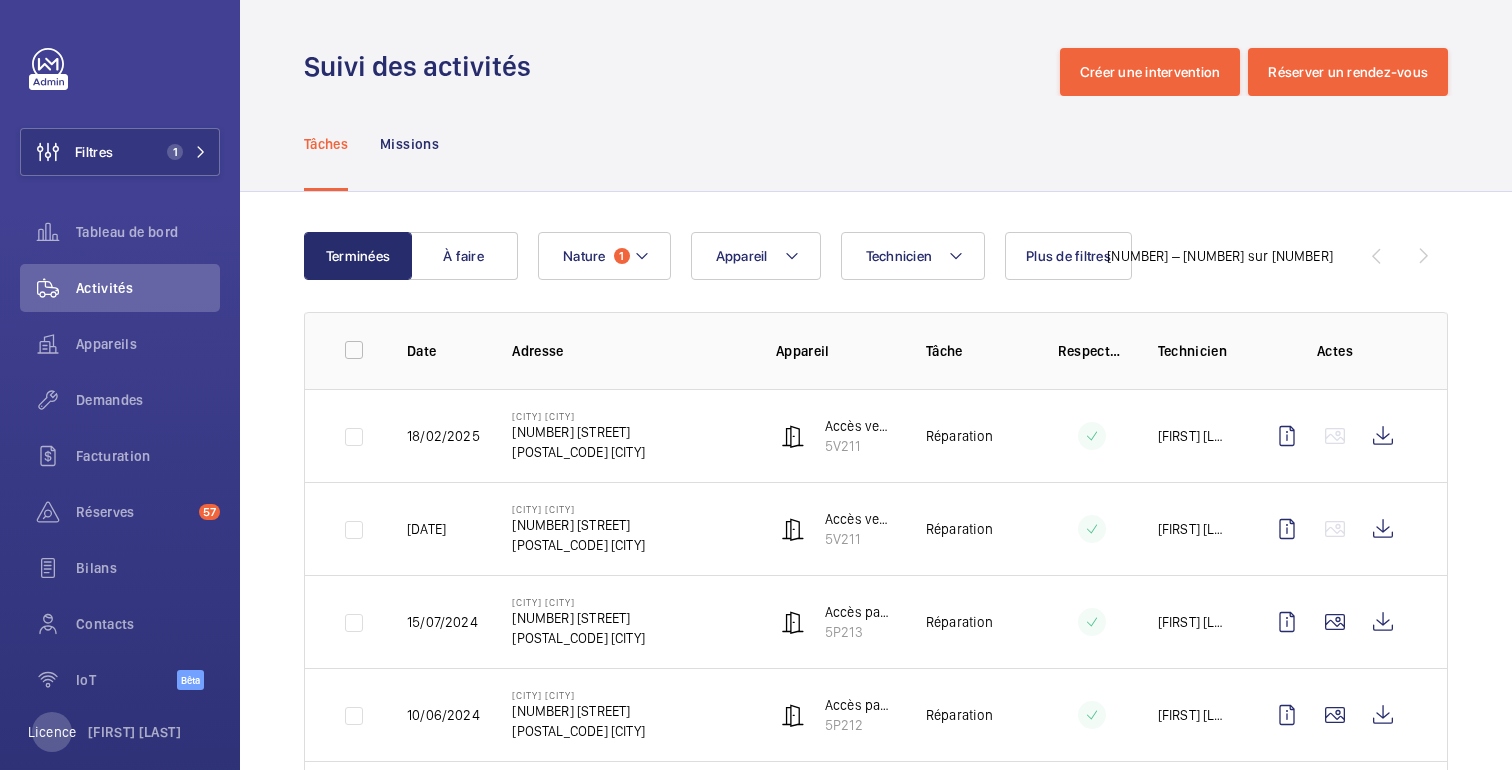scroll, scrollTop: 133, scrollLeft: 0, axis: vertical 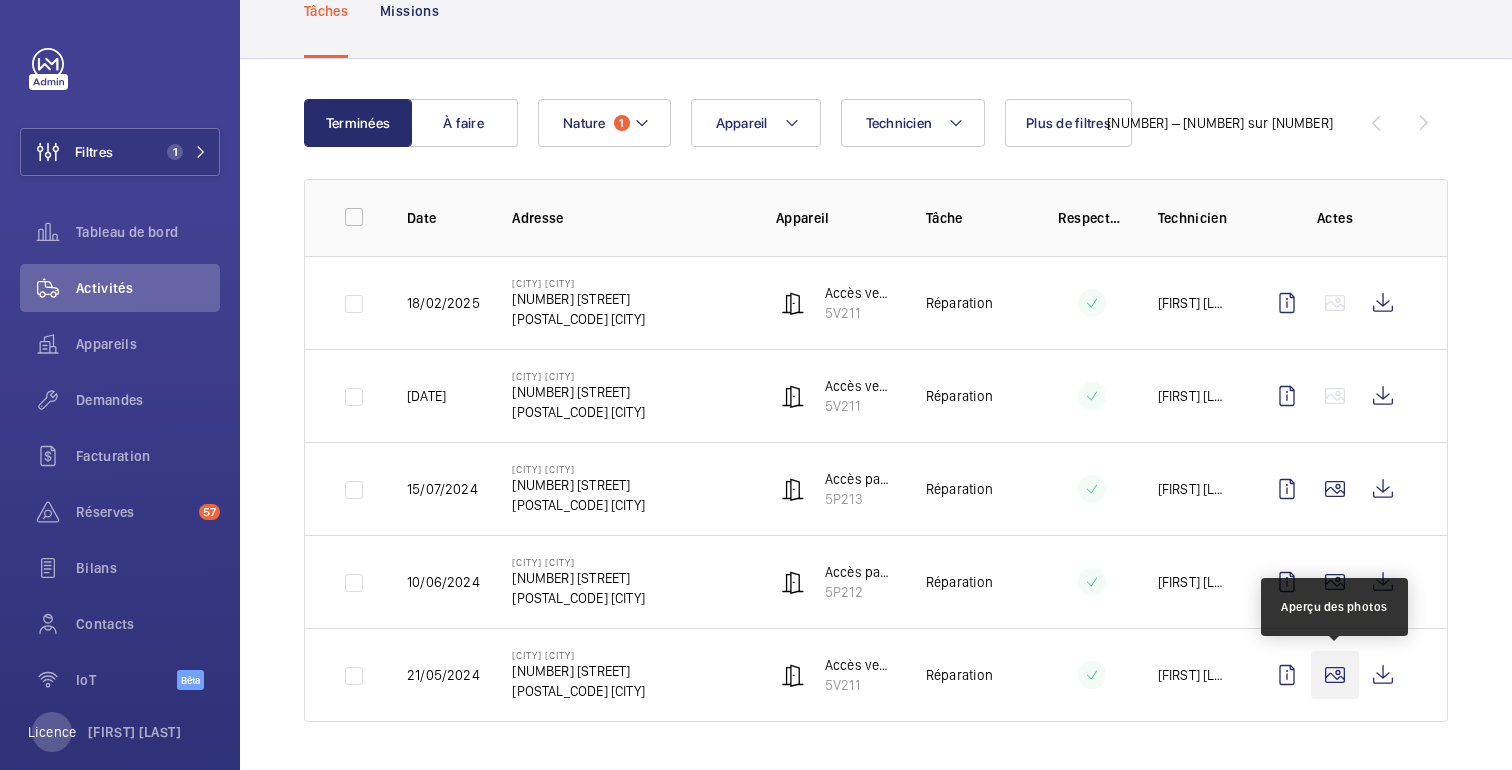 click 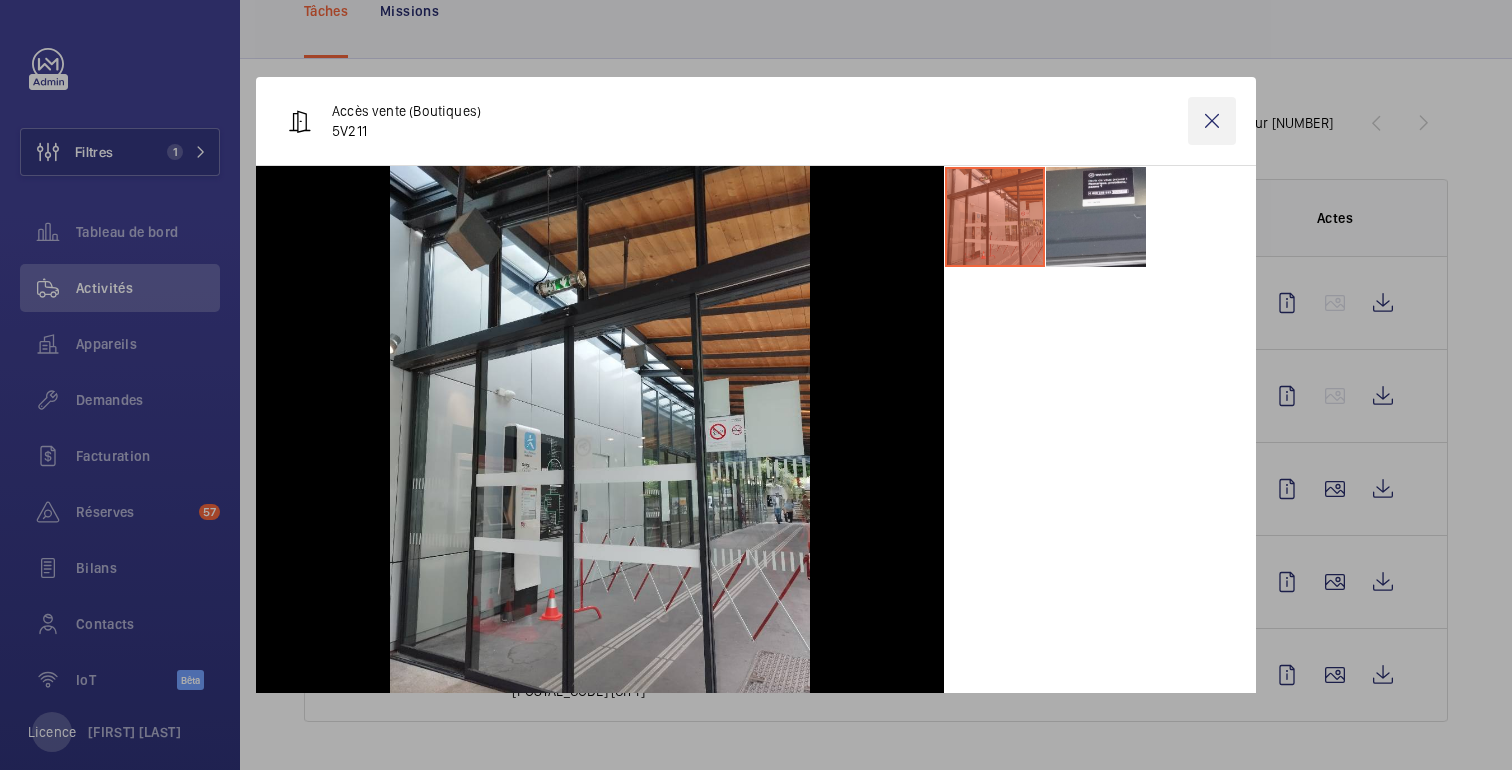 click at bounding box center [1212, 121] 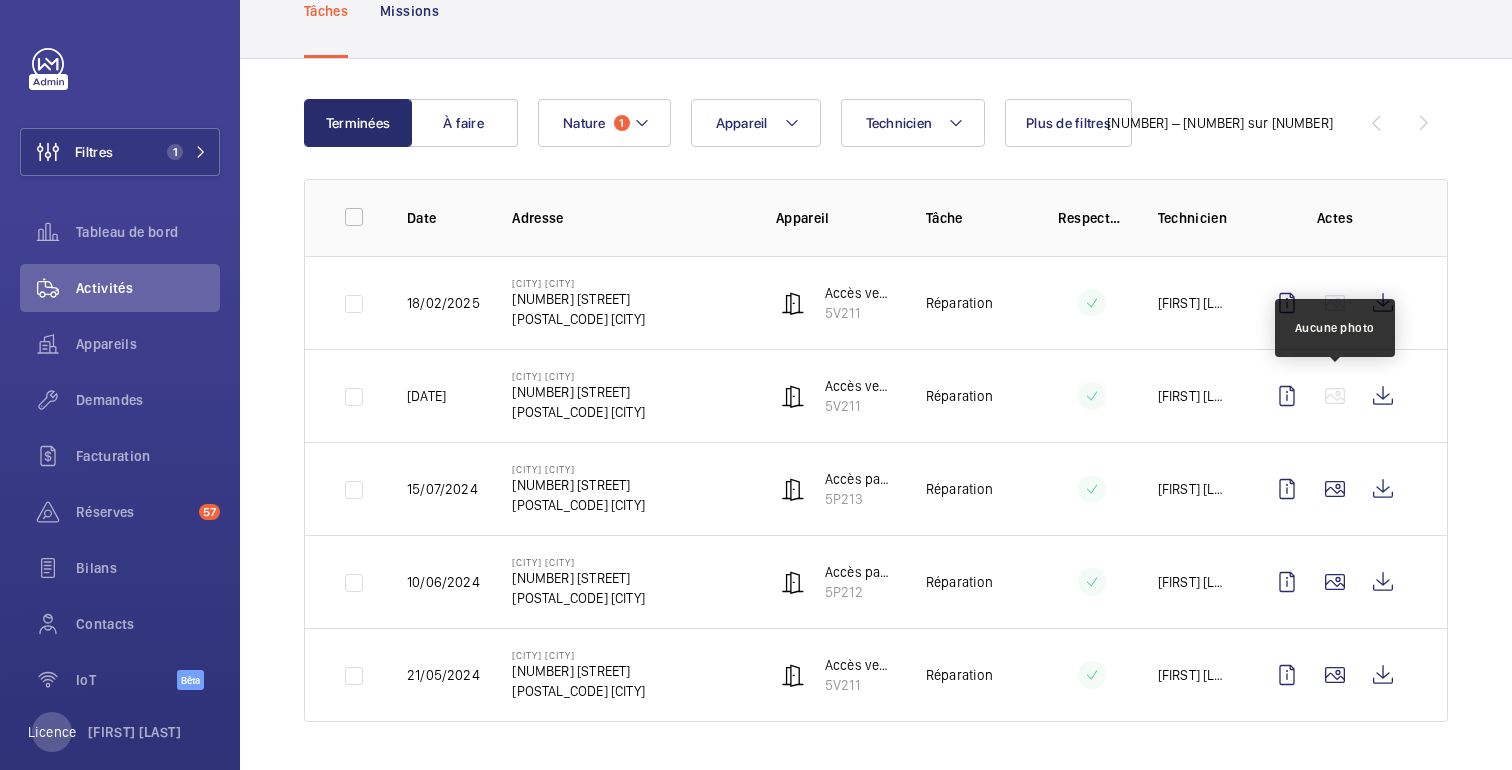 click 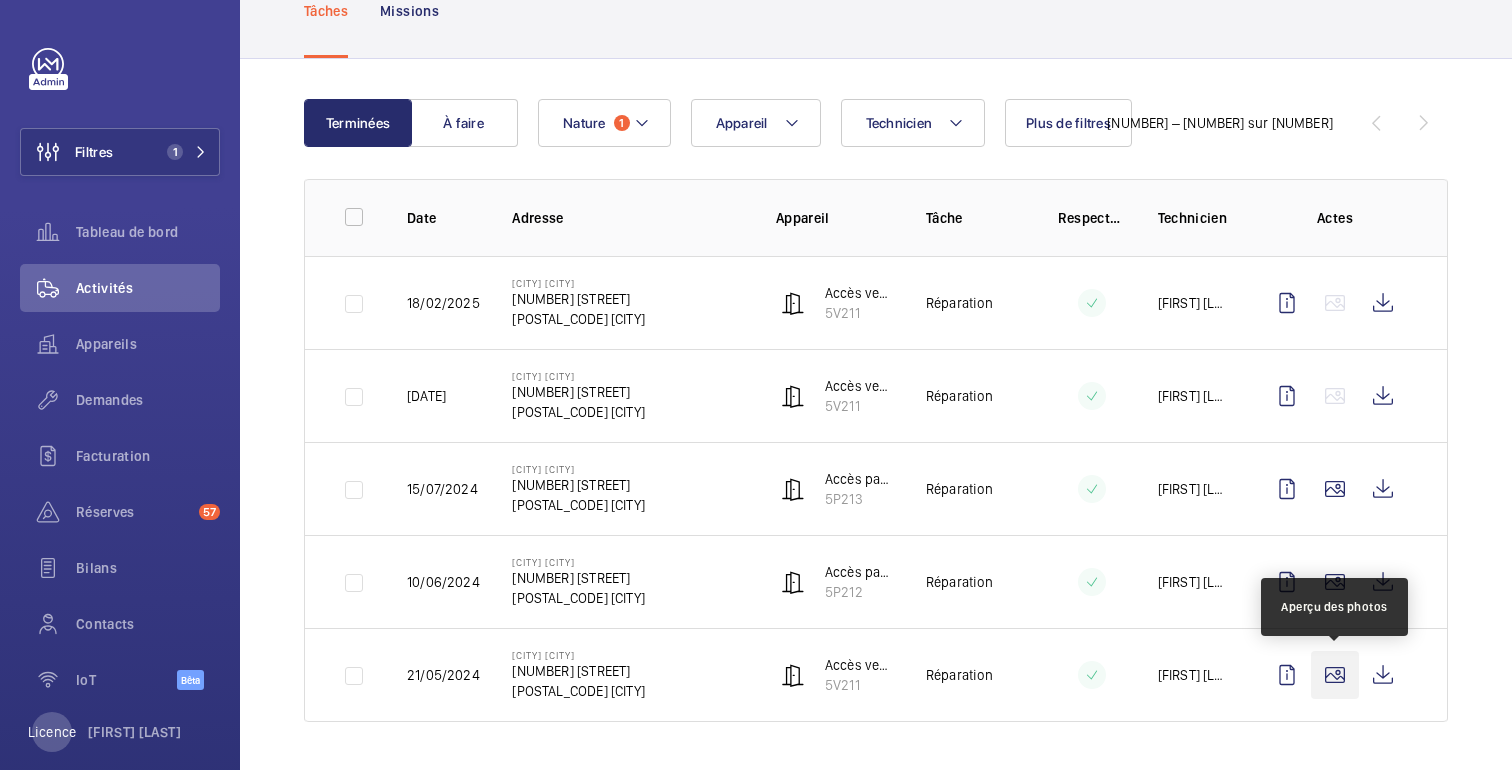 click 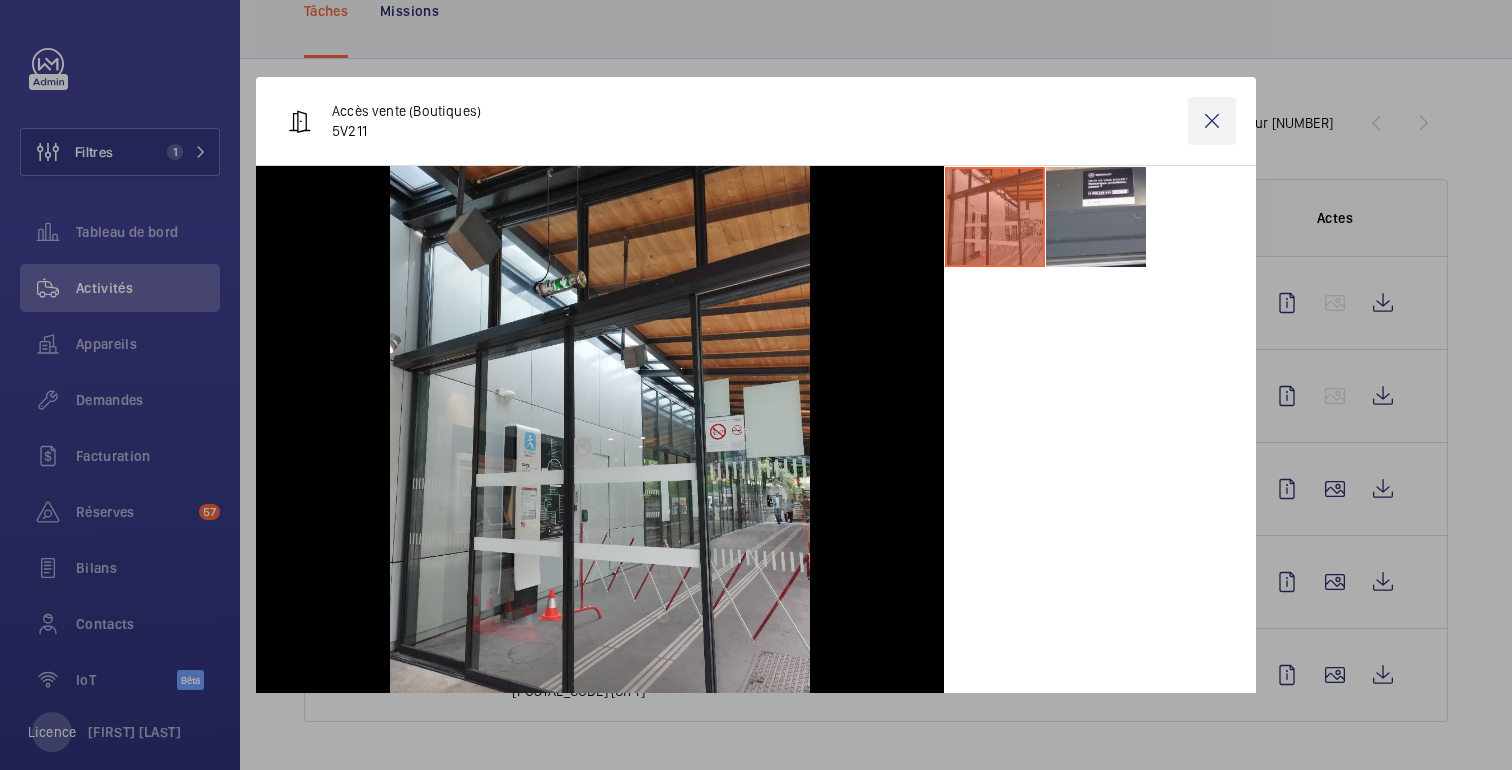 click at bounding box center [1212, 121] 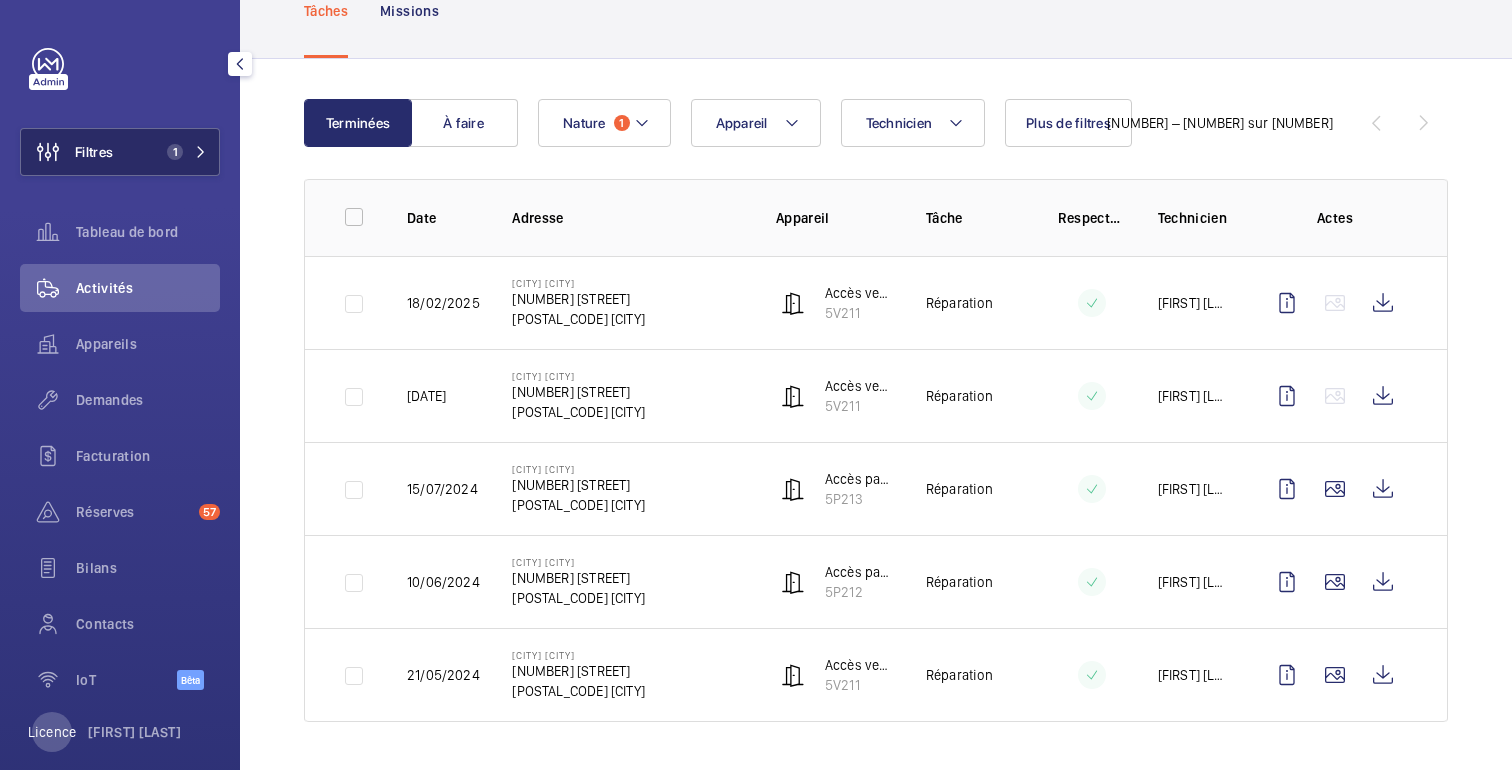 click on "Filtres 1" 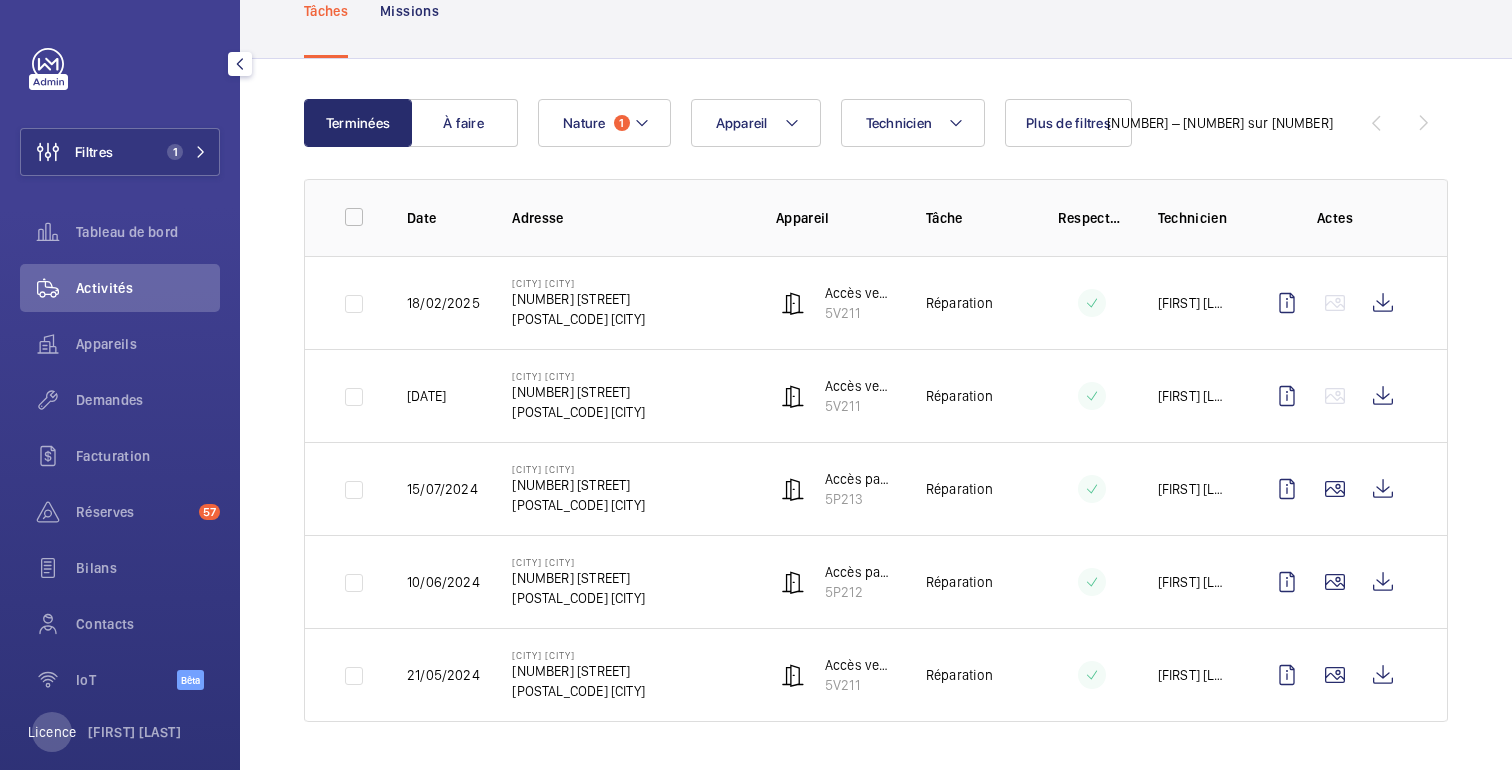 click on "1" 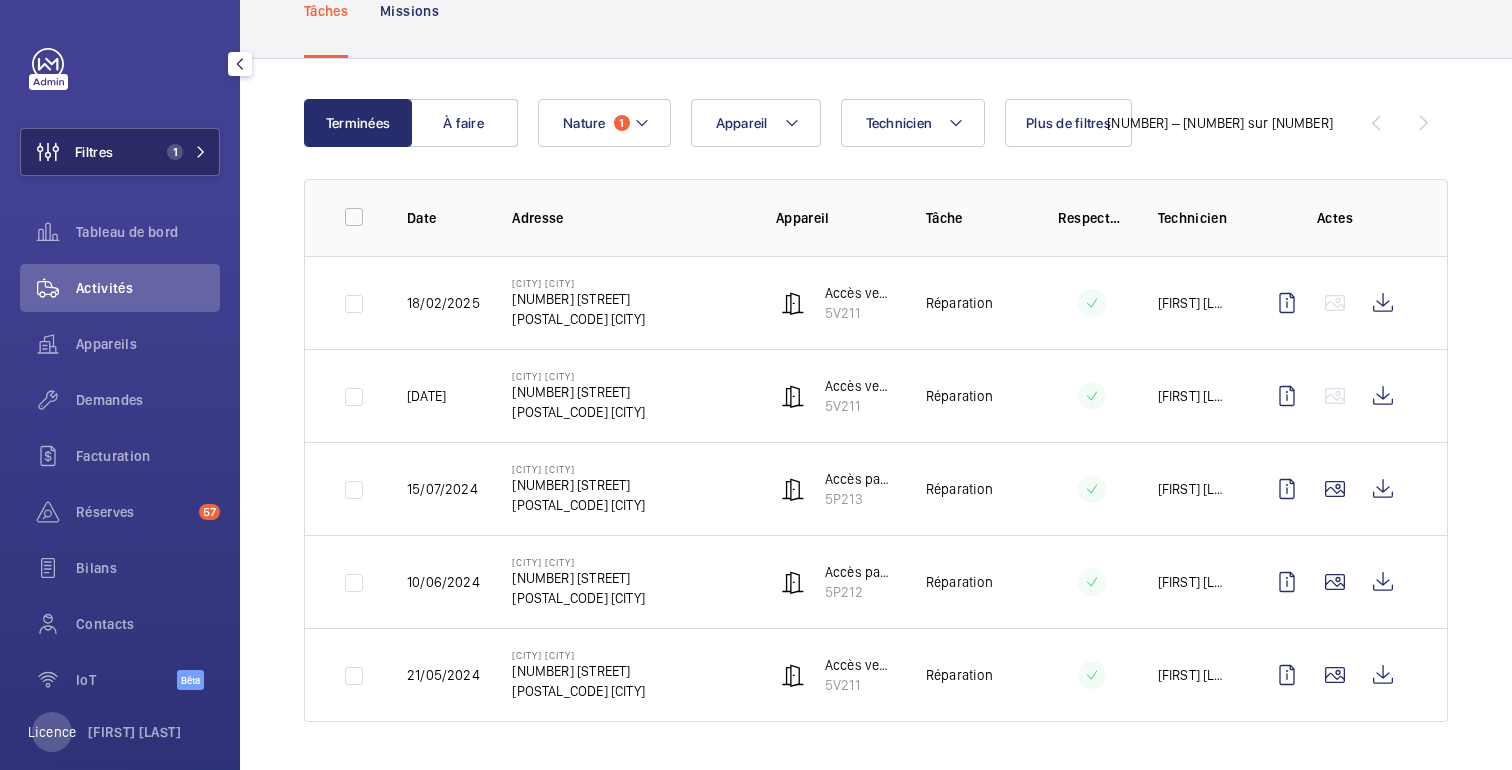 click on "Filtres 1" 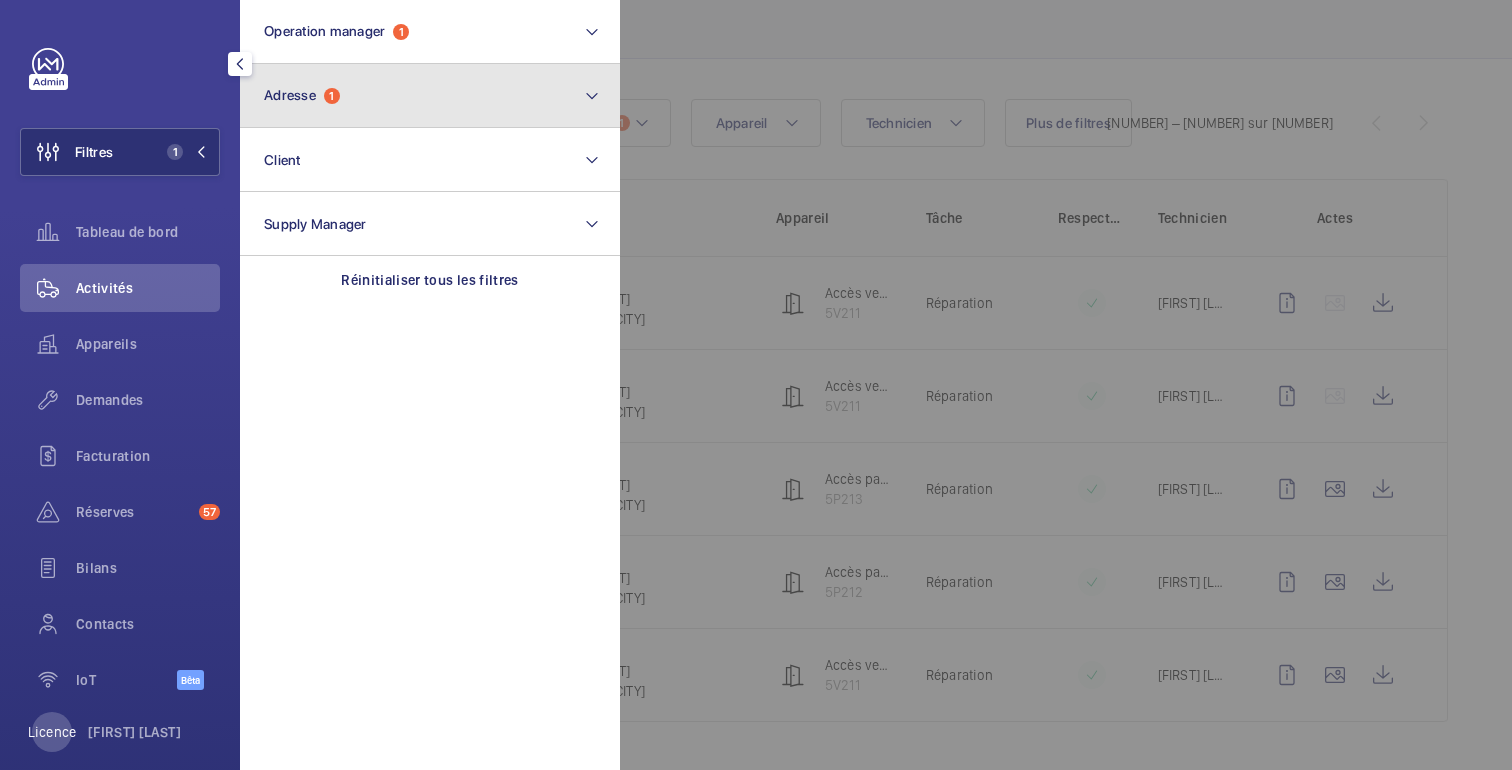 click on "Adresse  1" 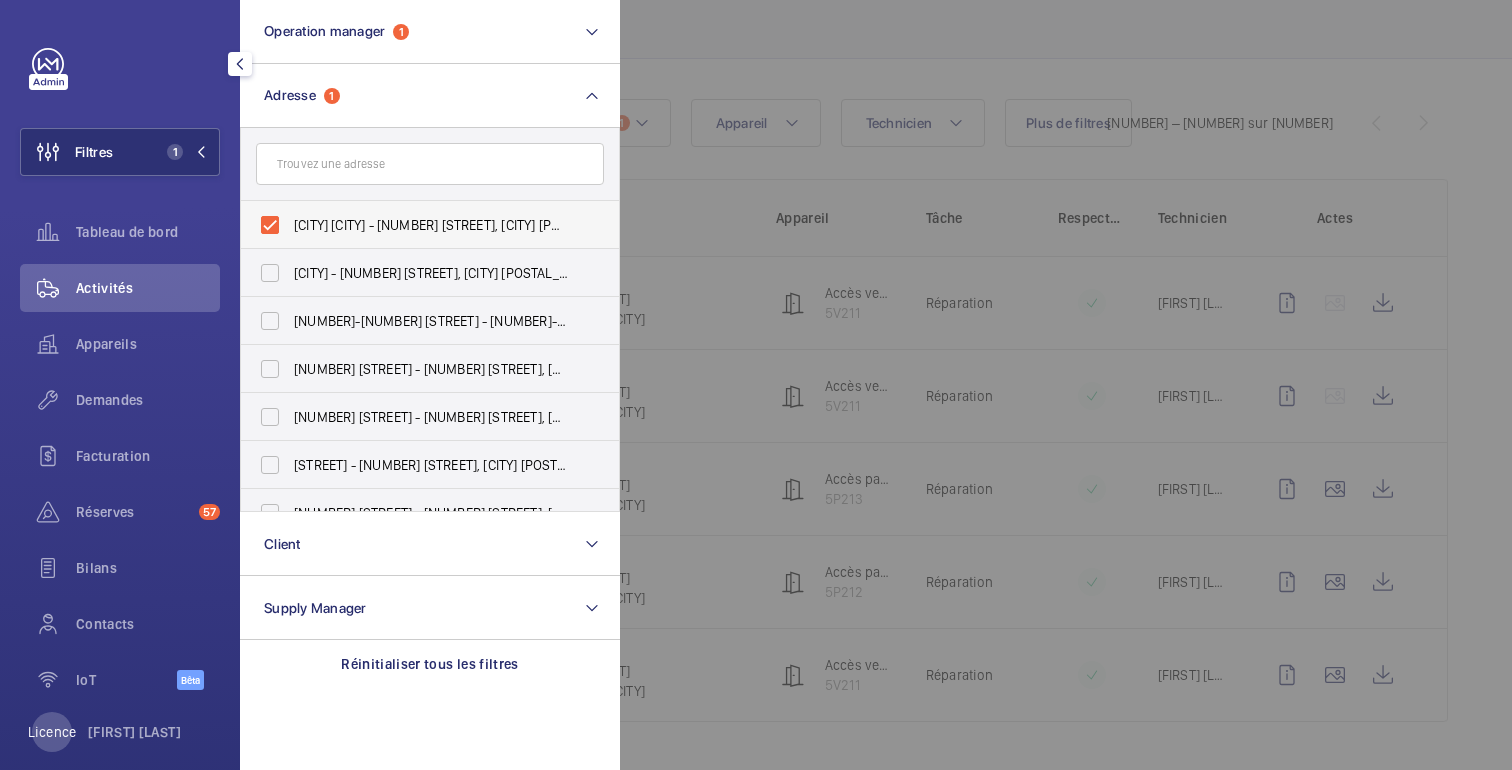 click on "MAISONS ALFORT ALFORTVILLE - 1 place Jean Moulin, MAISONS ALFORT 94700" at bounding box center (415, 225) 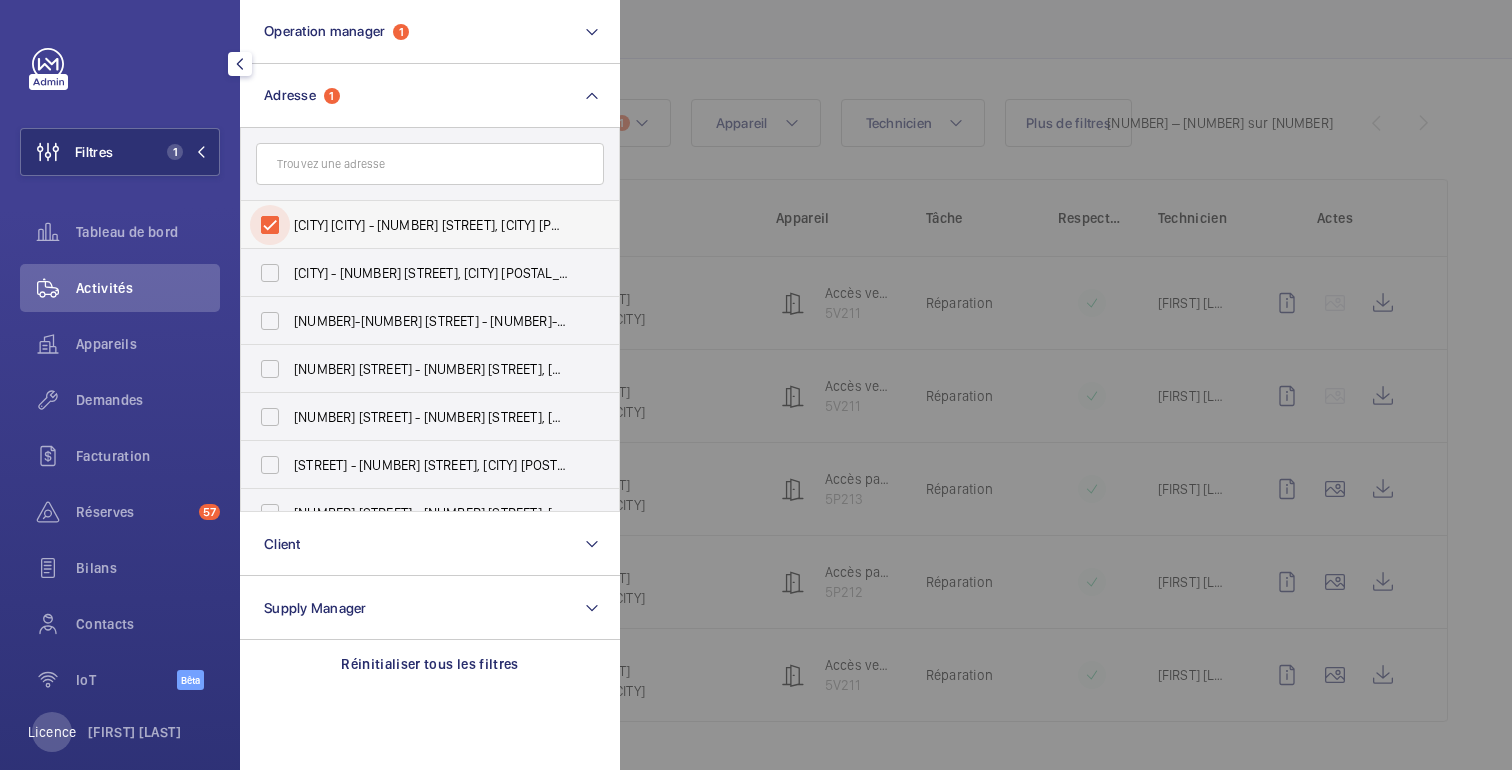 click on "MAISONS ALFORT ALFORTVILLE - 1 place Jean Moulin, MAISONS ALFORT 94700" at bounding box center (270, 225) 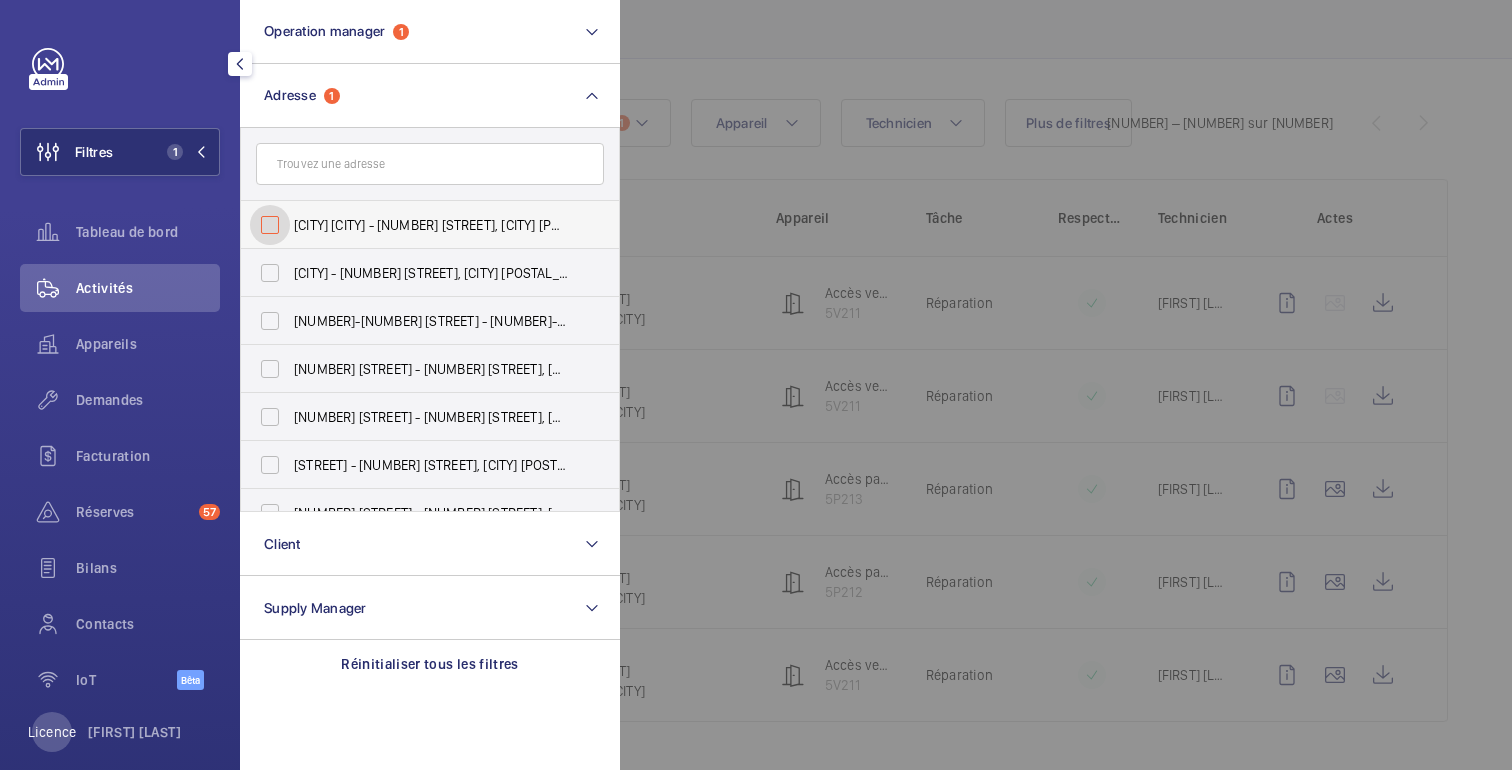 checkbox on "false" 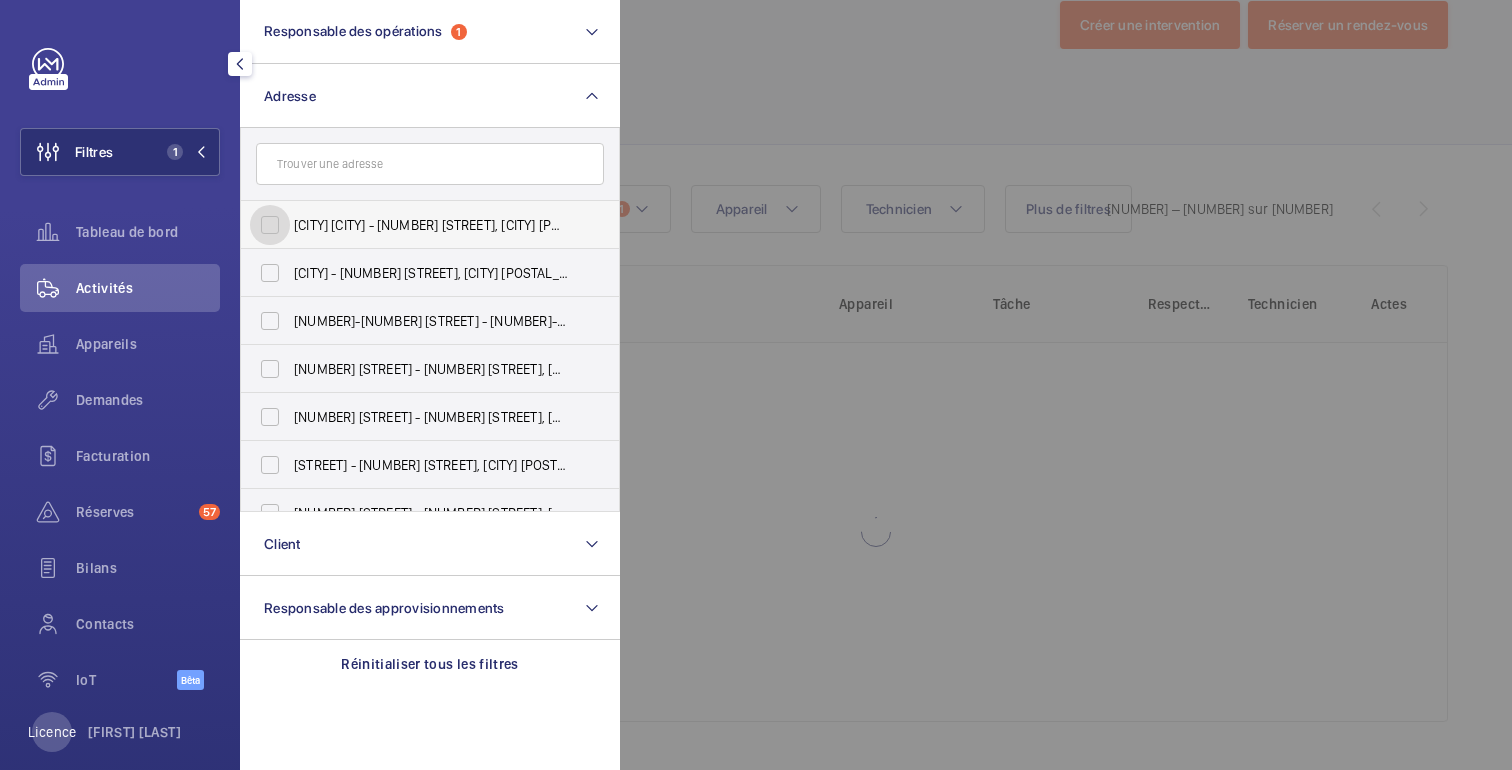 scroll, scrollTop: 47, scrollLeft: 0, axis: vertical 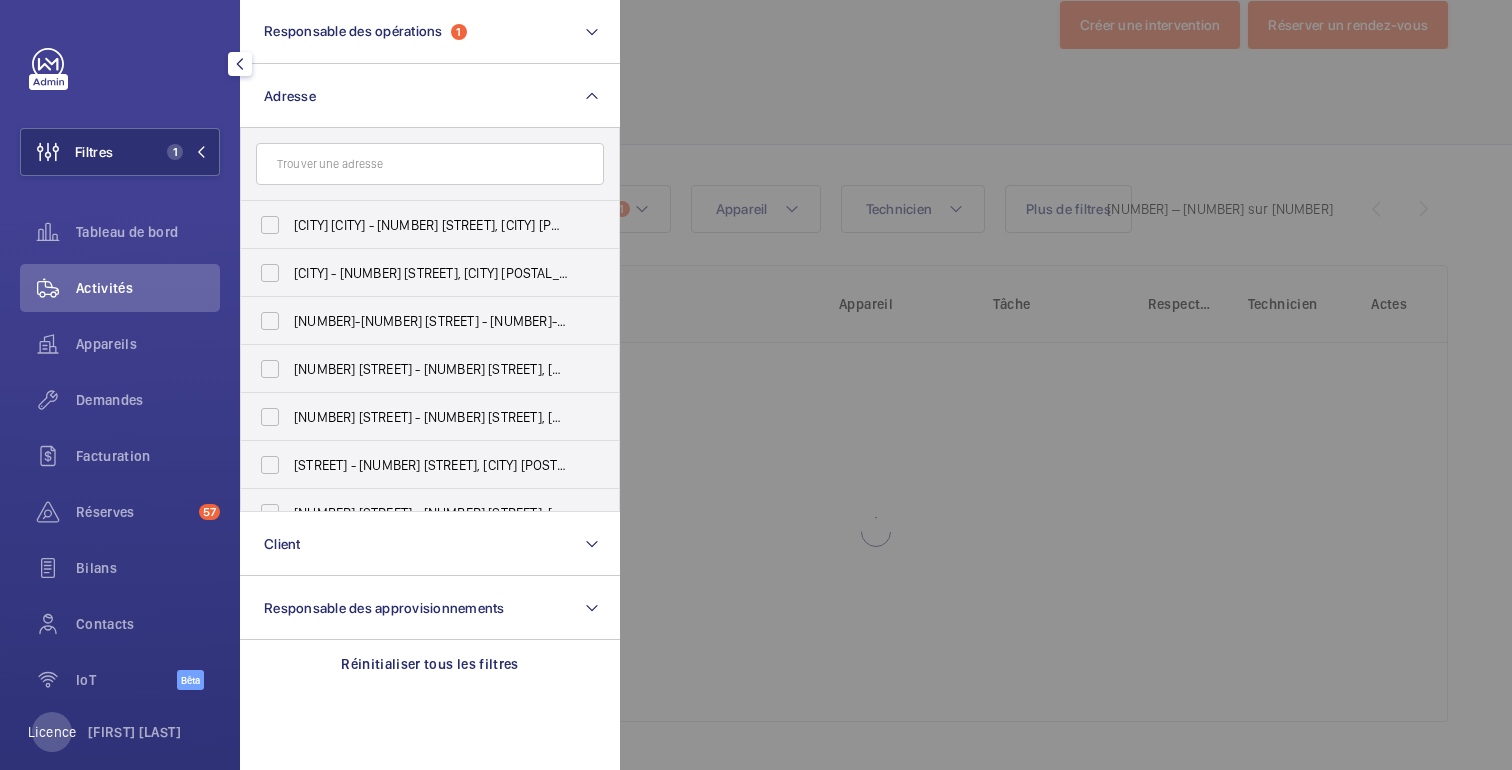 click 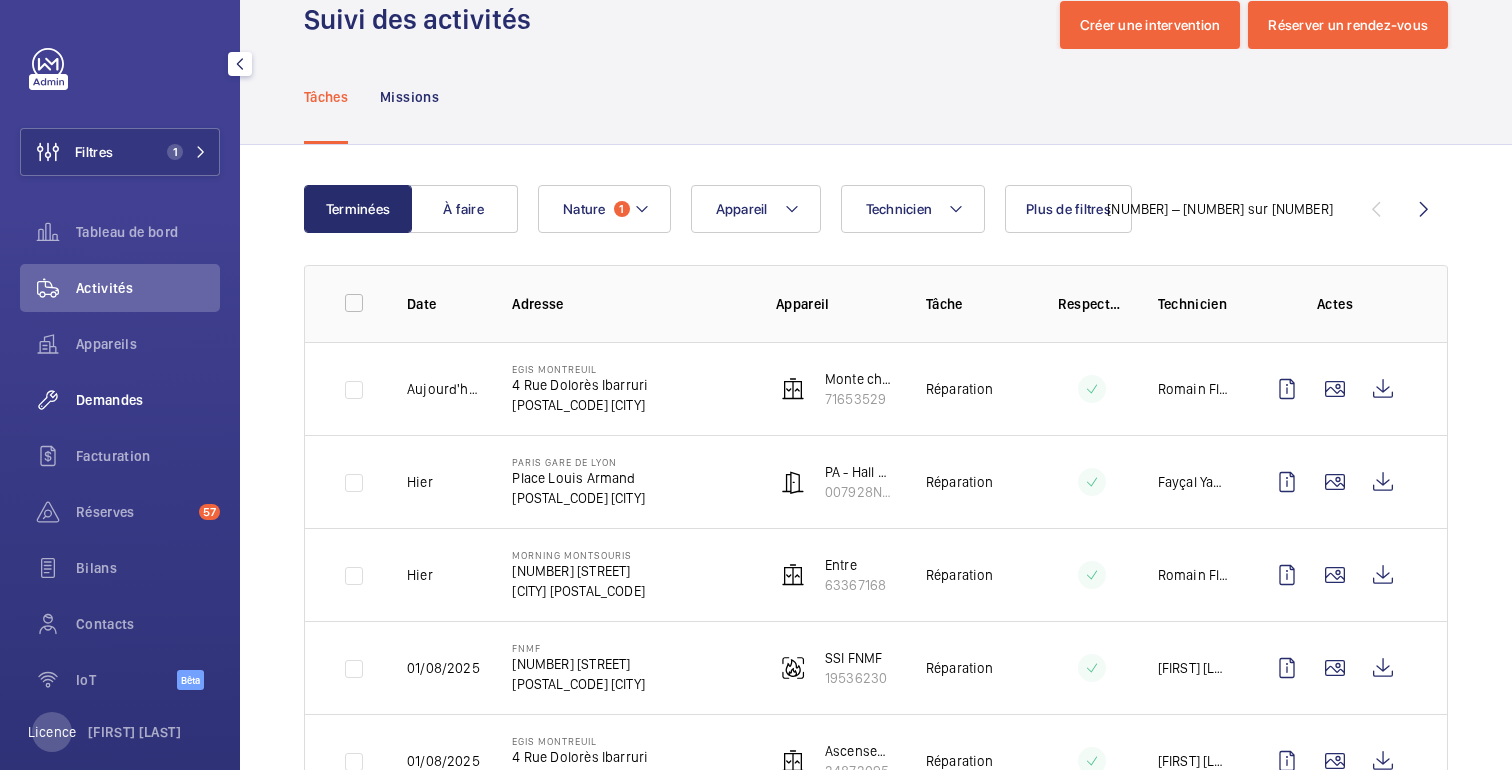 scroll, scrollTop: 133, scrollLeft: 0, axis: vertical 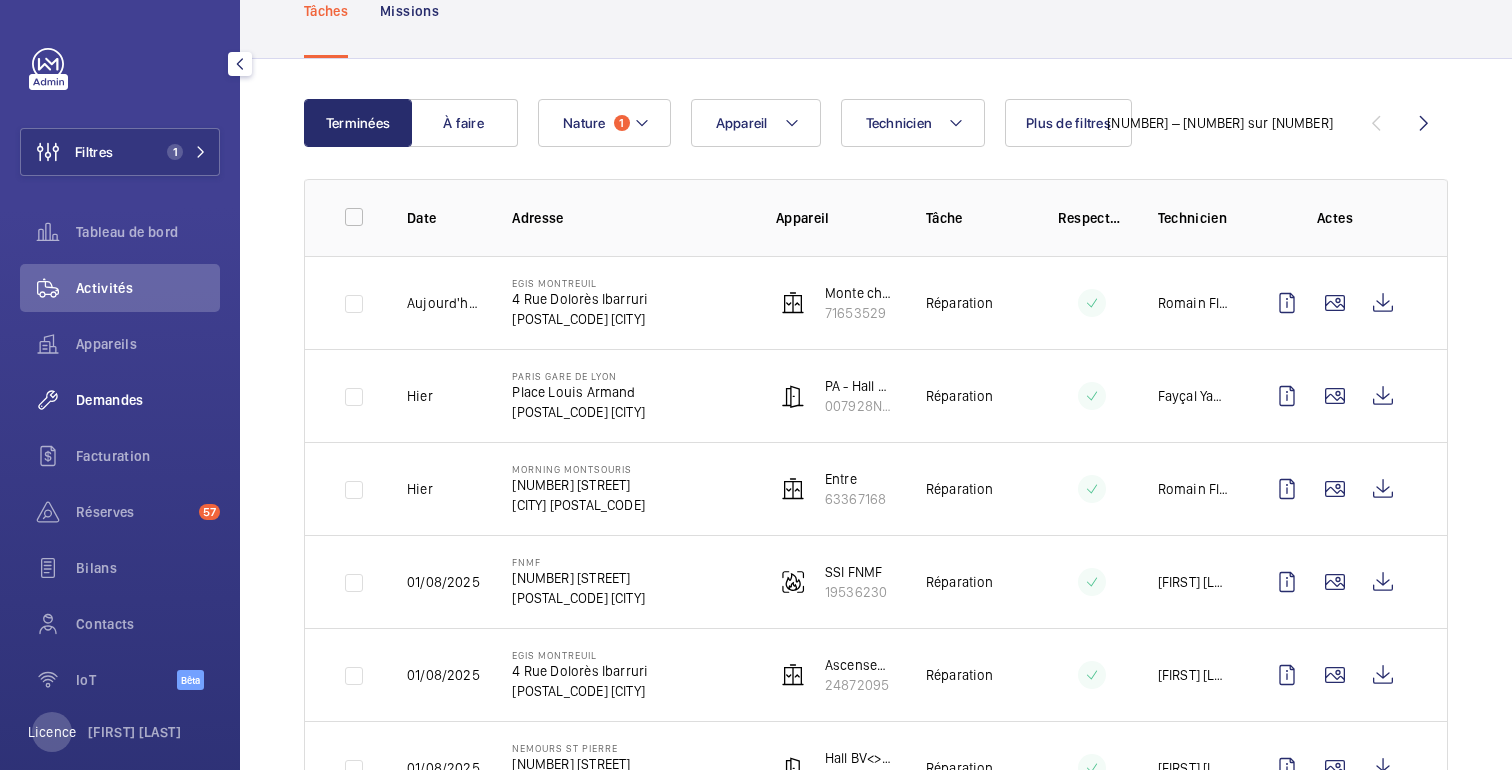 click on "Demandes" 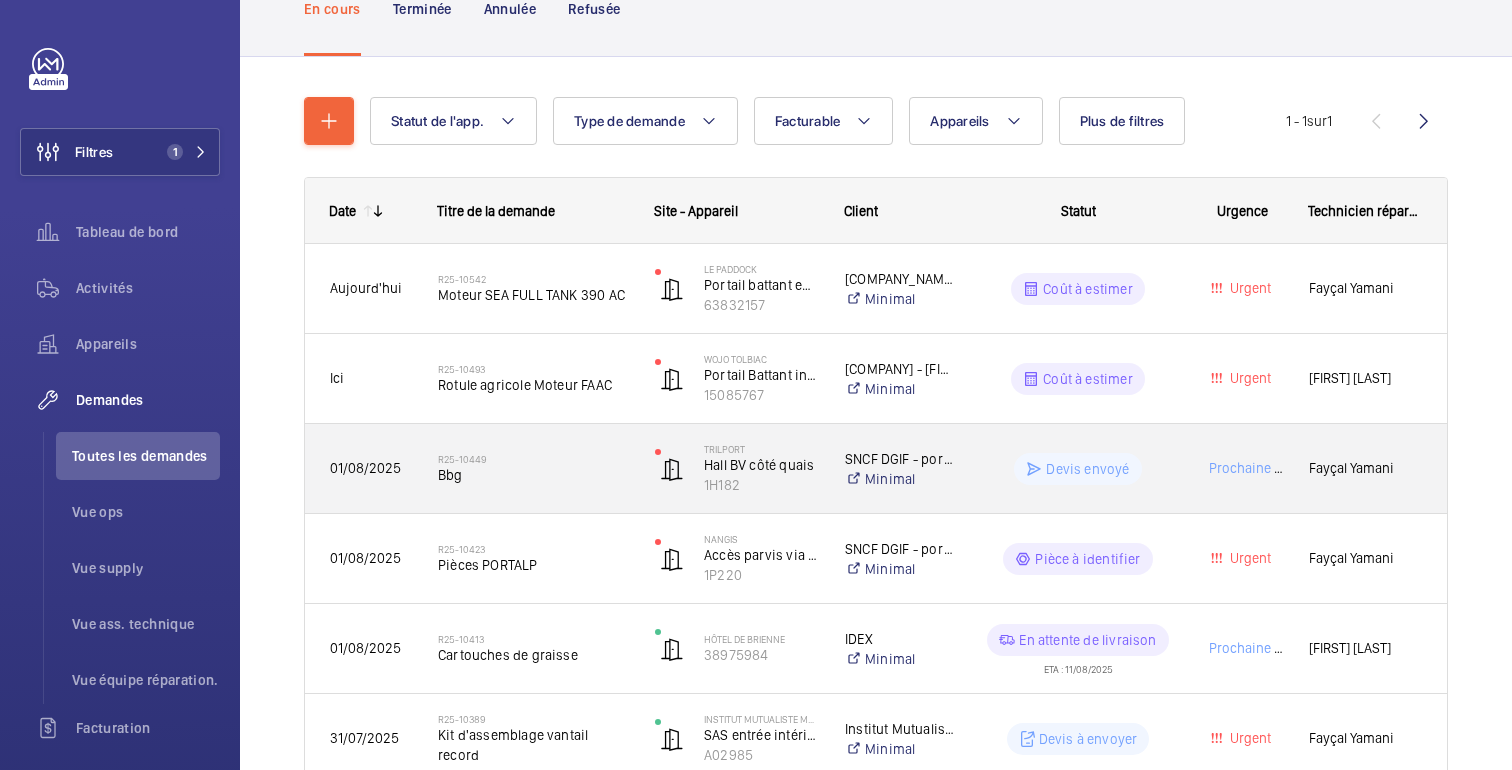 scroll, scrollTop: 146, scrollLeft: 0, axis: vertical 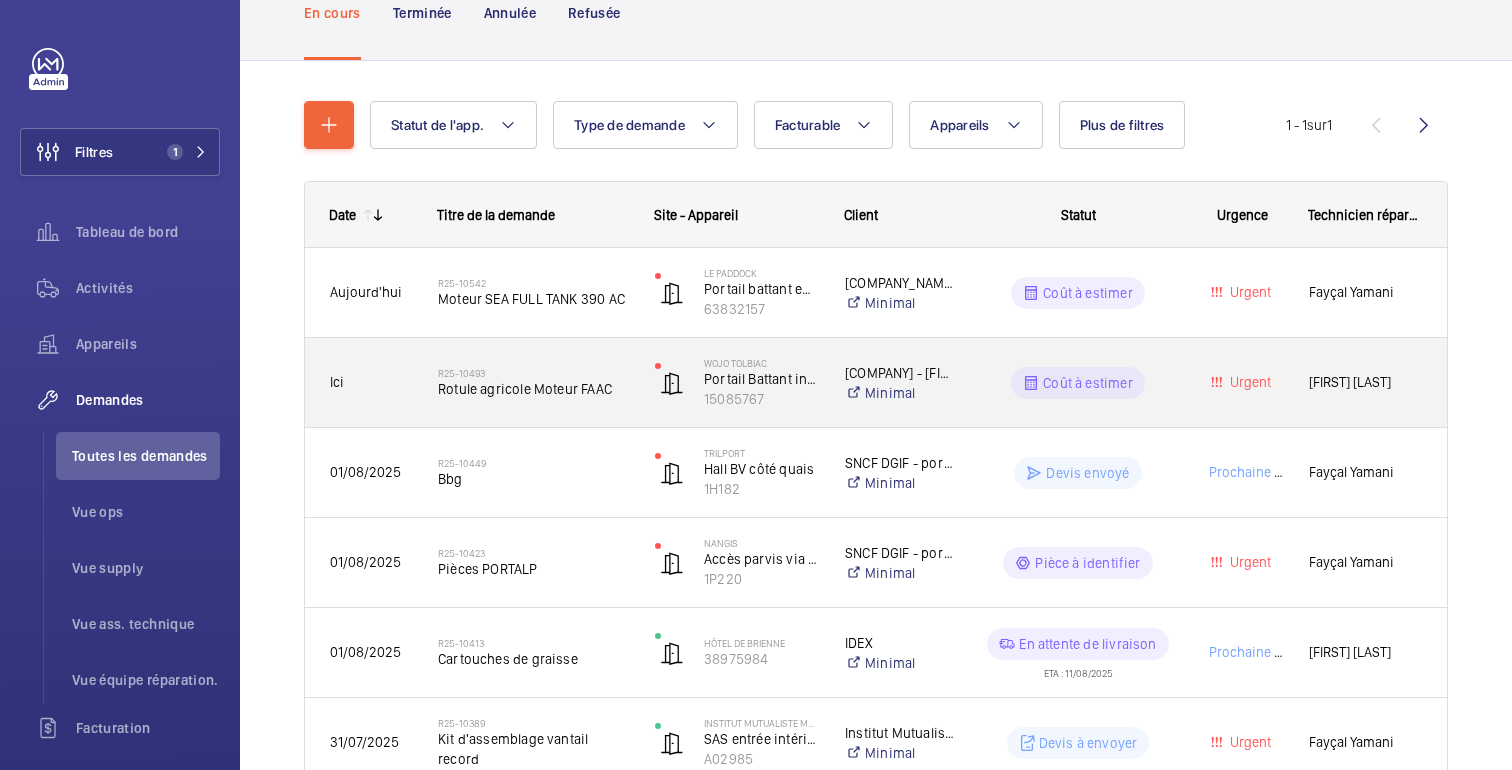 click on "Coût à estimer" 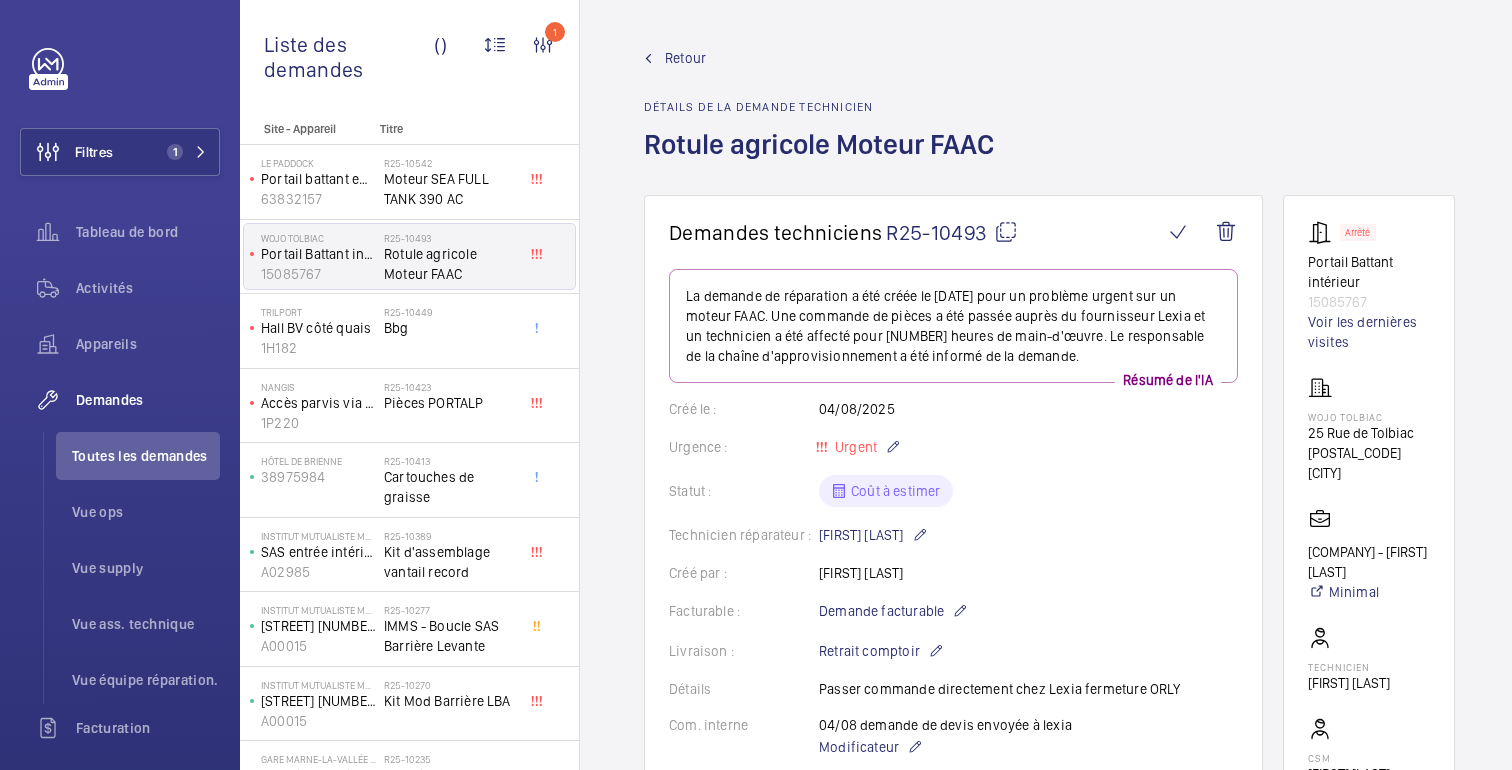 click 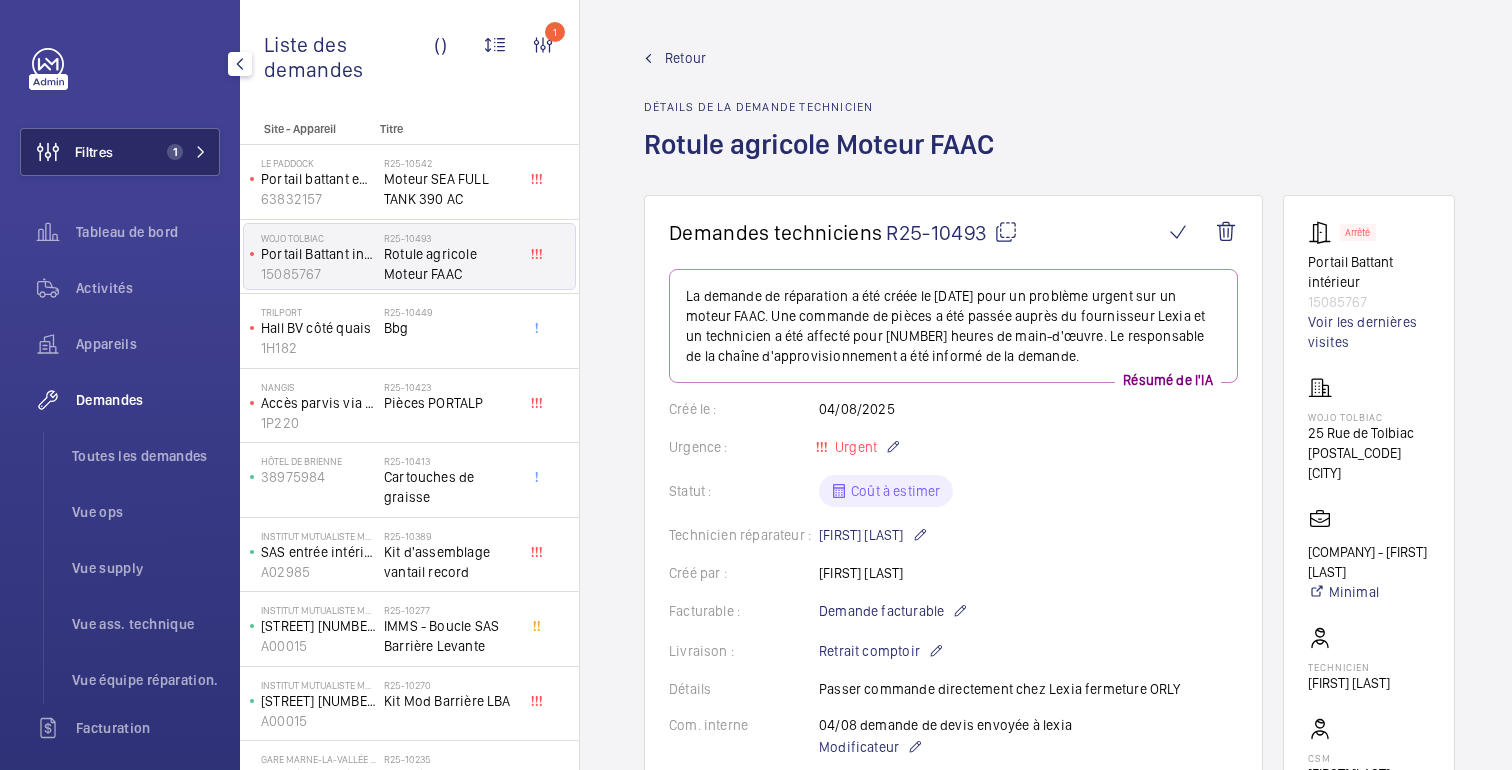 click on "Filtres 1" 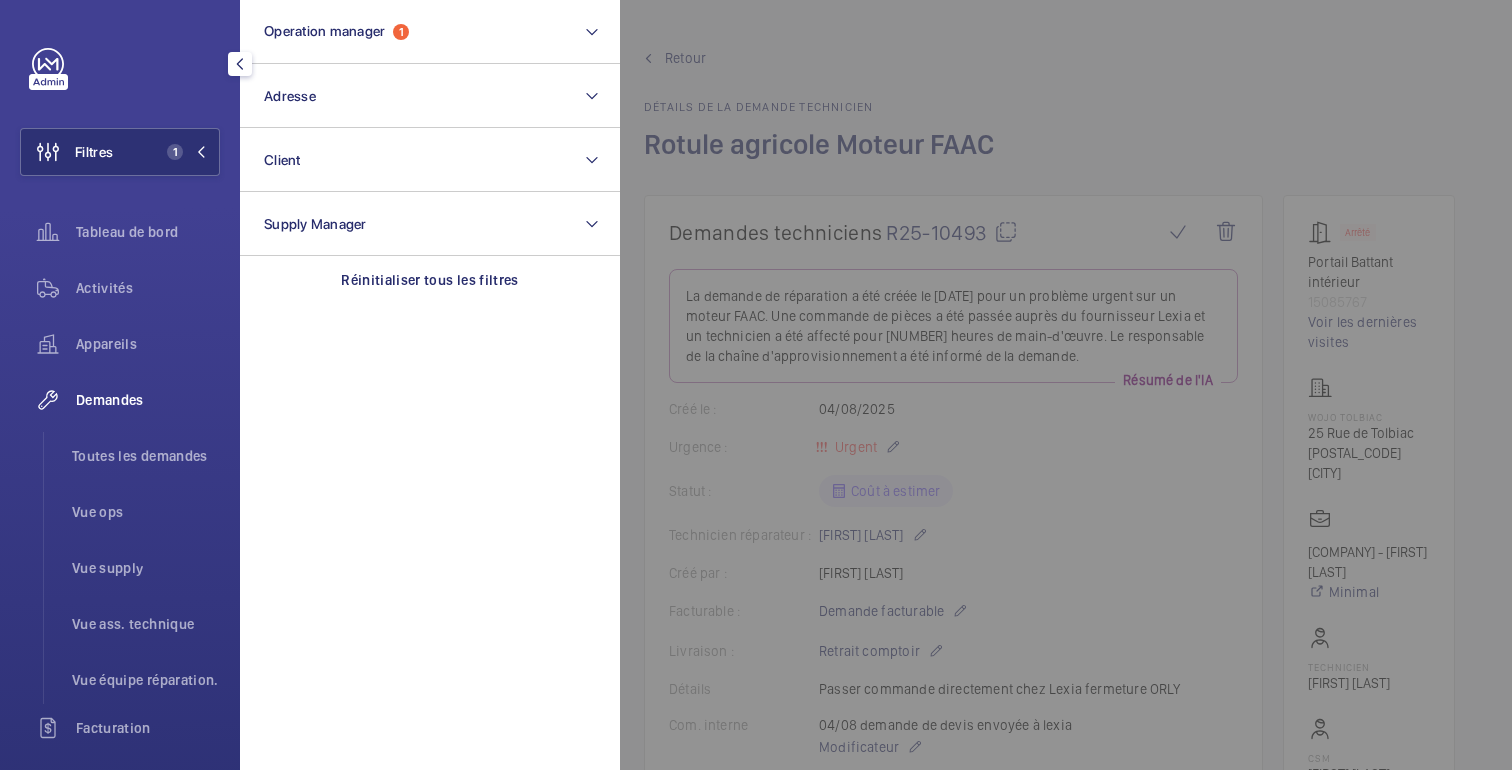 click 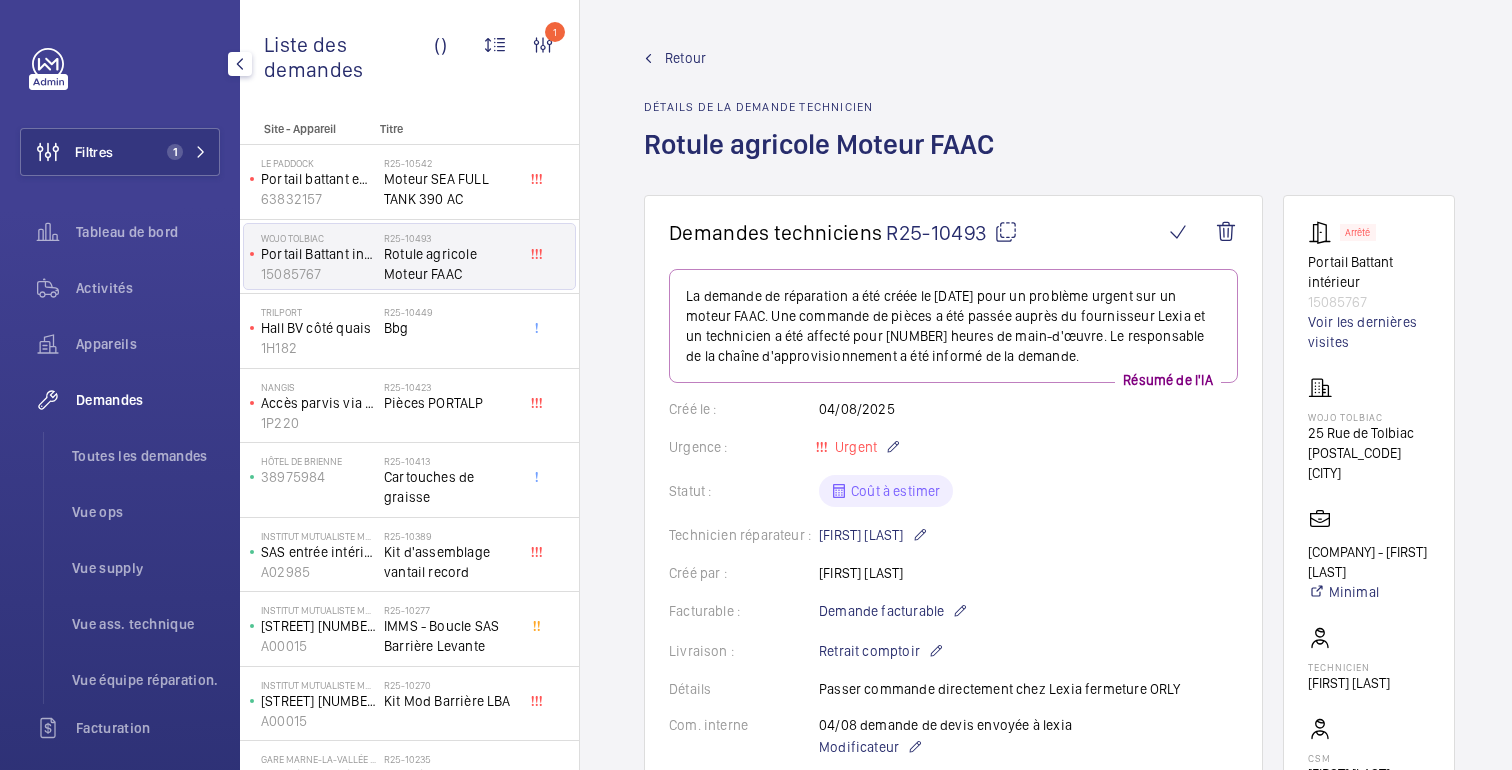 click on "Retour" 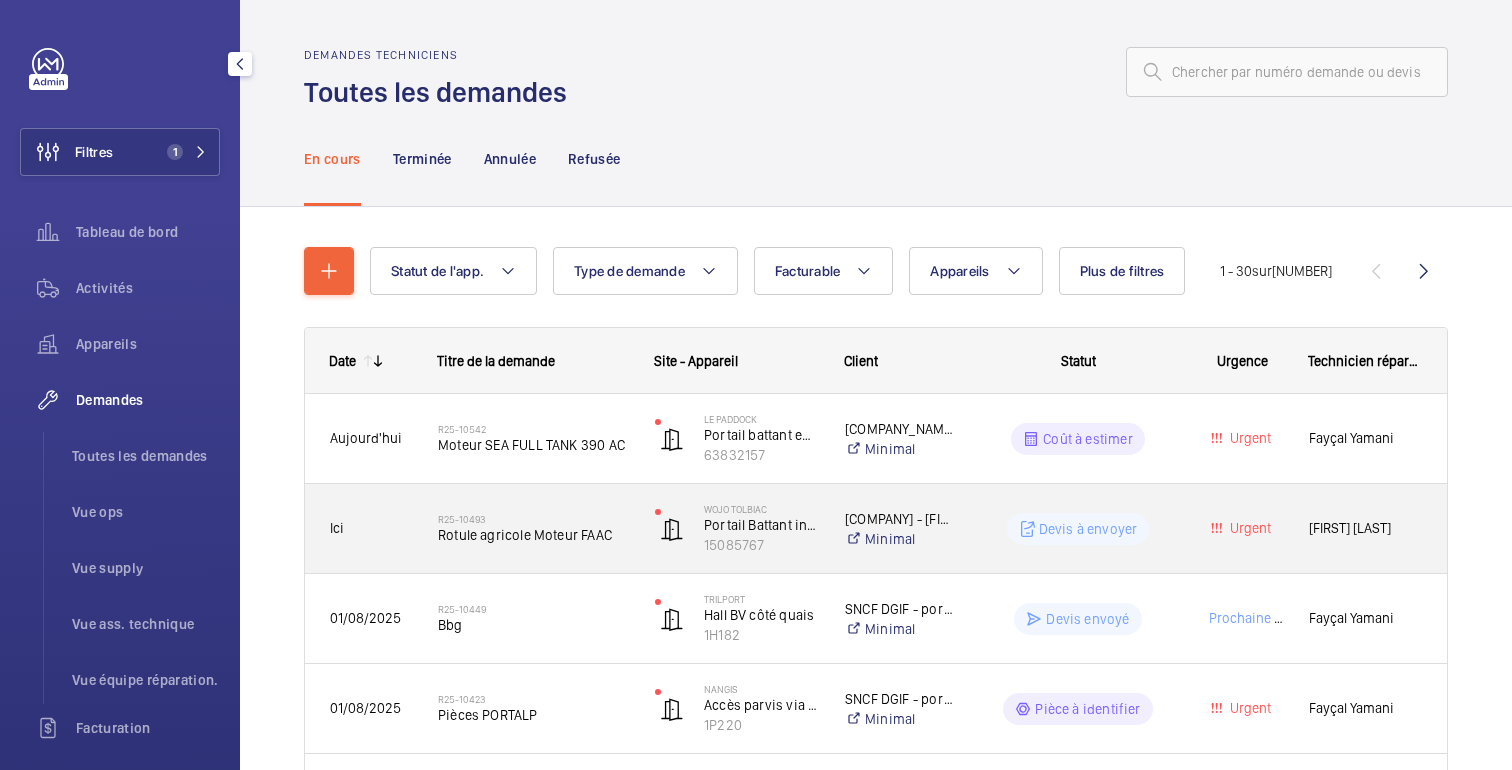 click on "Devis à envoyer" 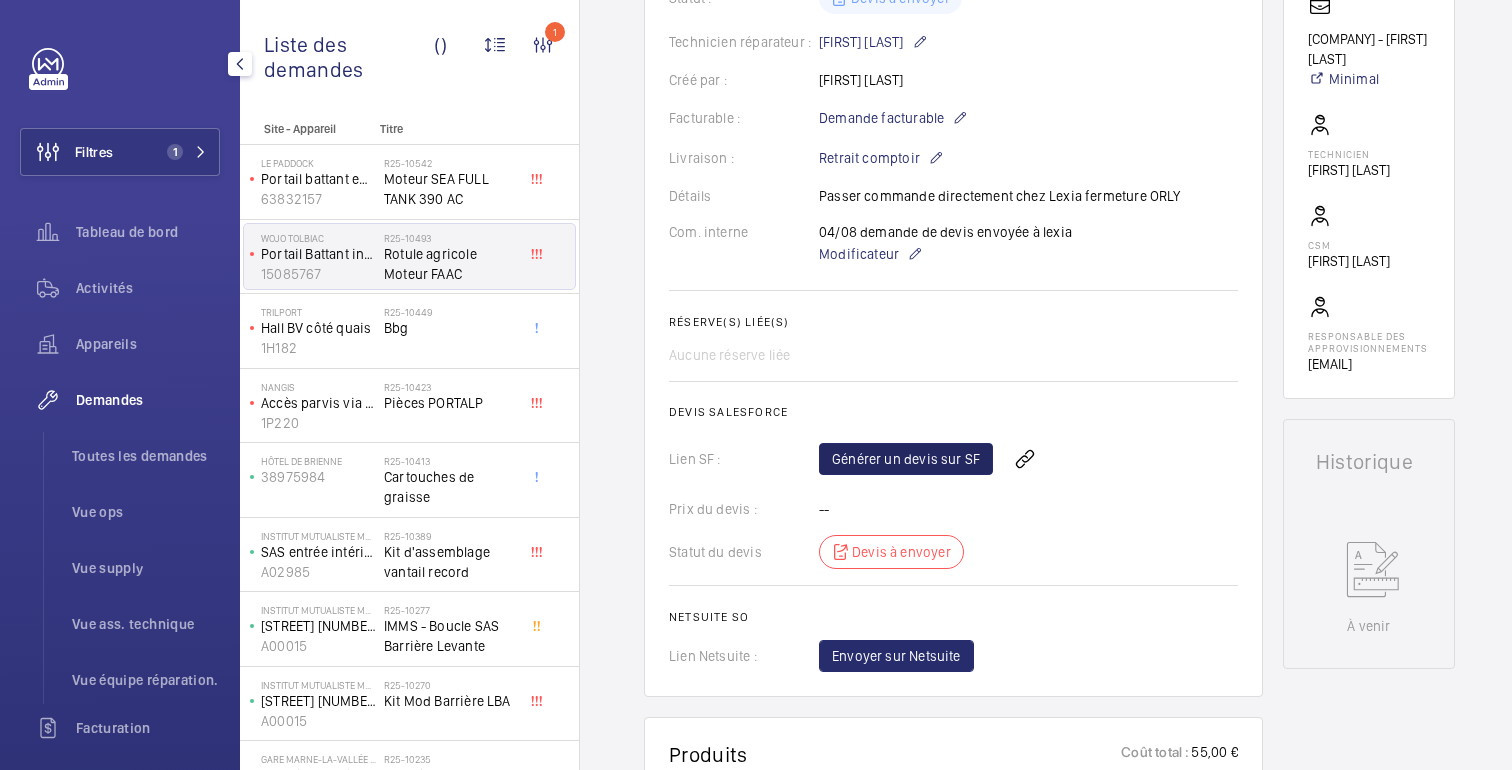 scroll, scrollTop: 509, scrollLeft: 0, axis: vertical 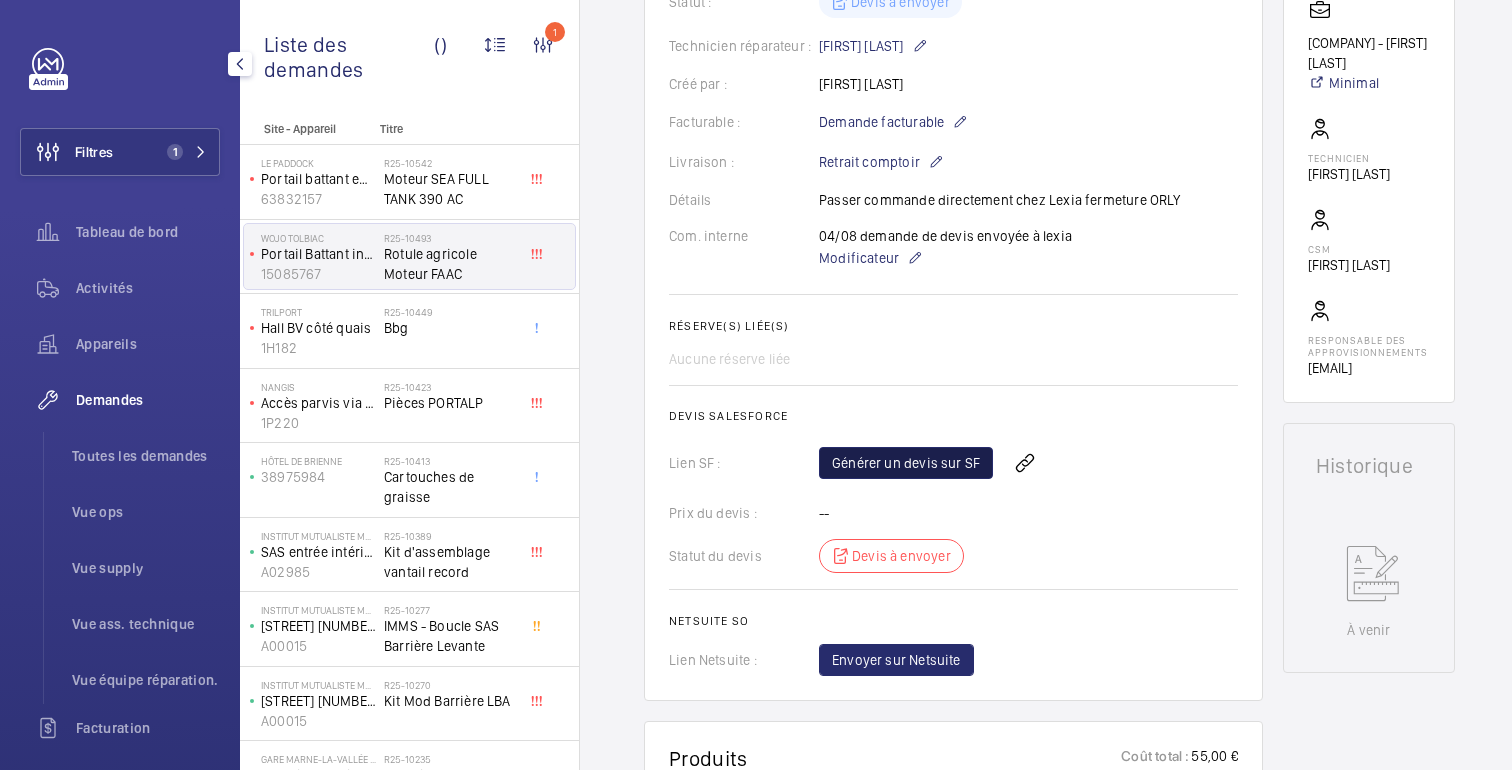 click on "Générer un devis sur SF" 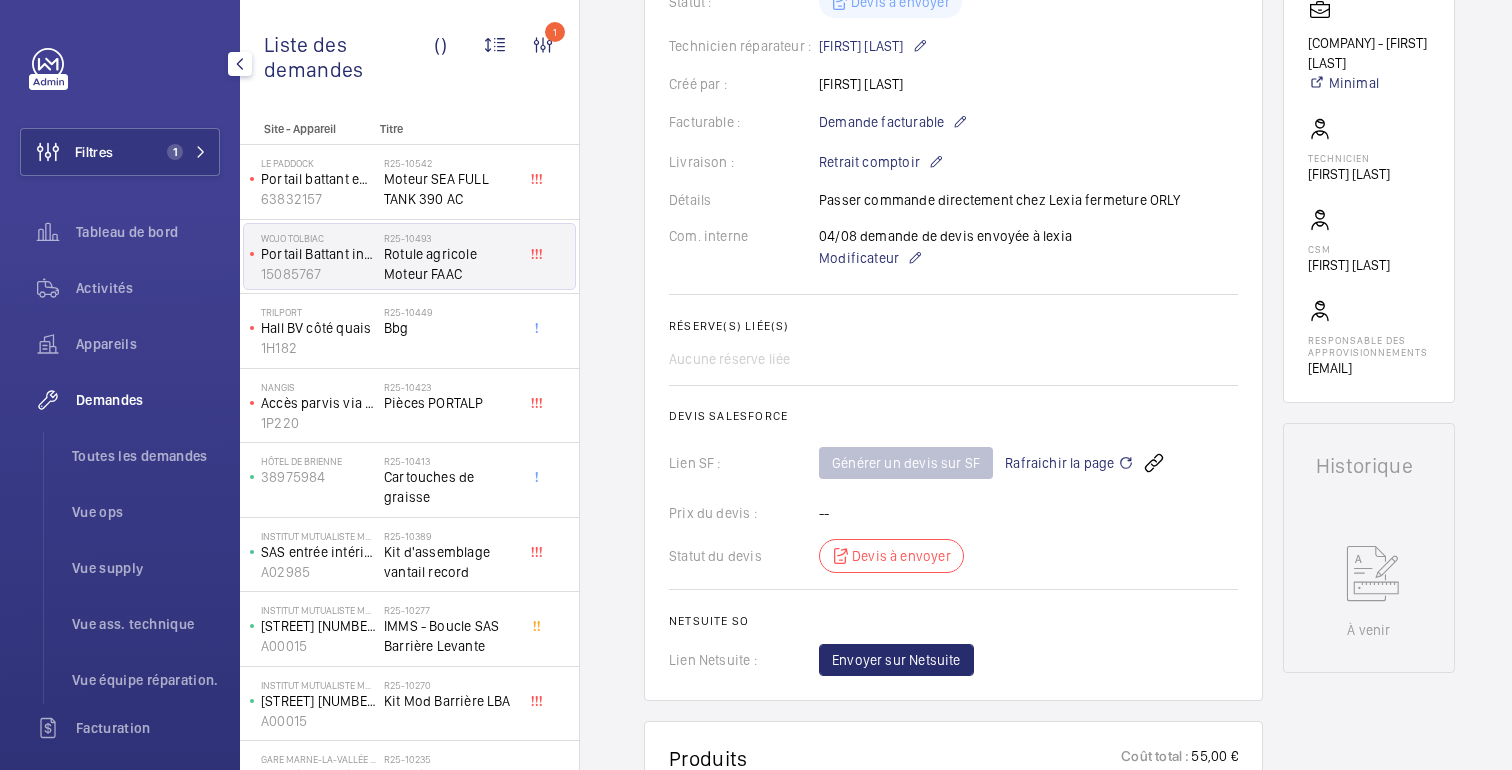 click on "Rafraichir la page" 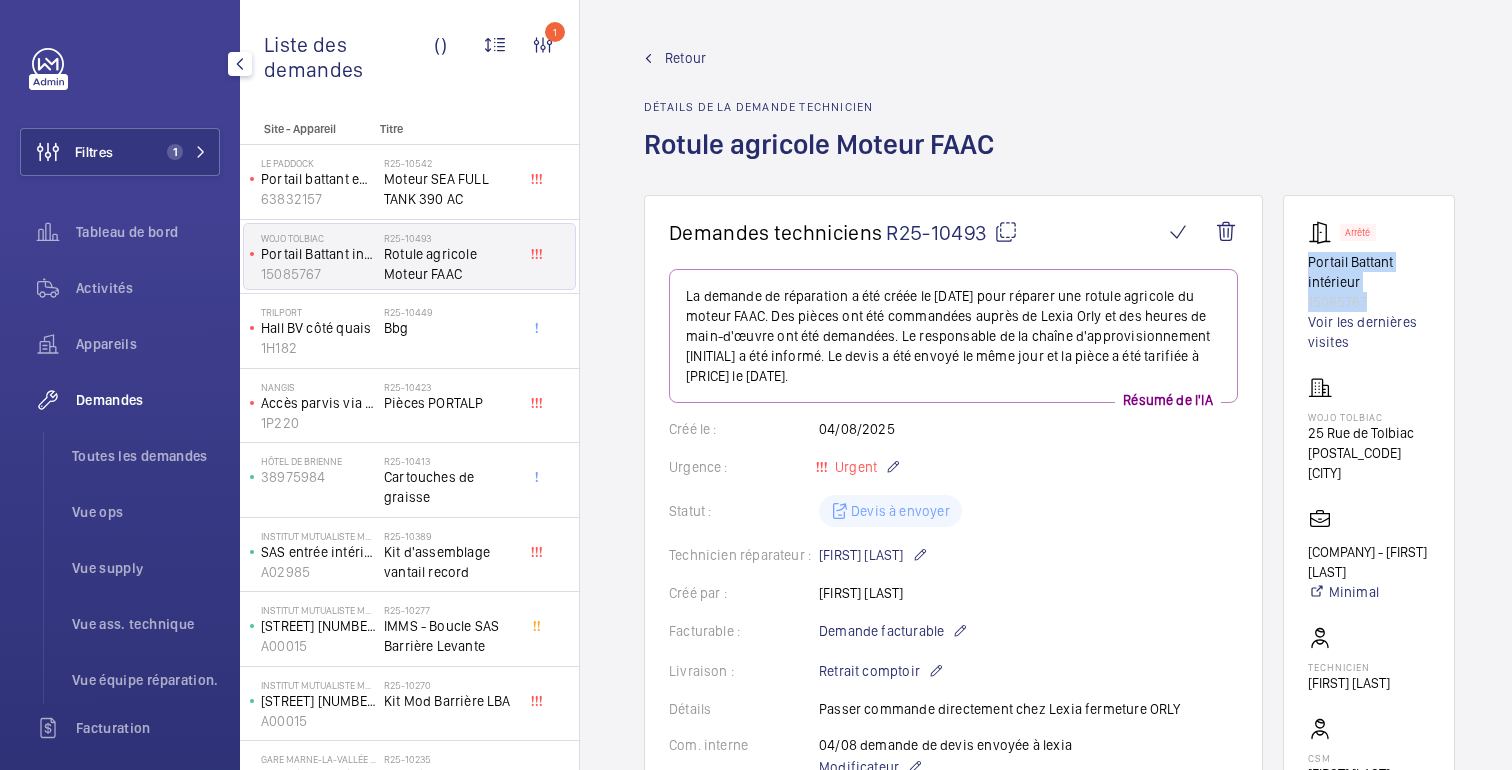 drag, startPoint x: 1367, startPoint y: 304, endPoint x: 1300, endPoint y: 270, distance: 75.13322 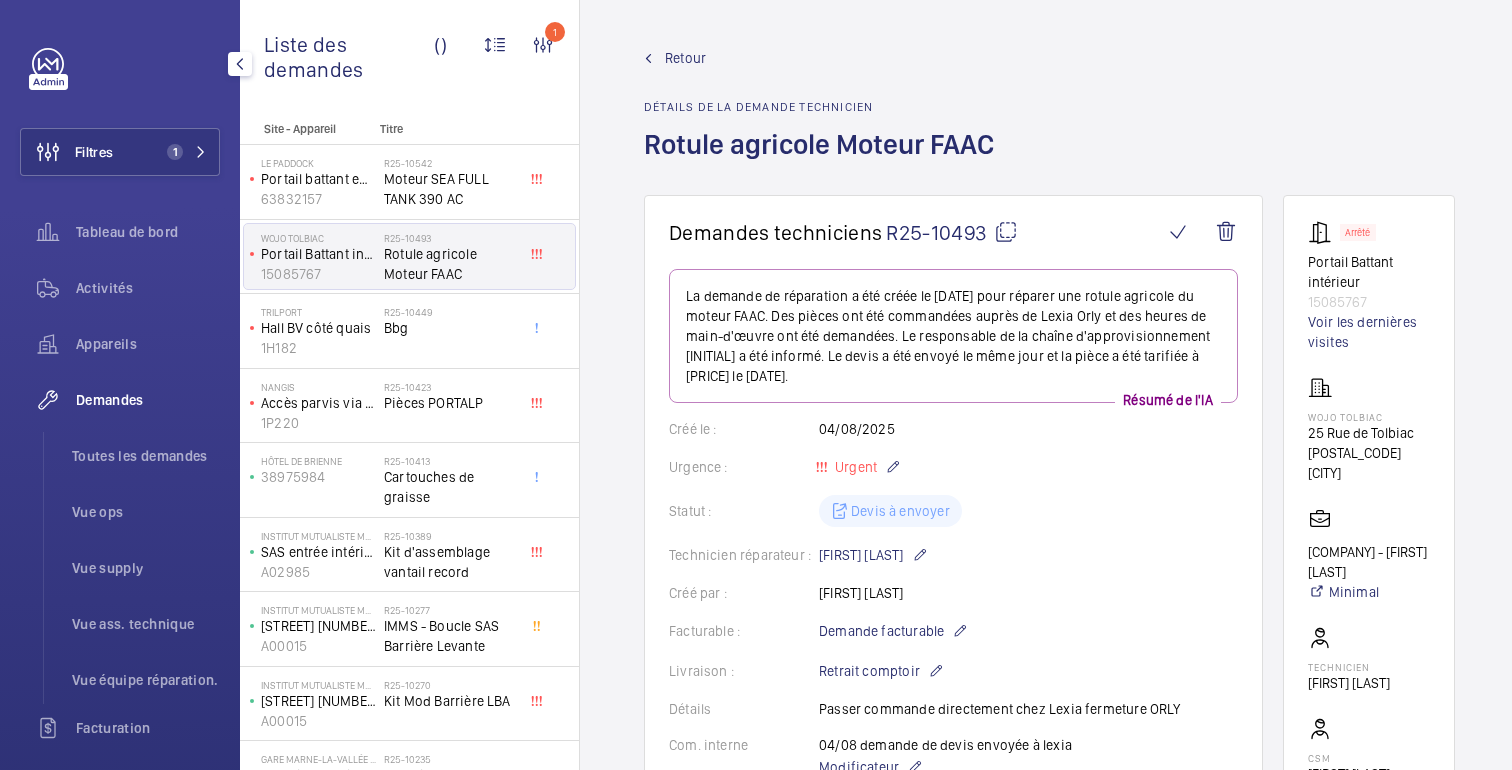 click on "[POSTAL_CODE] [CITY]" 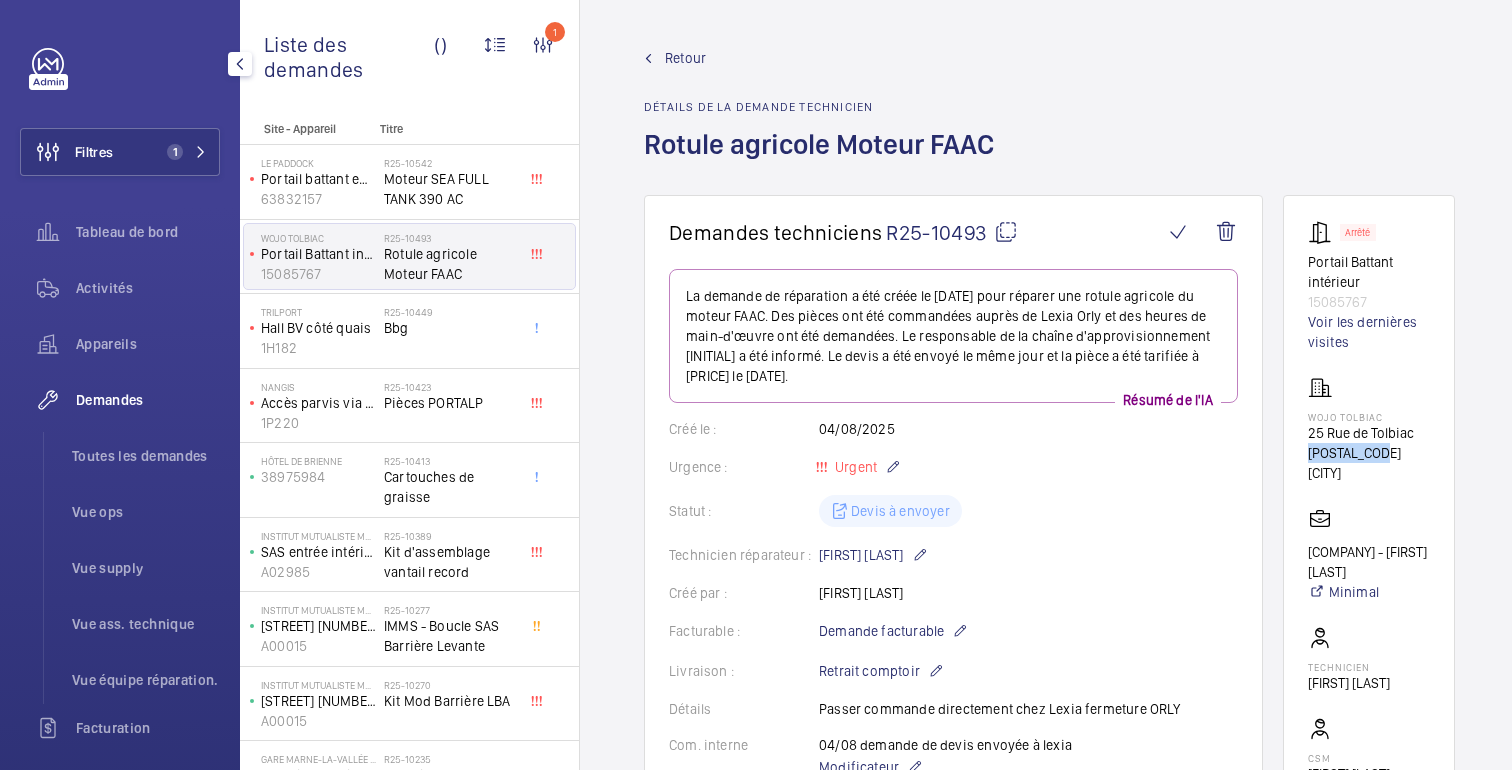 drag, startPoint x: 1383, startPoint y: 451, endPoint x: 1304, endPoint y: 454, distance: 79.05694 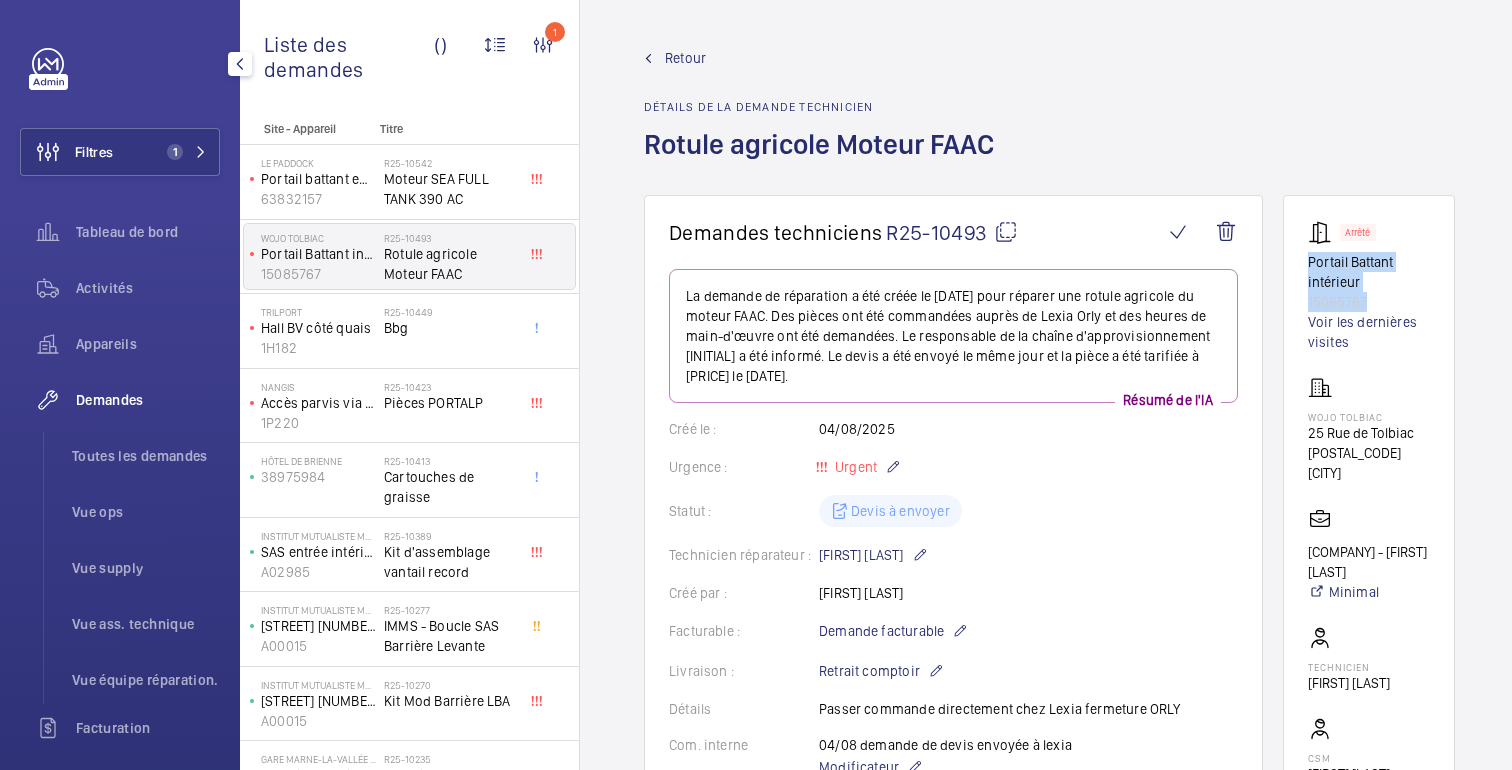 drag, startPoint x: 1372, startPoint y: 304, endPoint x: 1298, endPoint y: 268, distance: 82.29216 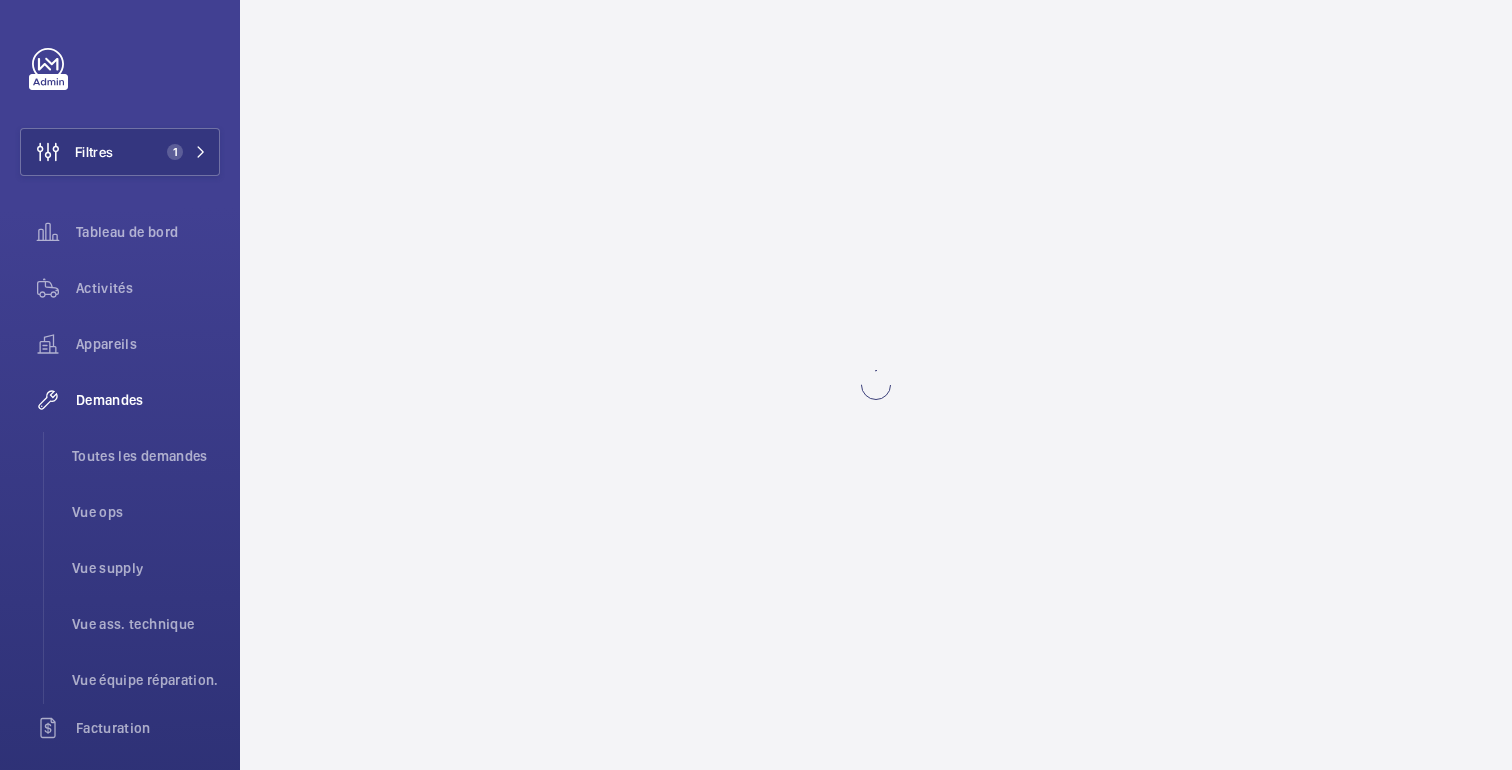 scroll, scrollTop: 0, scrollLeft: 0, axis: both 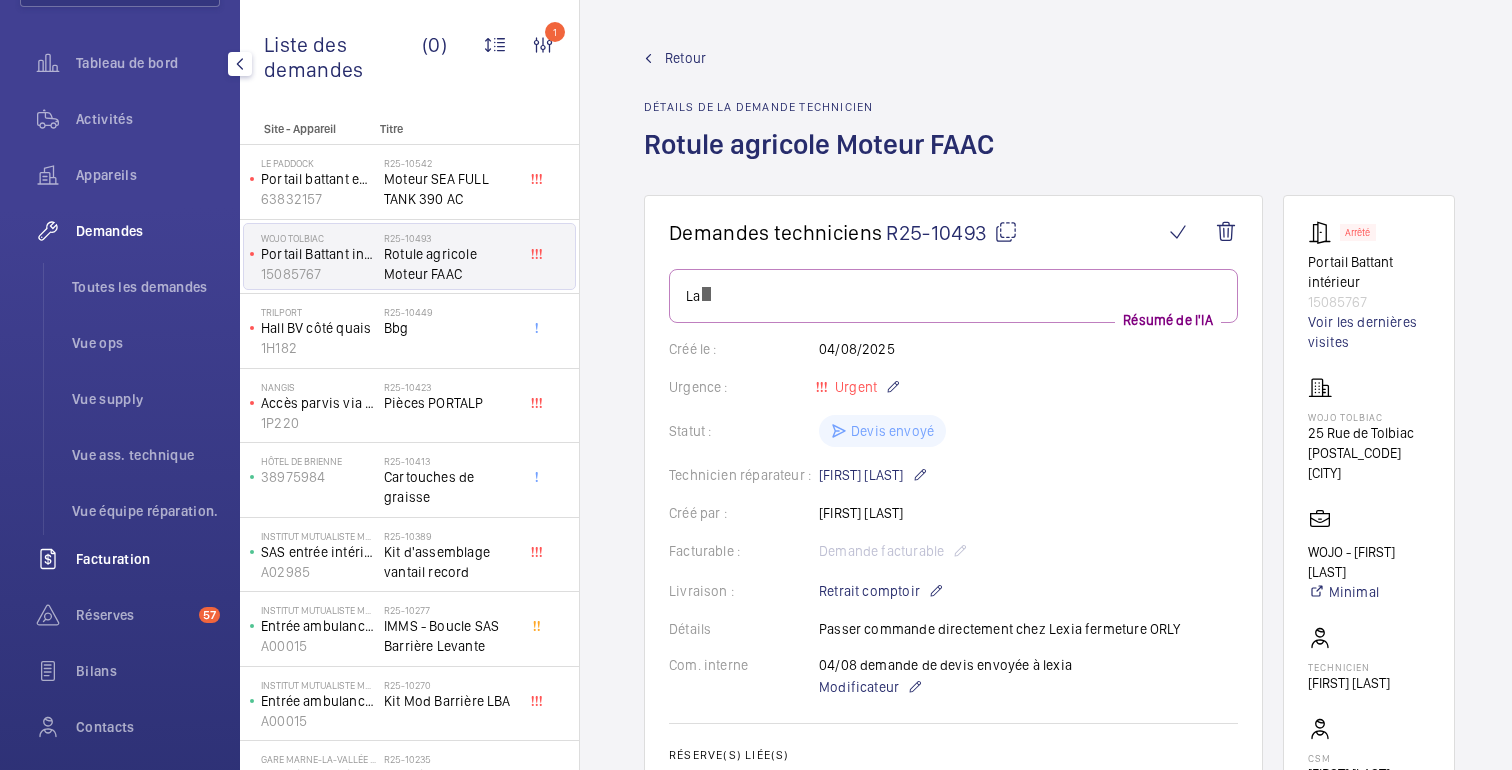 click on "Facturation" 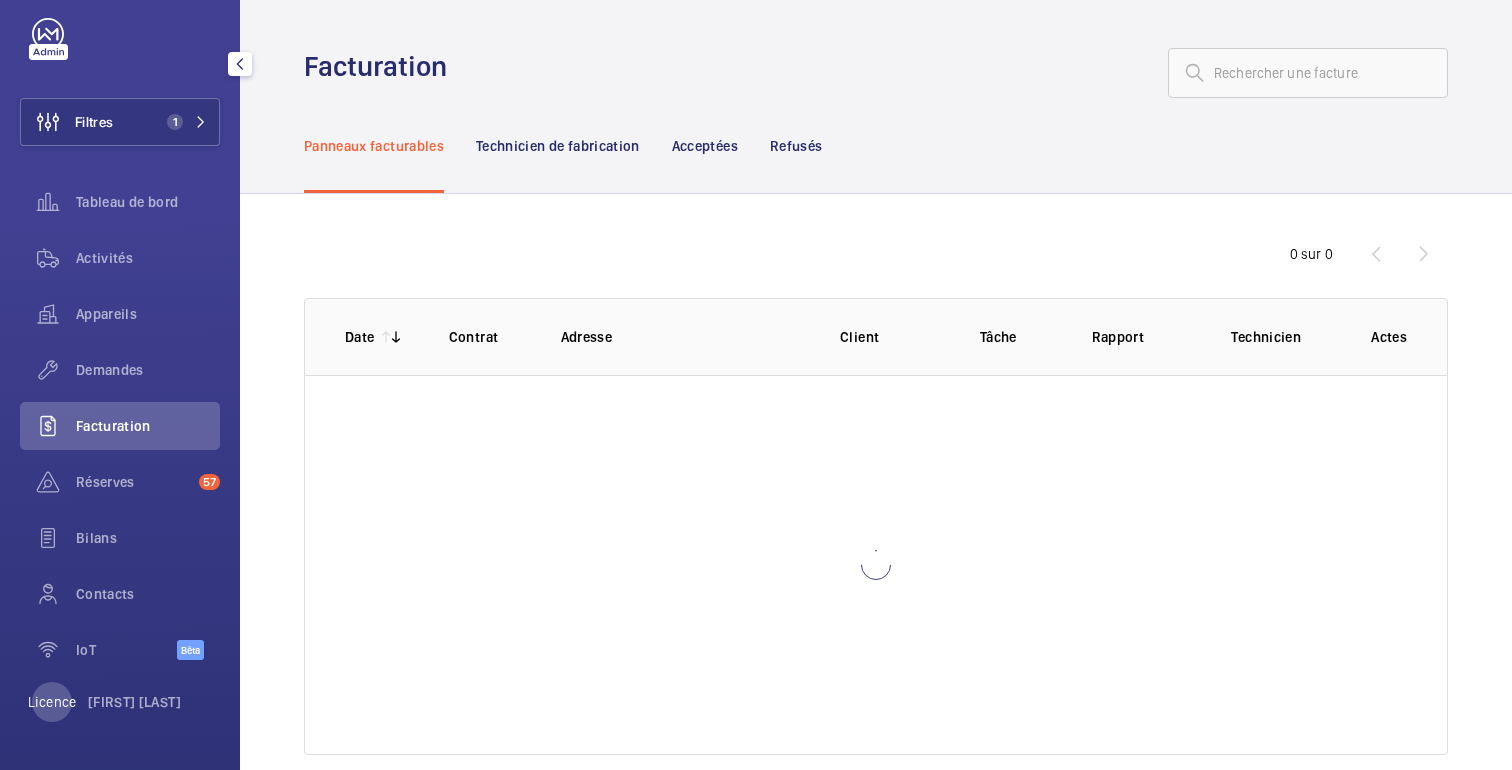 scroll, scrollTop: 30, scrollLeft: 0, axis: vertical 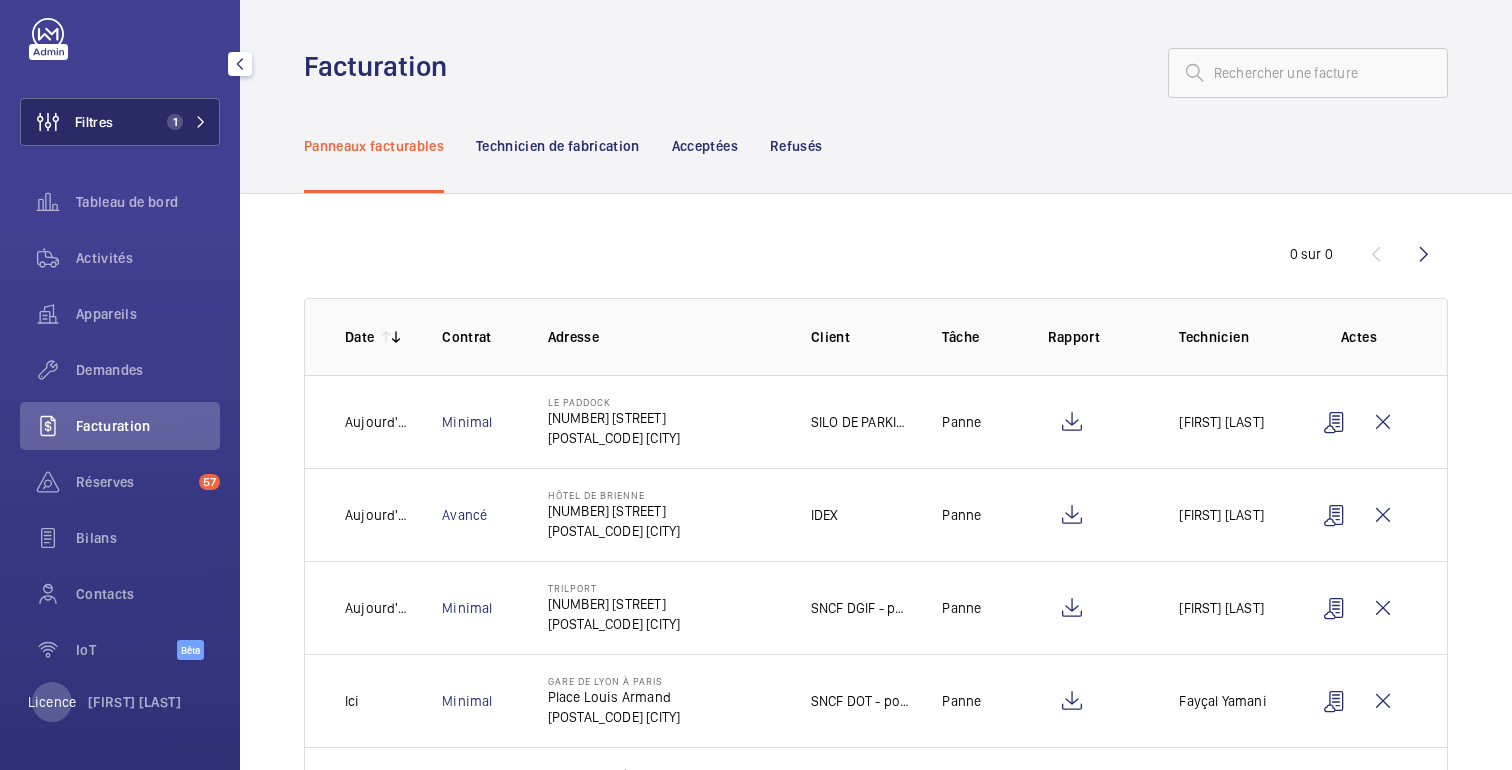 click on "Filtres" 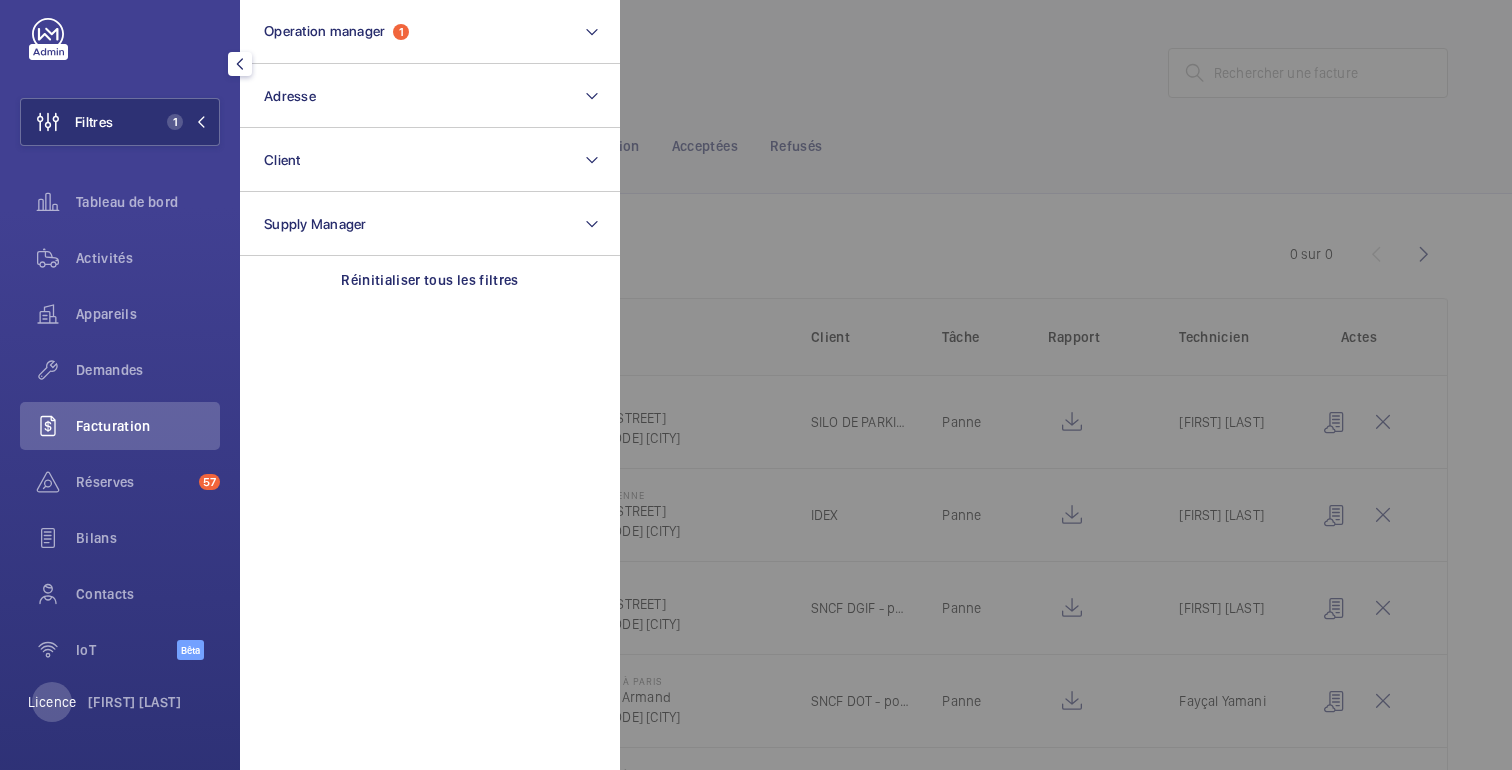 click 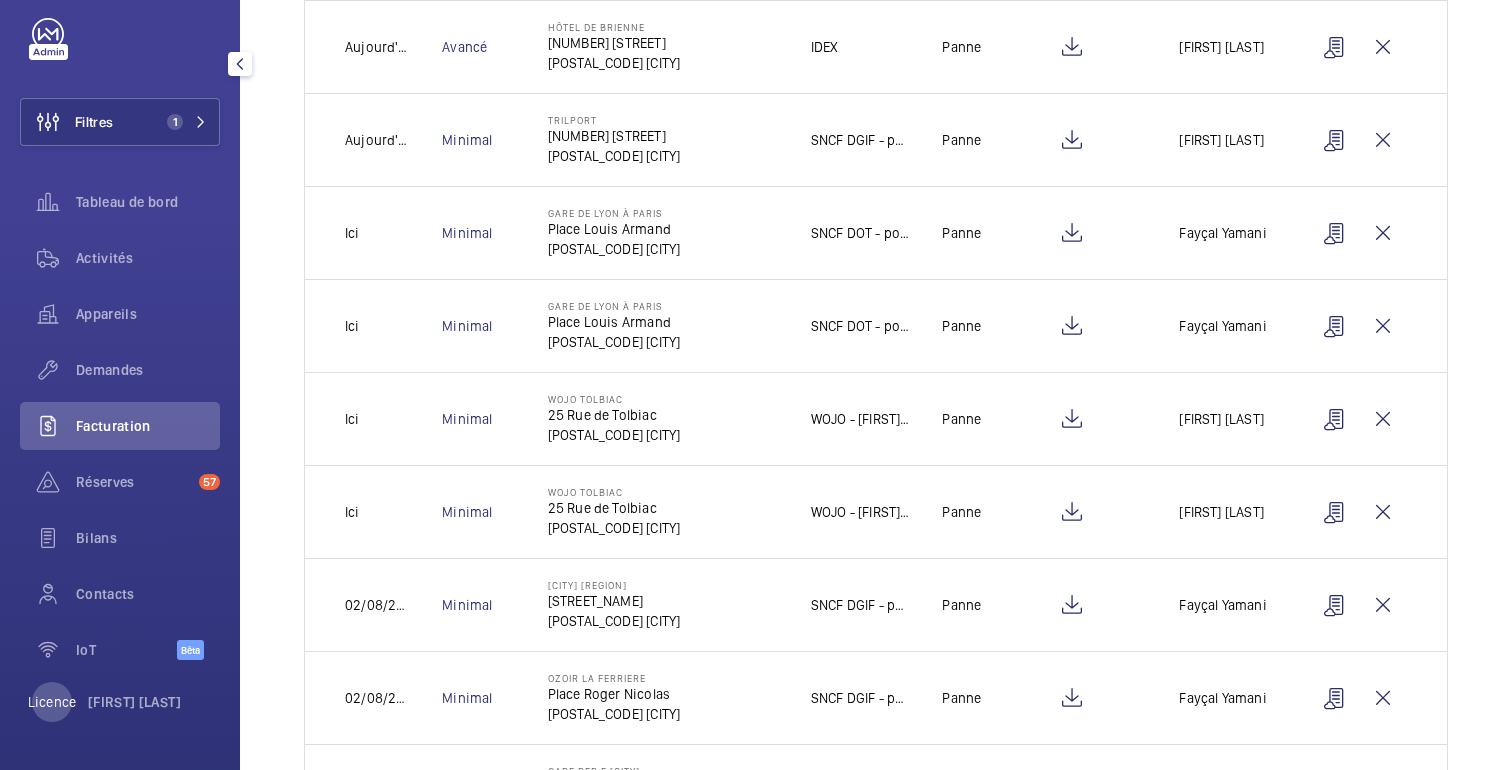 scroll, scrollTop: 469, scrollLeft: 0, axis: vertical 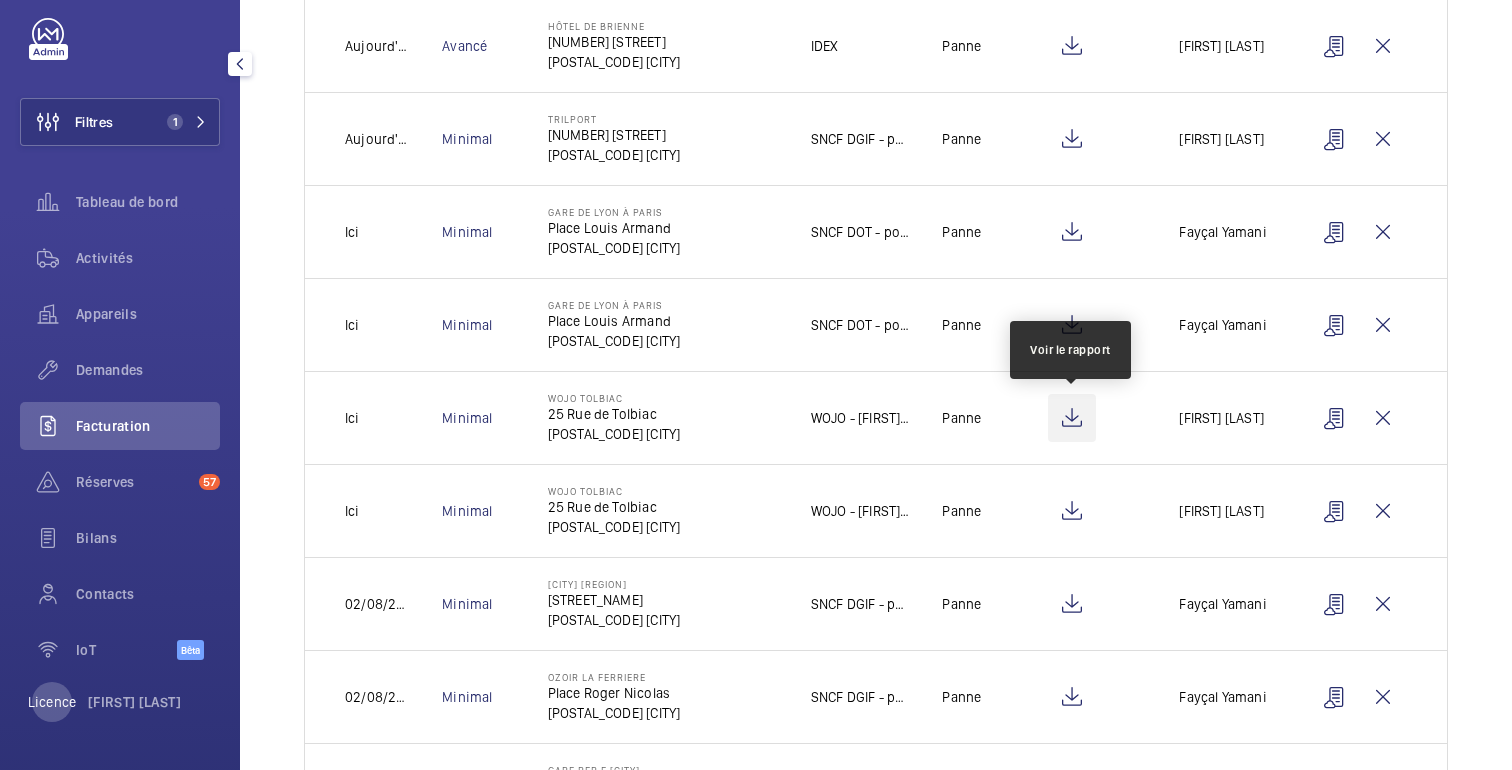 click 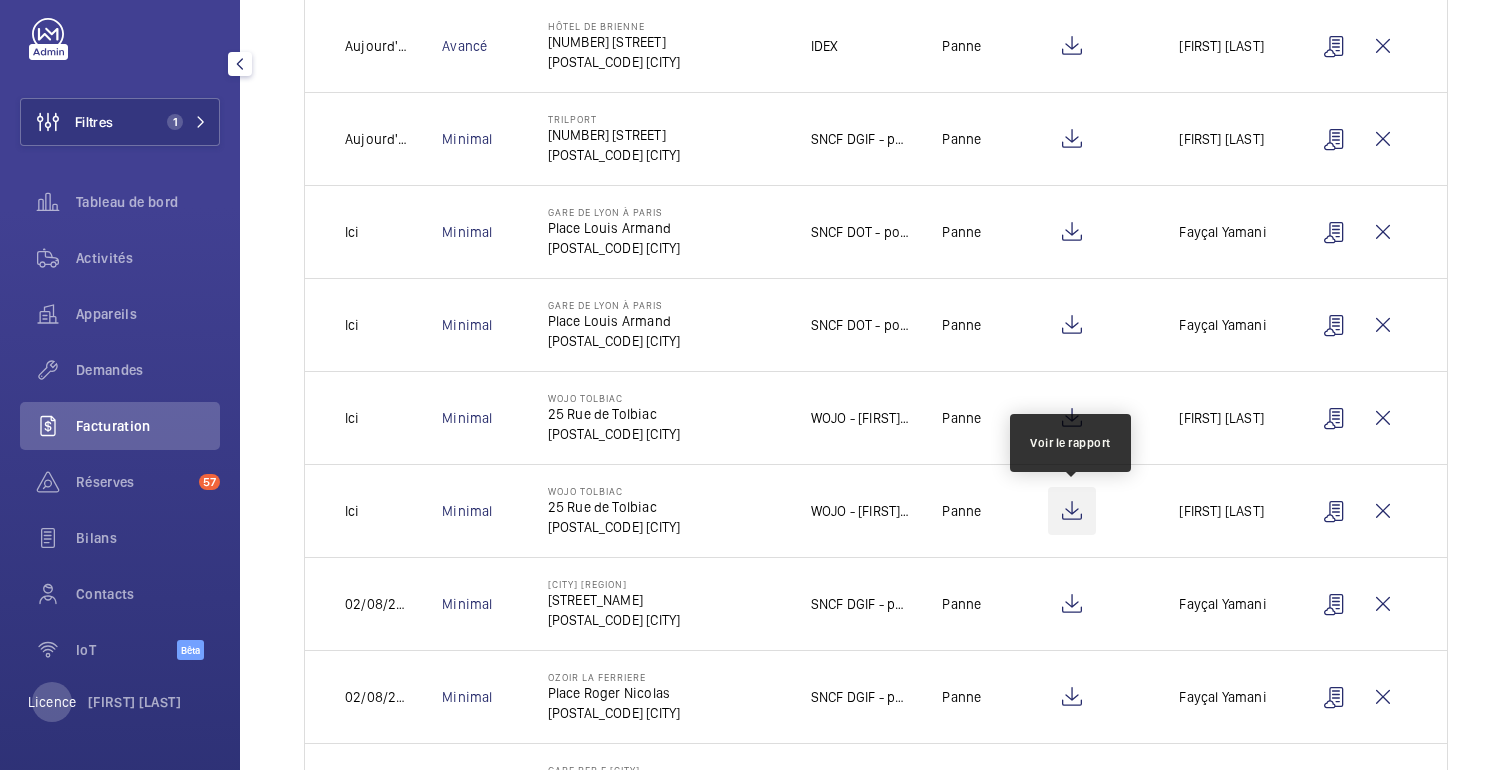 click 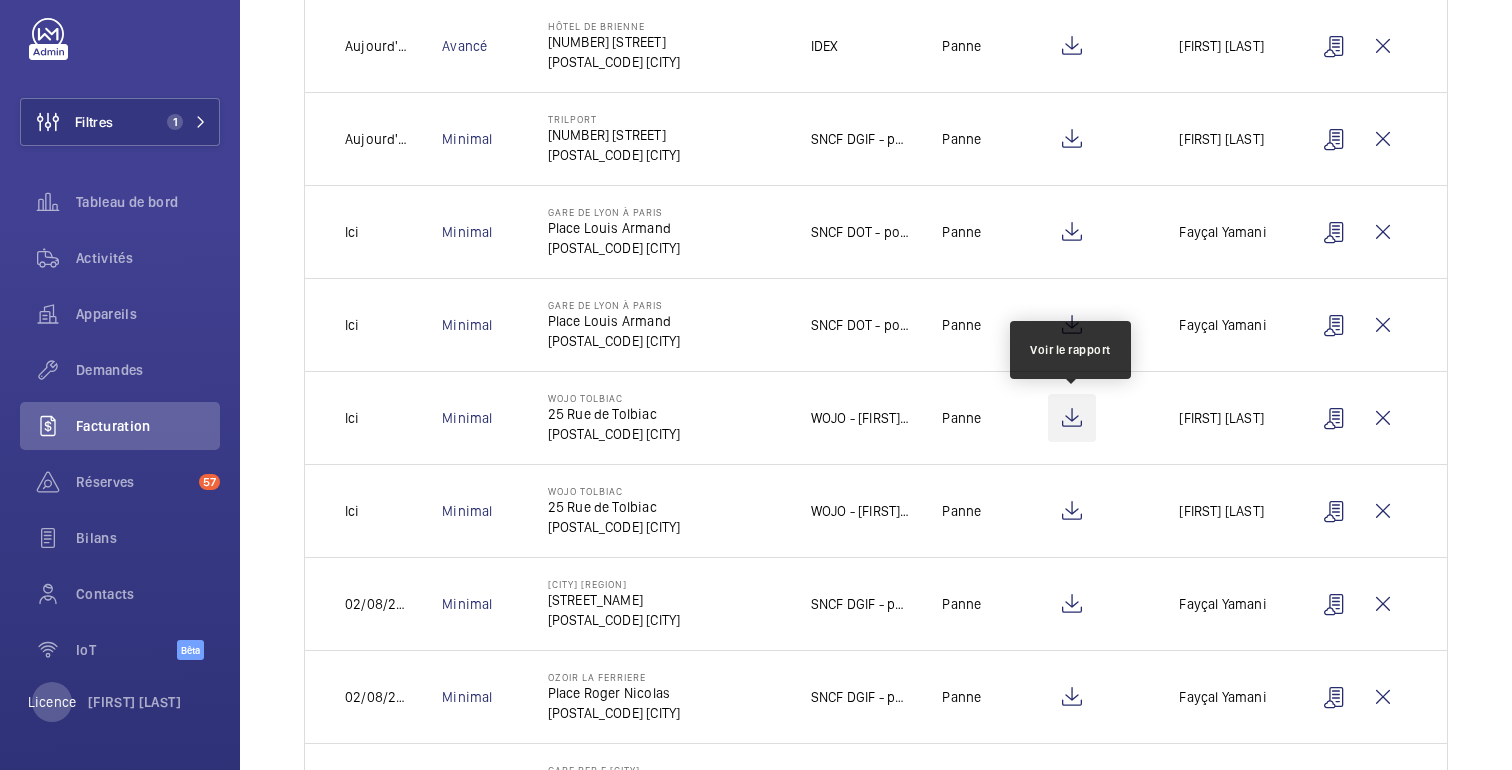click 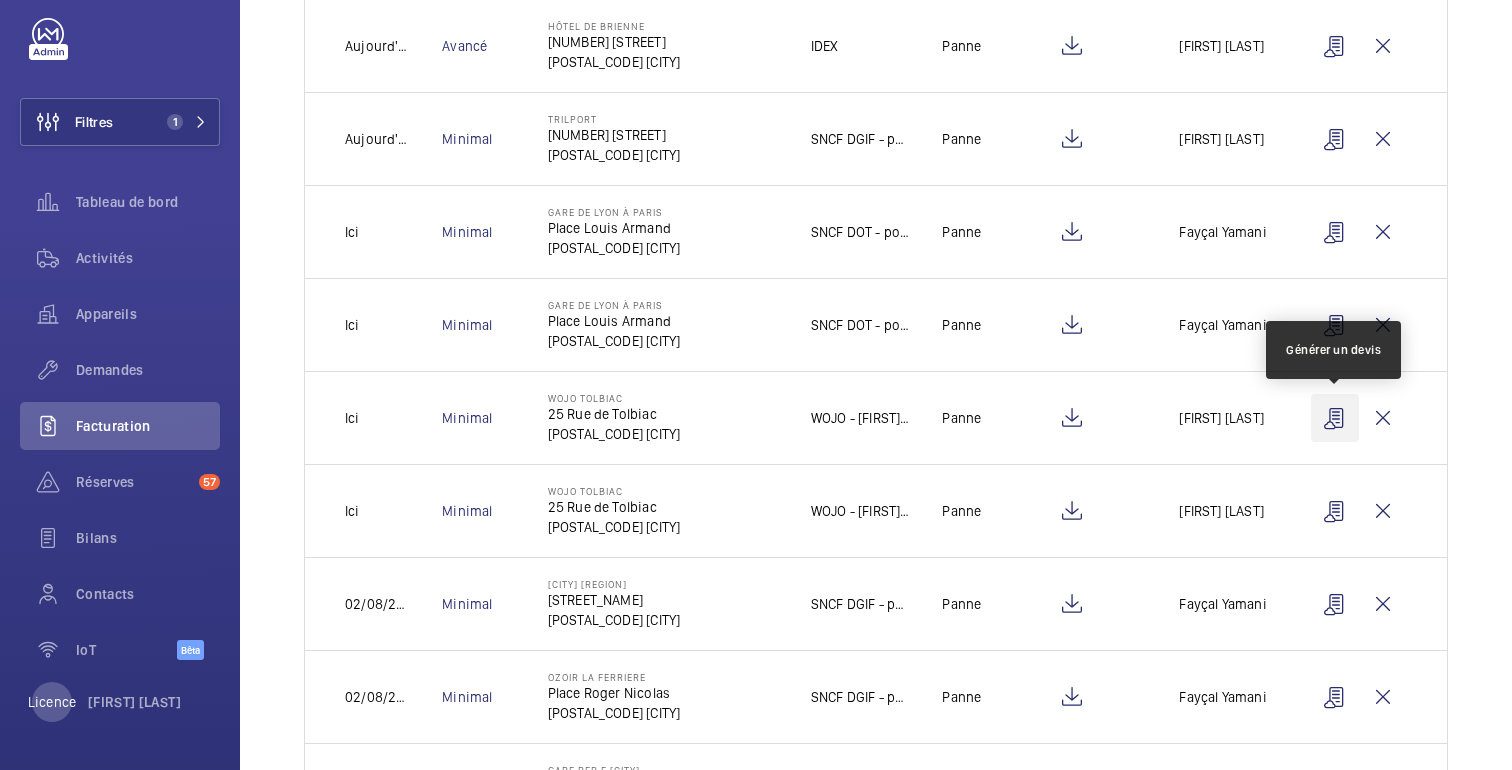 click 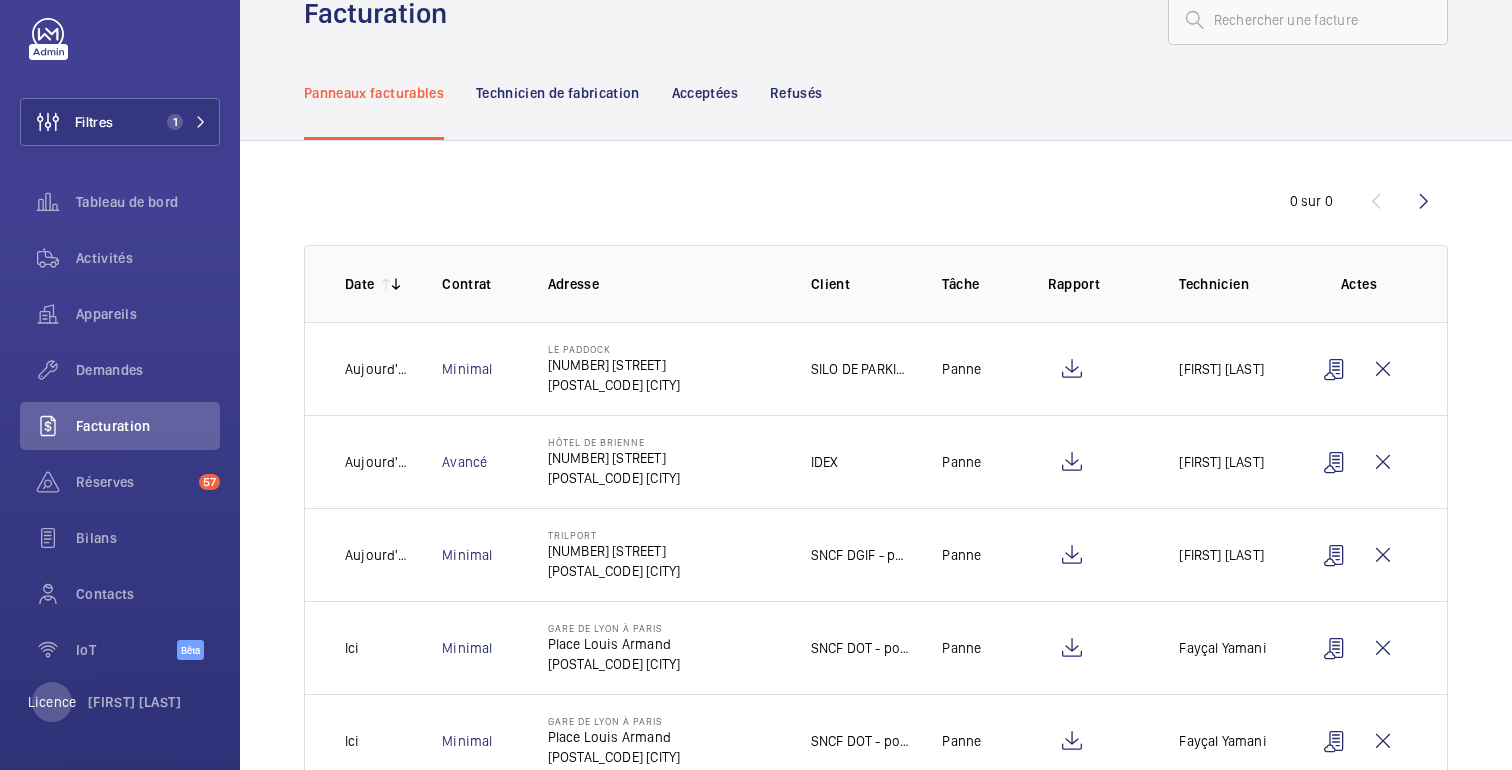 scroll, scrollTop: 0, scrollLeft: 0, axis: both 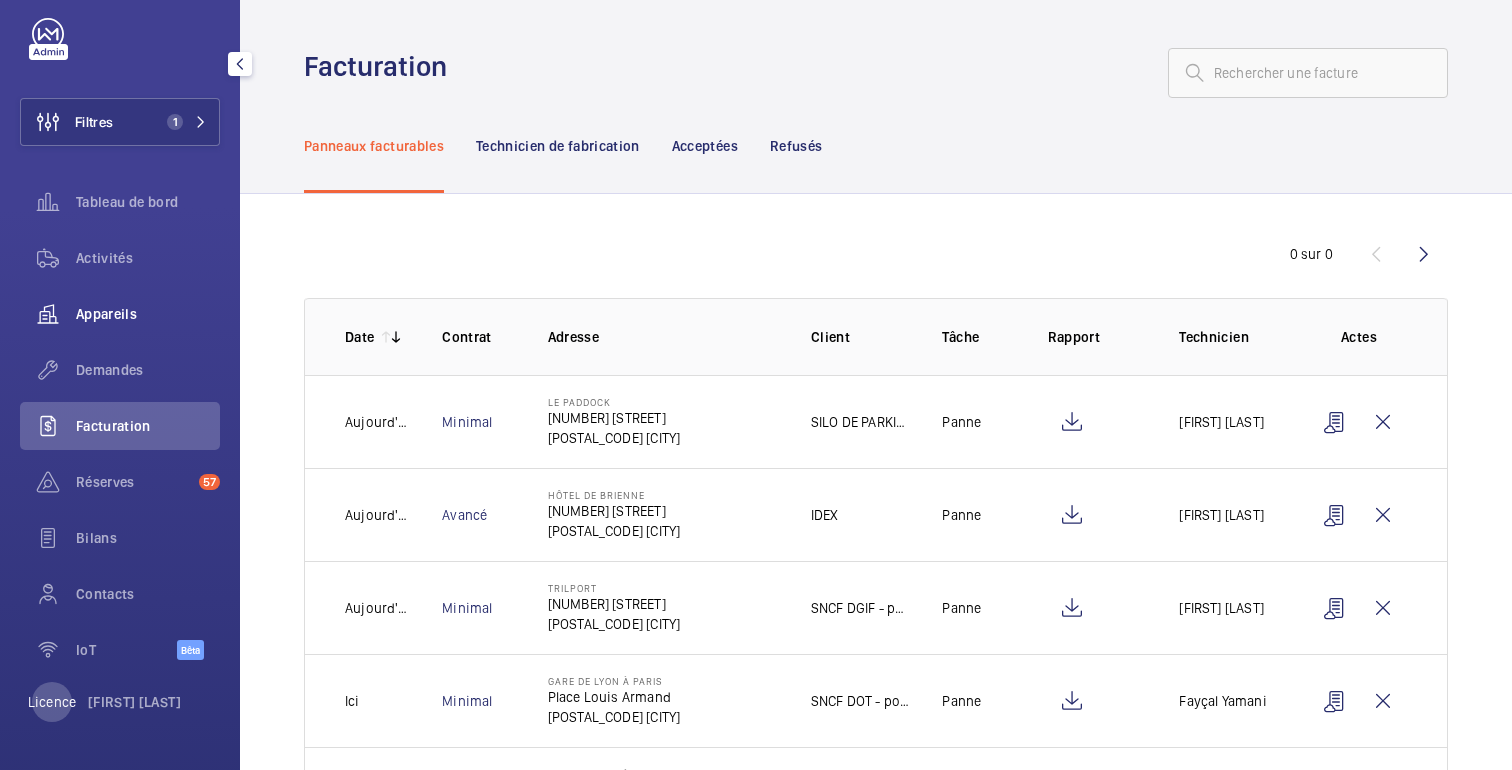 click on "Appareils" 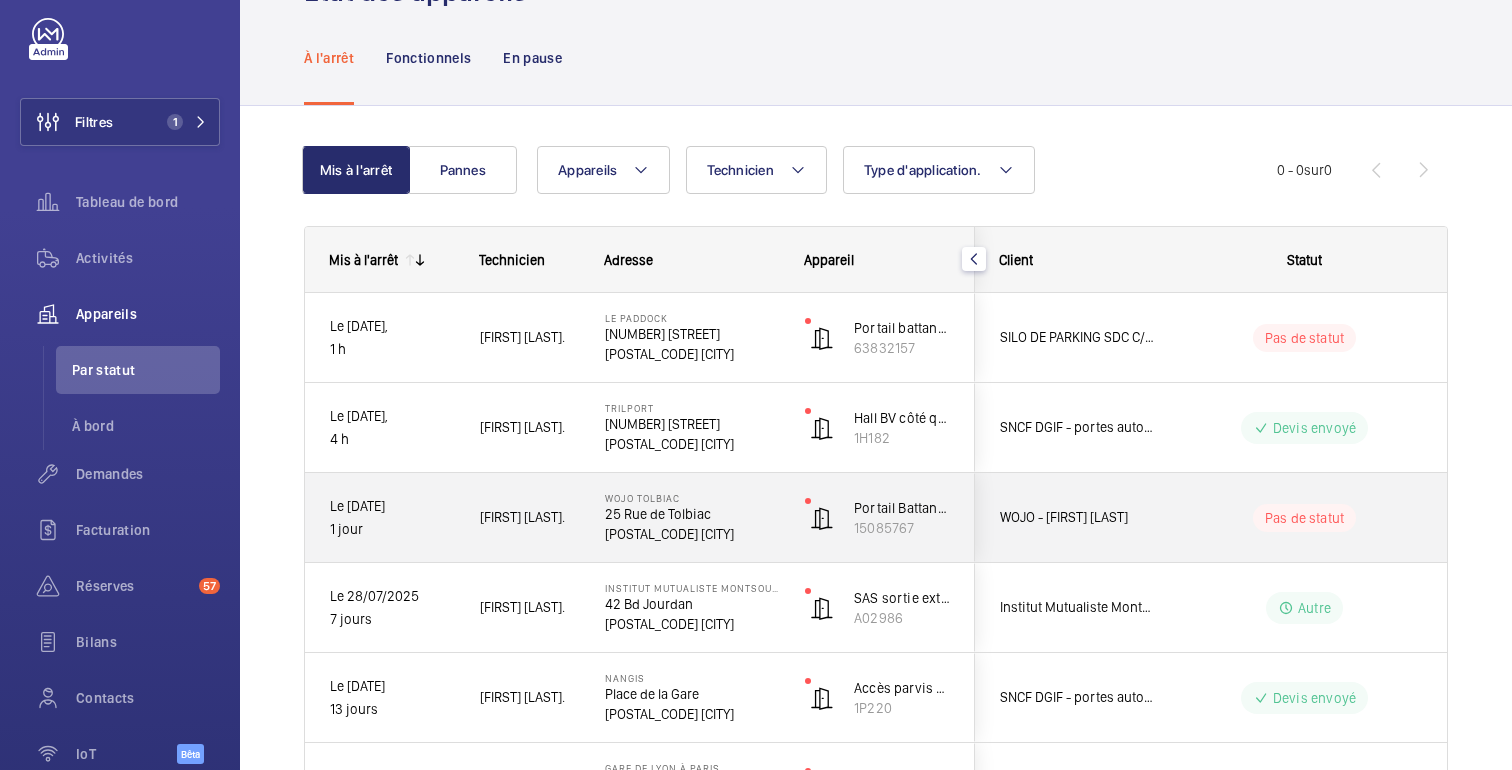 scroll, scrollTop: 79, scrollLeft: 0, axis: vertical 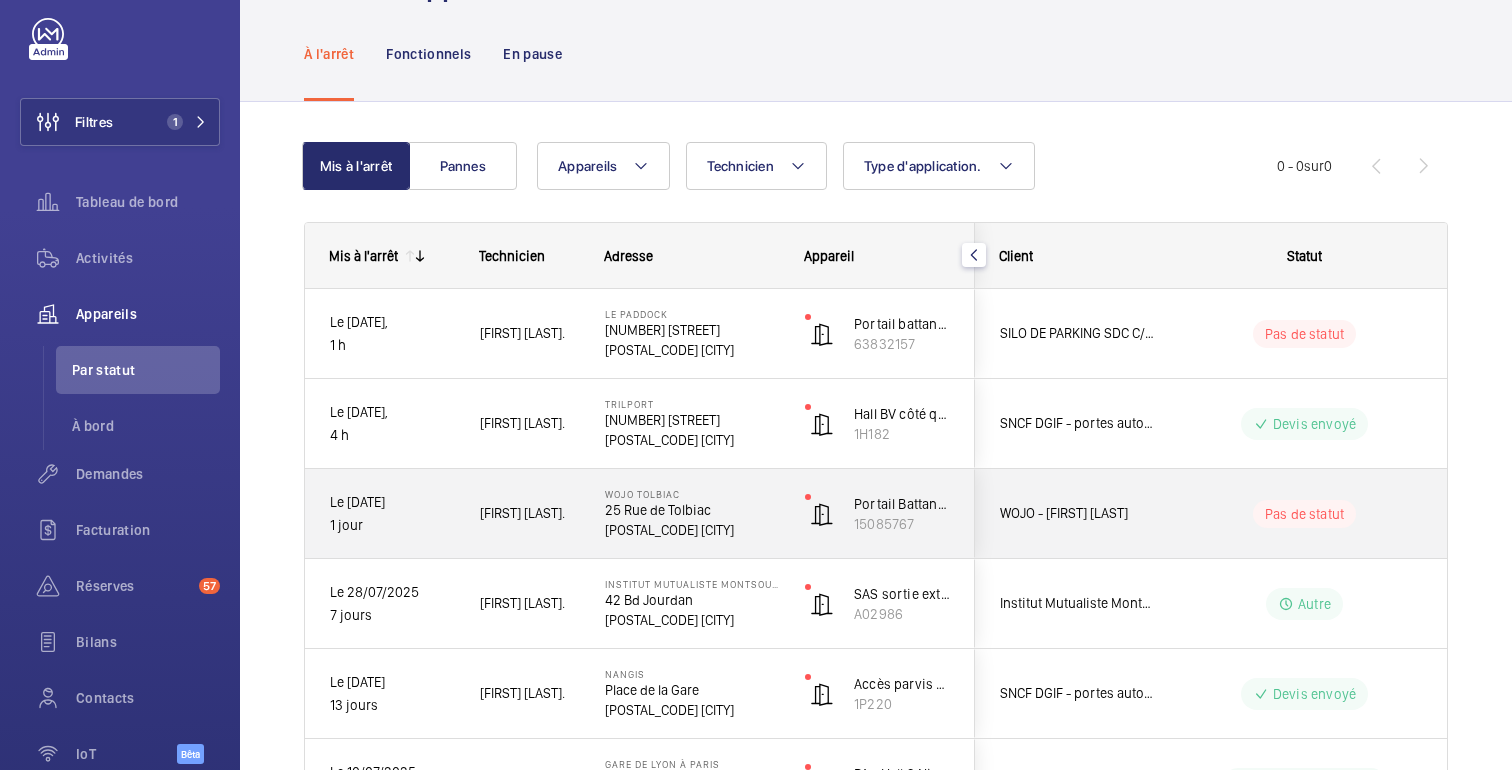 click on "Pas de statut" 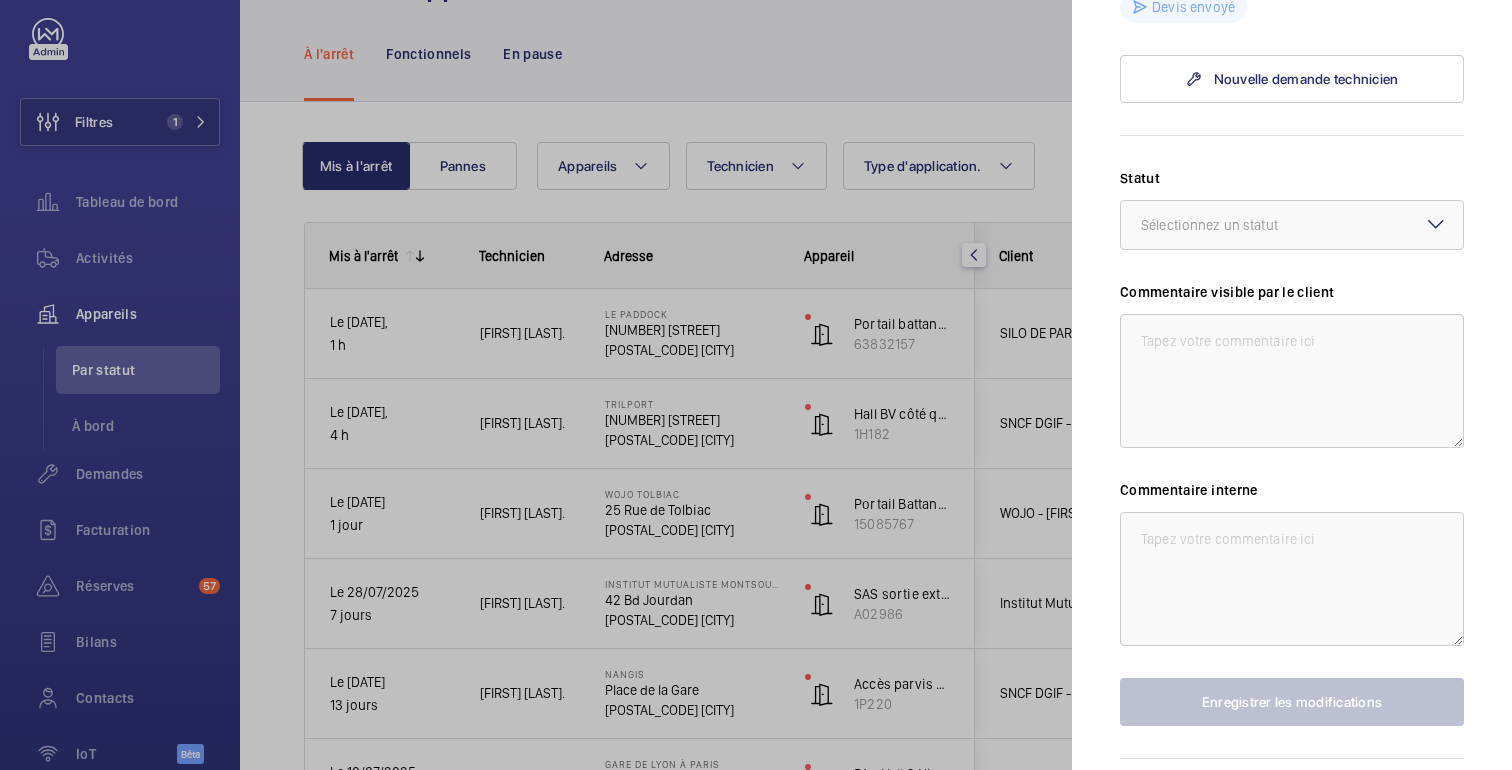 scroll, scrollTop: 816, scrollLeft: 0, axis: vertical 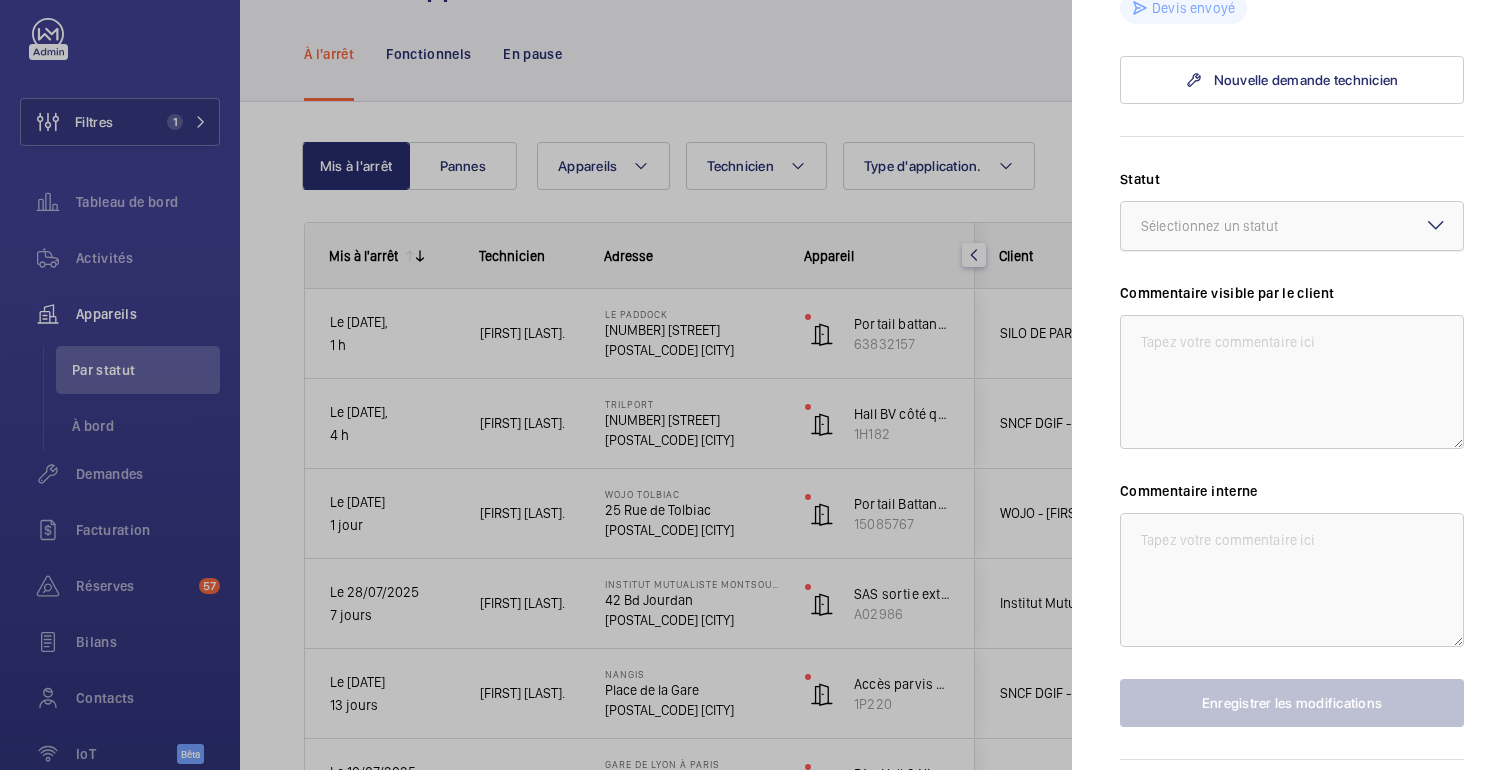 click on "Sélectionnez un statut" 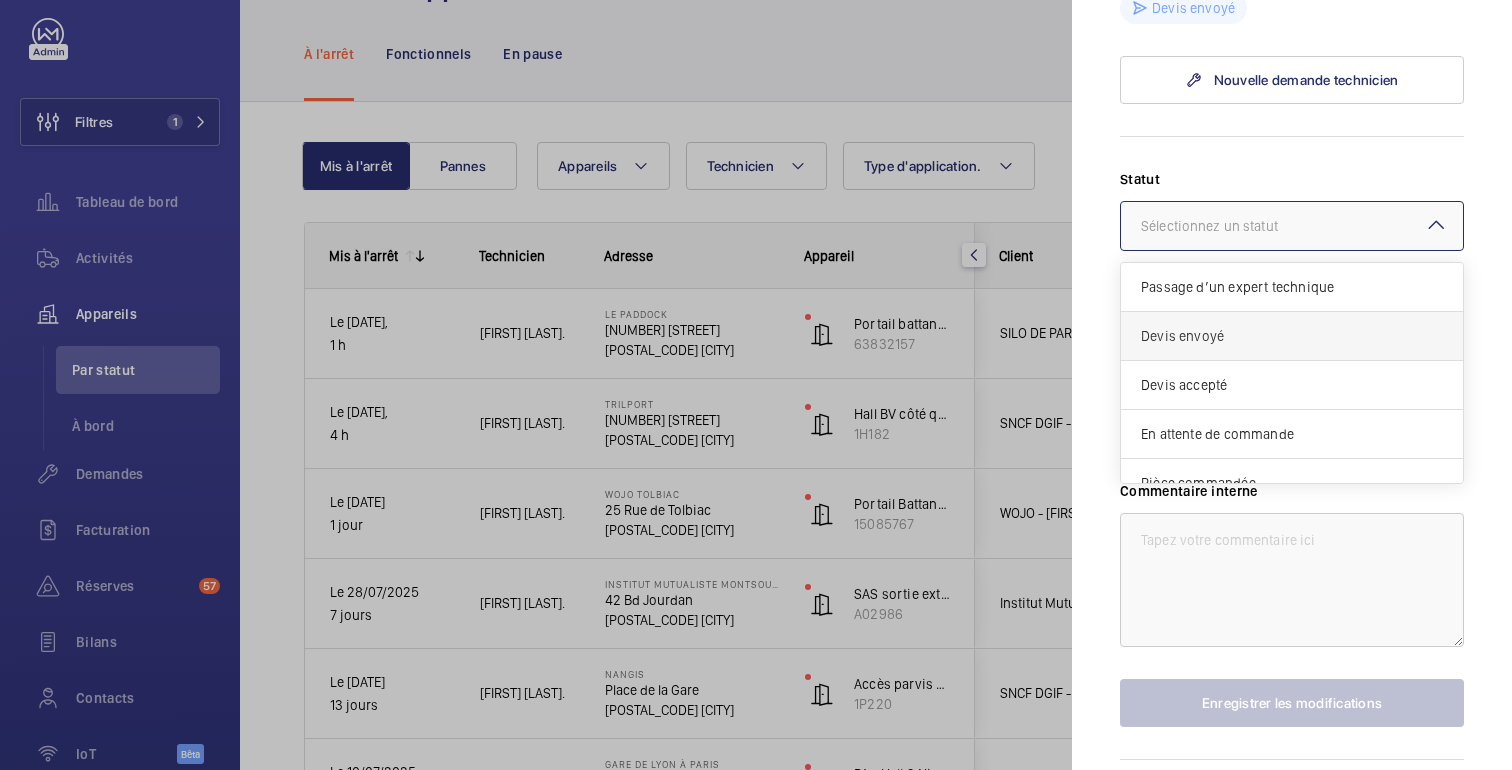 click on "Devis envoyé" at bounding box center [1292, 336] 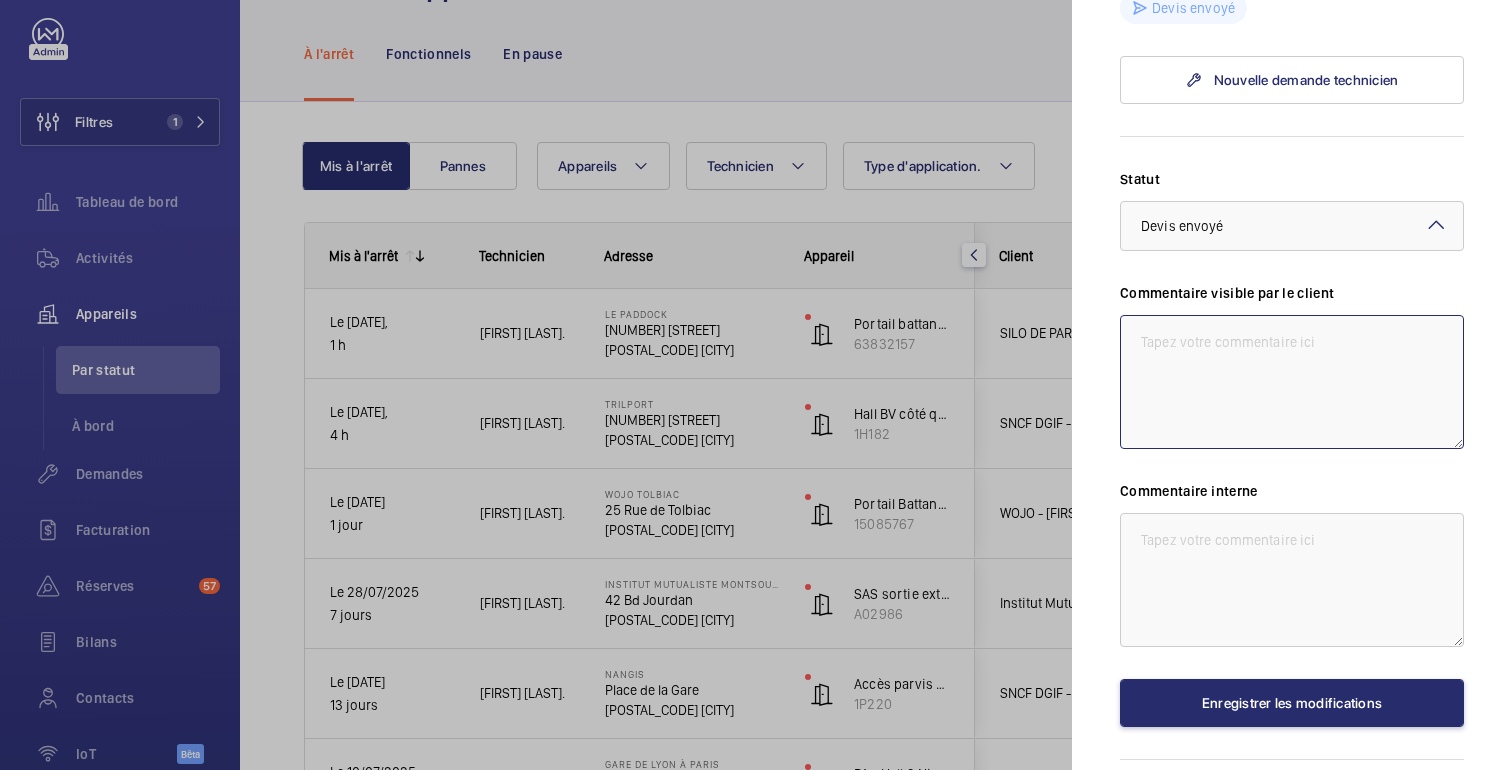 click 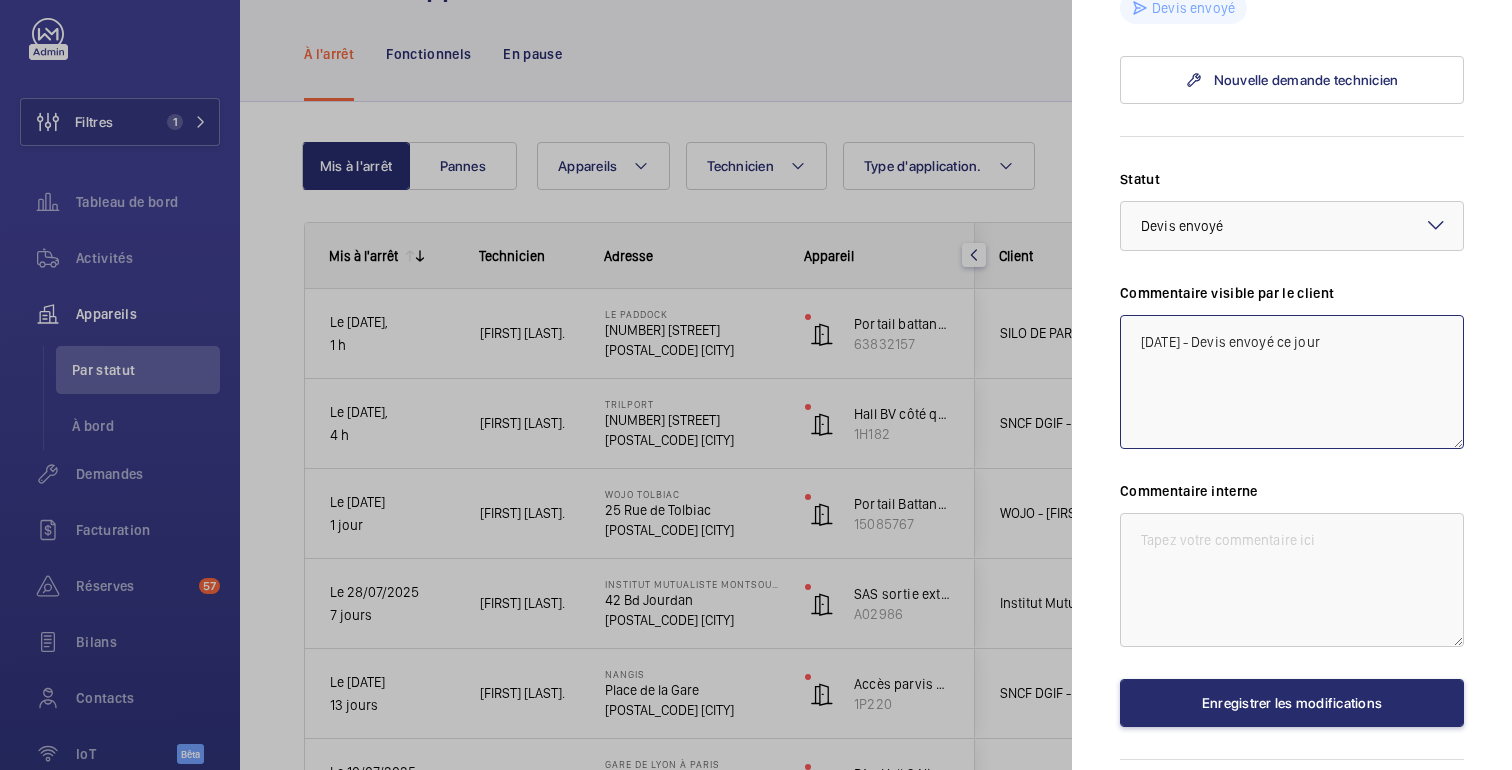 drag, startPoint x: 1319, startPoint y: 343, endPoint x: 1137, endPoint y: 346, distance: 182.02472 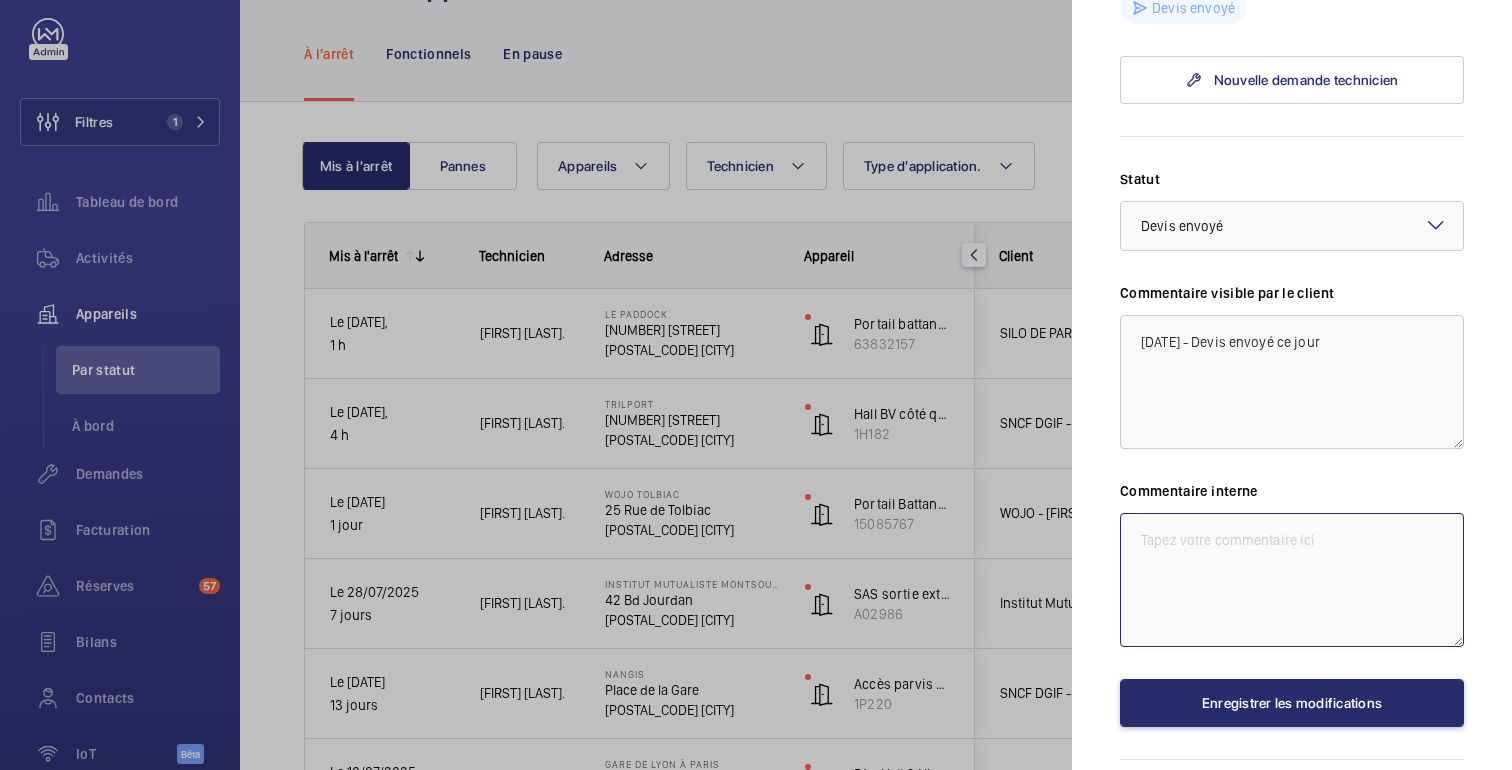 click 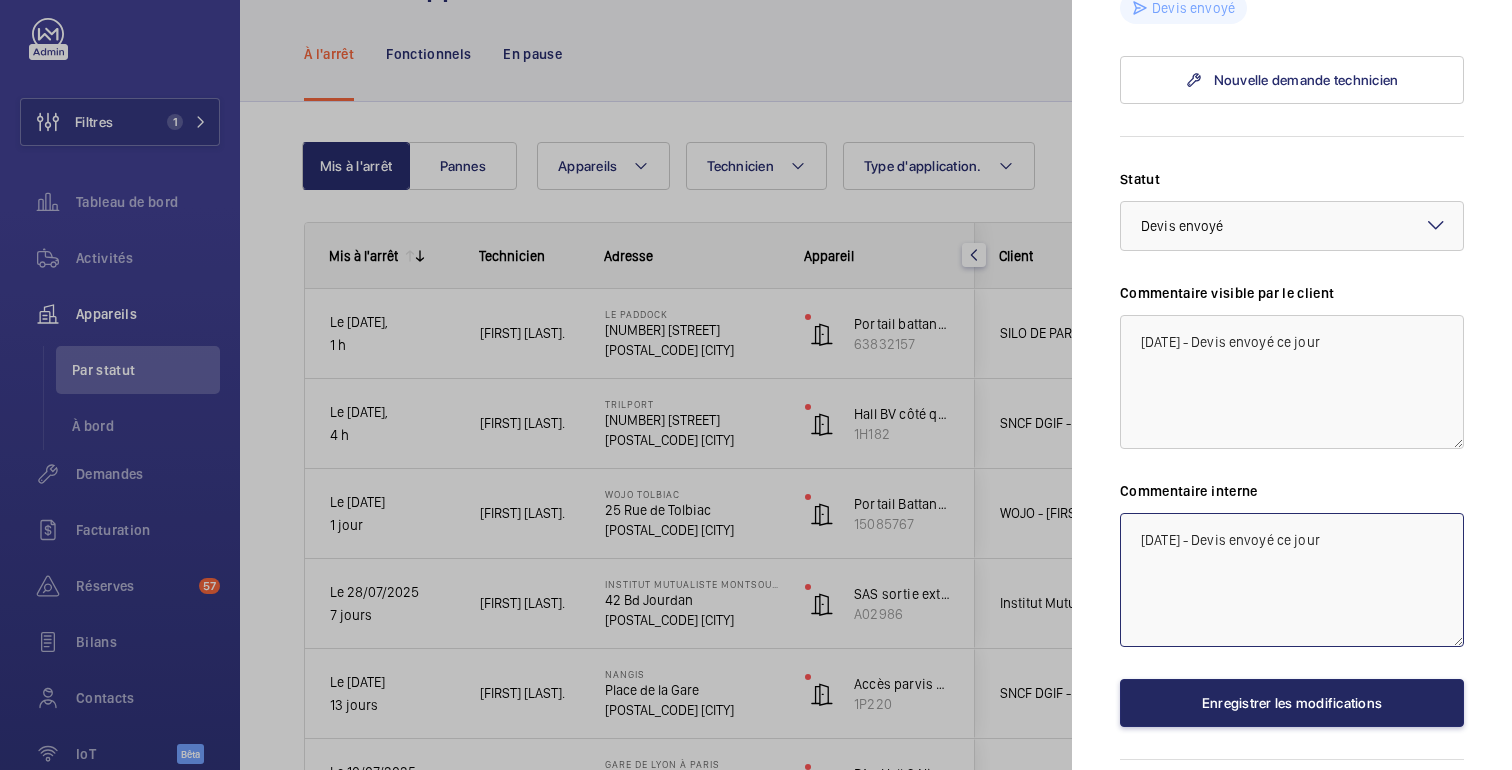 type on "[DATE] - Devis envoyé ce jour" 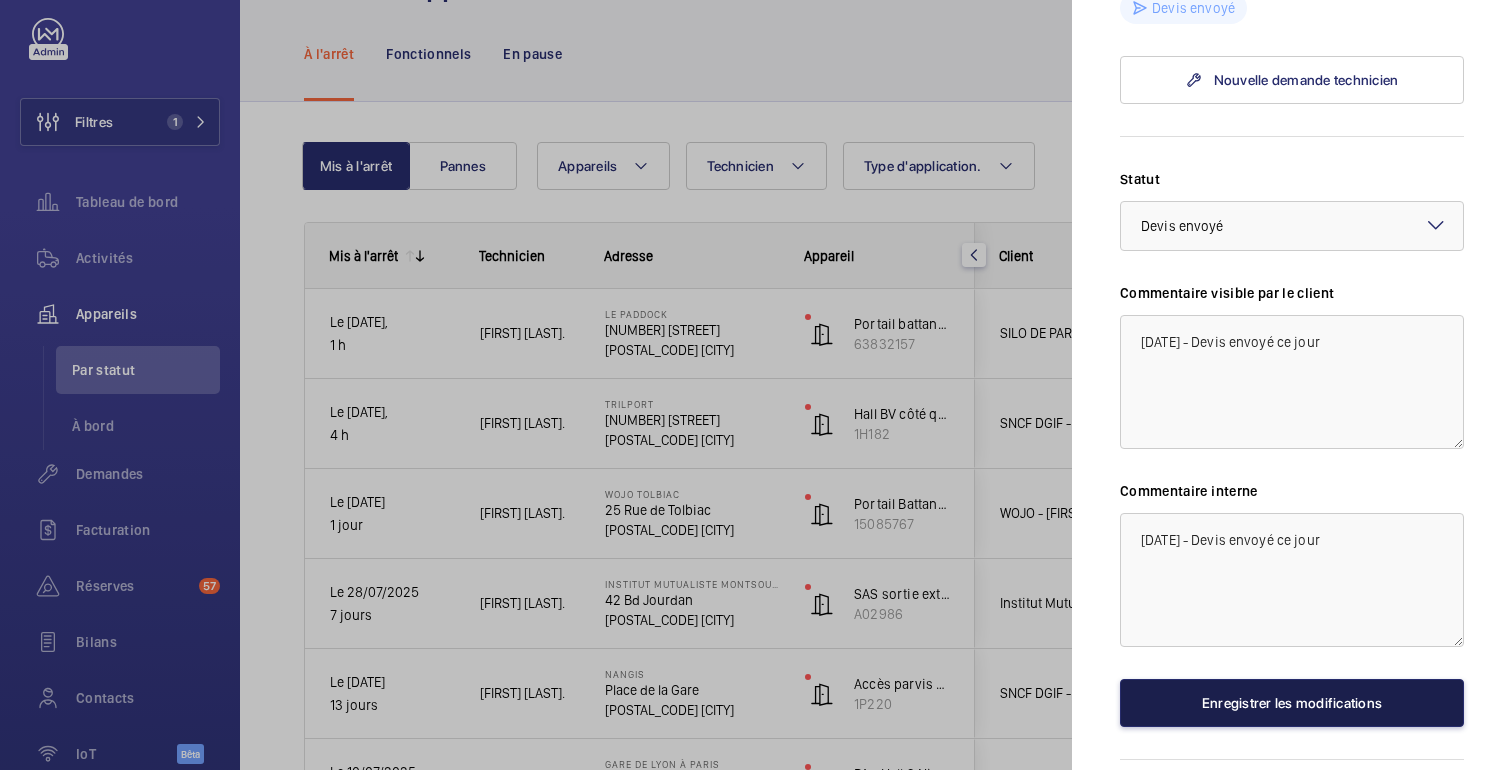click on "Enregistrer les modifications" 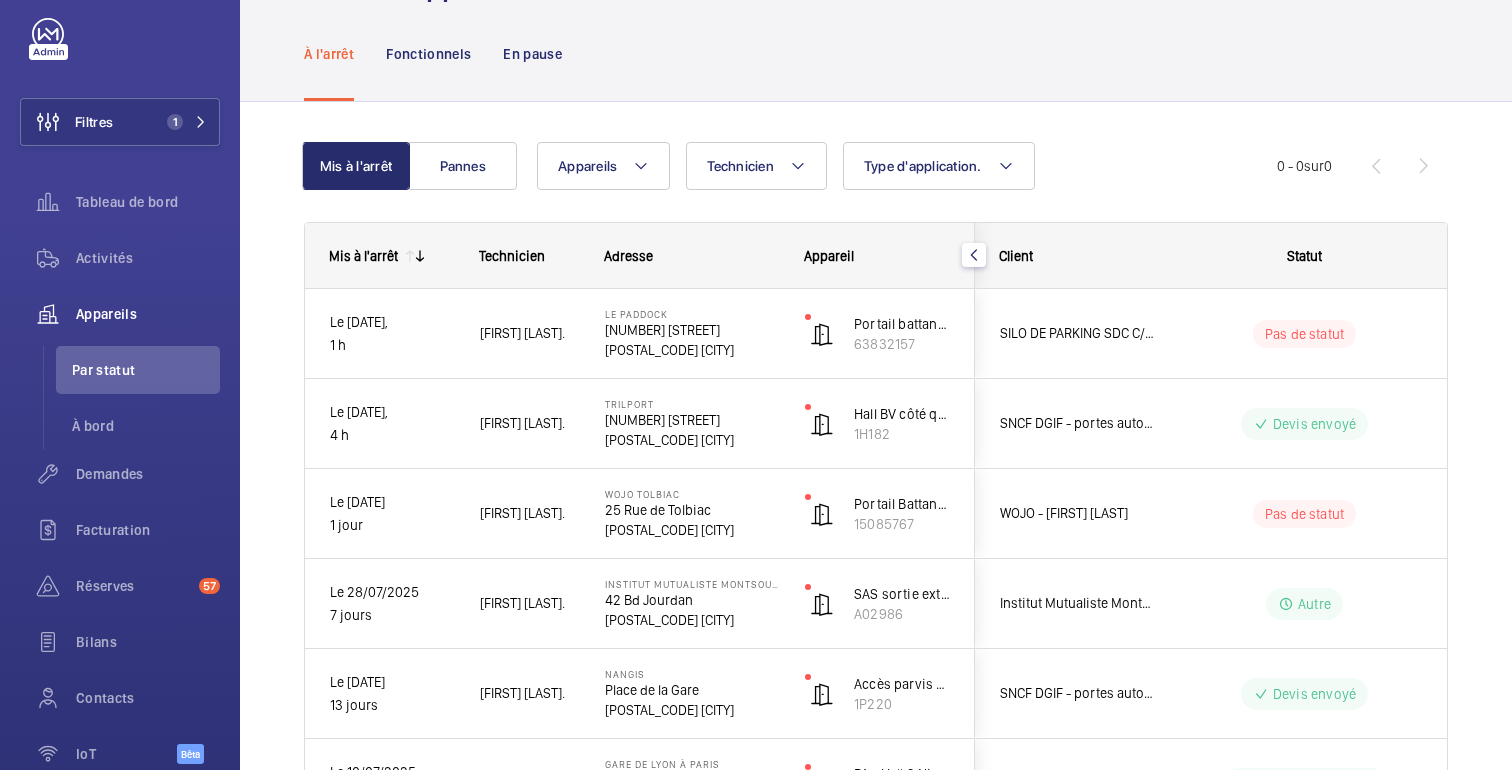 scroll, scrollTop: 0, scrollLeft: 0, axis: both 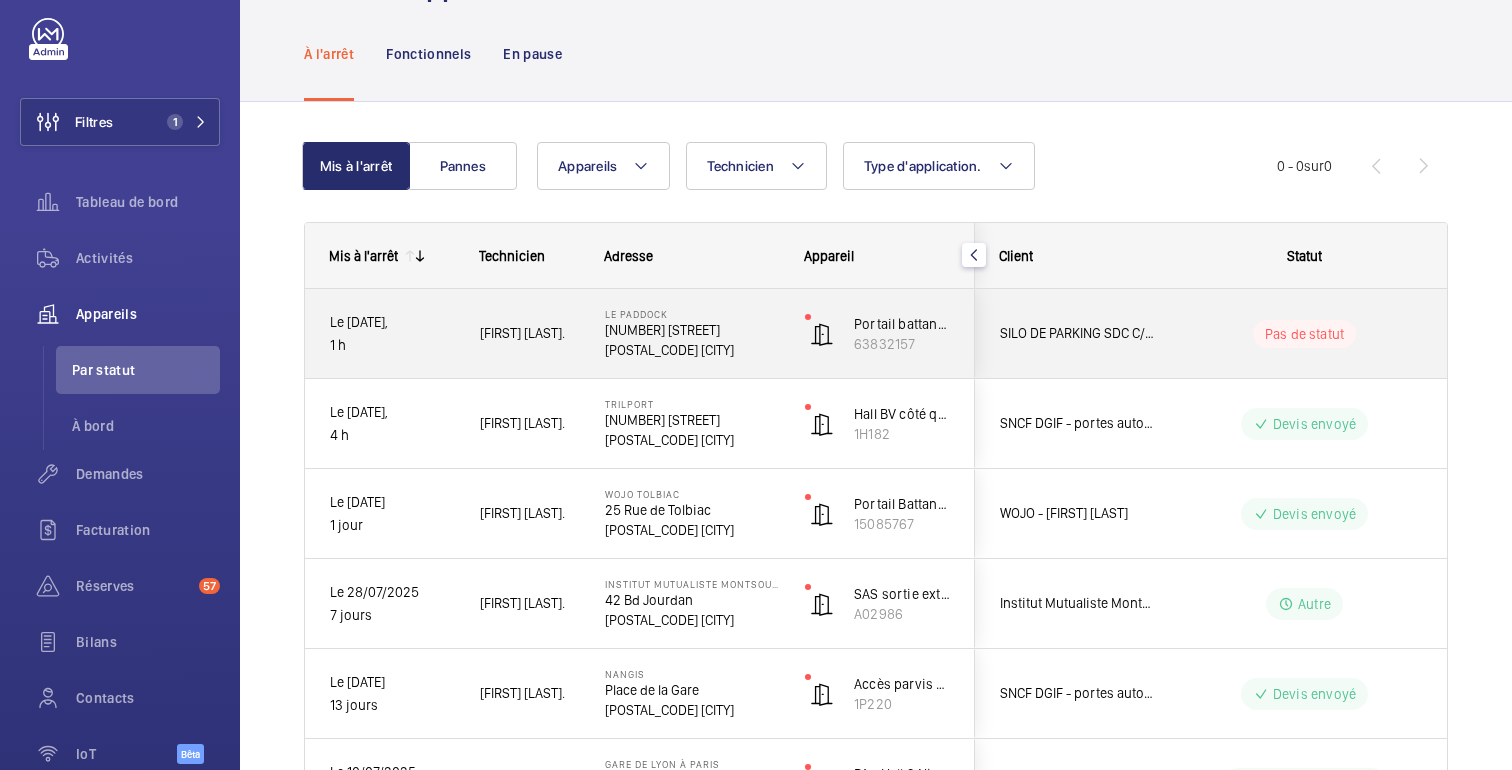 click on "Pas de statut" 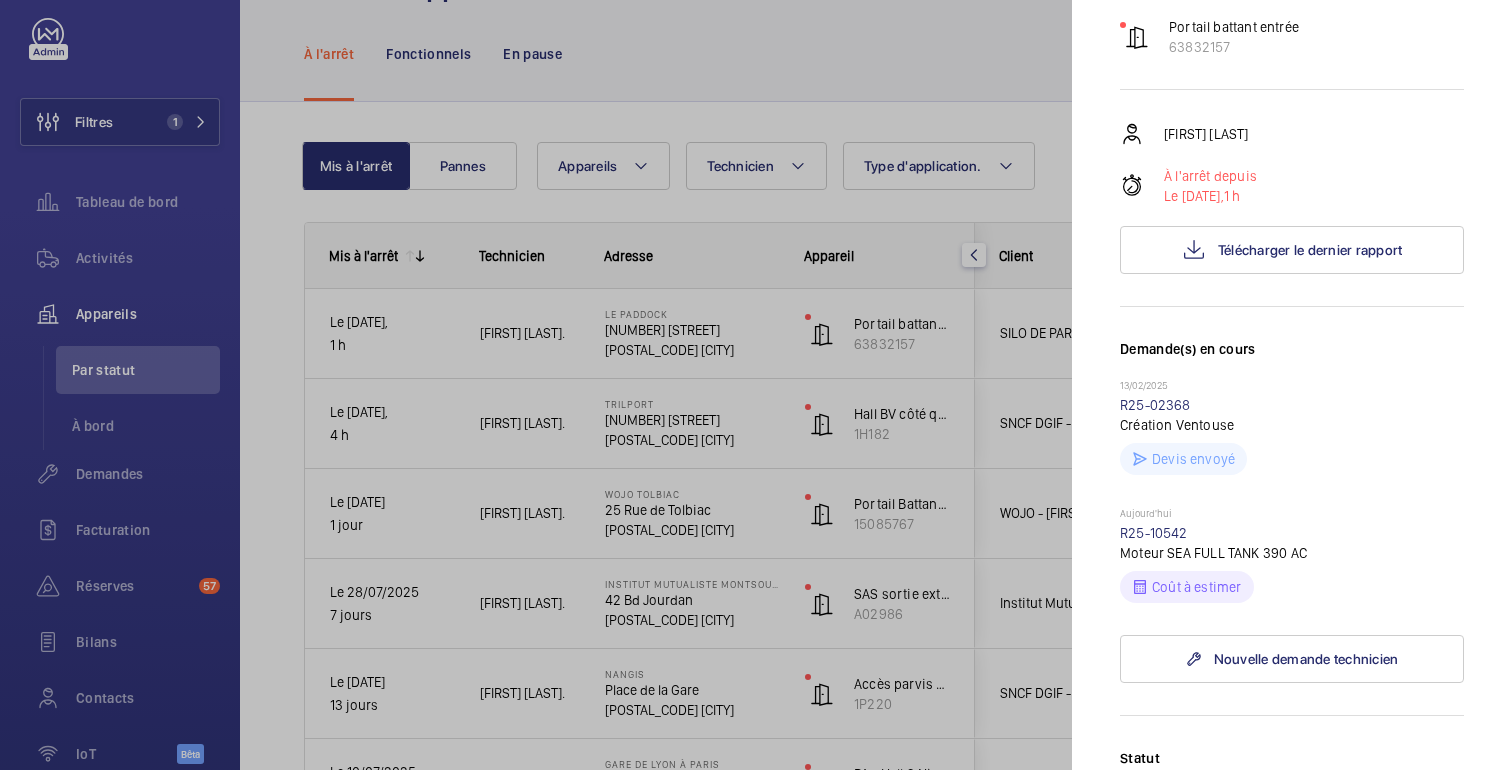 scroll, scrollTop: 266, scrollLeft: 0, axis: vertical 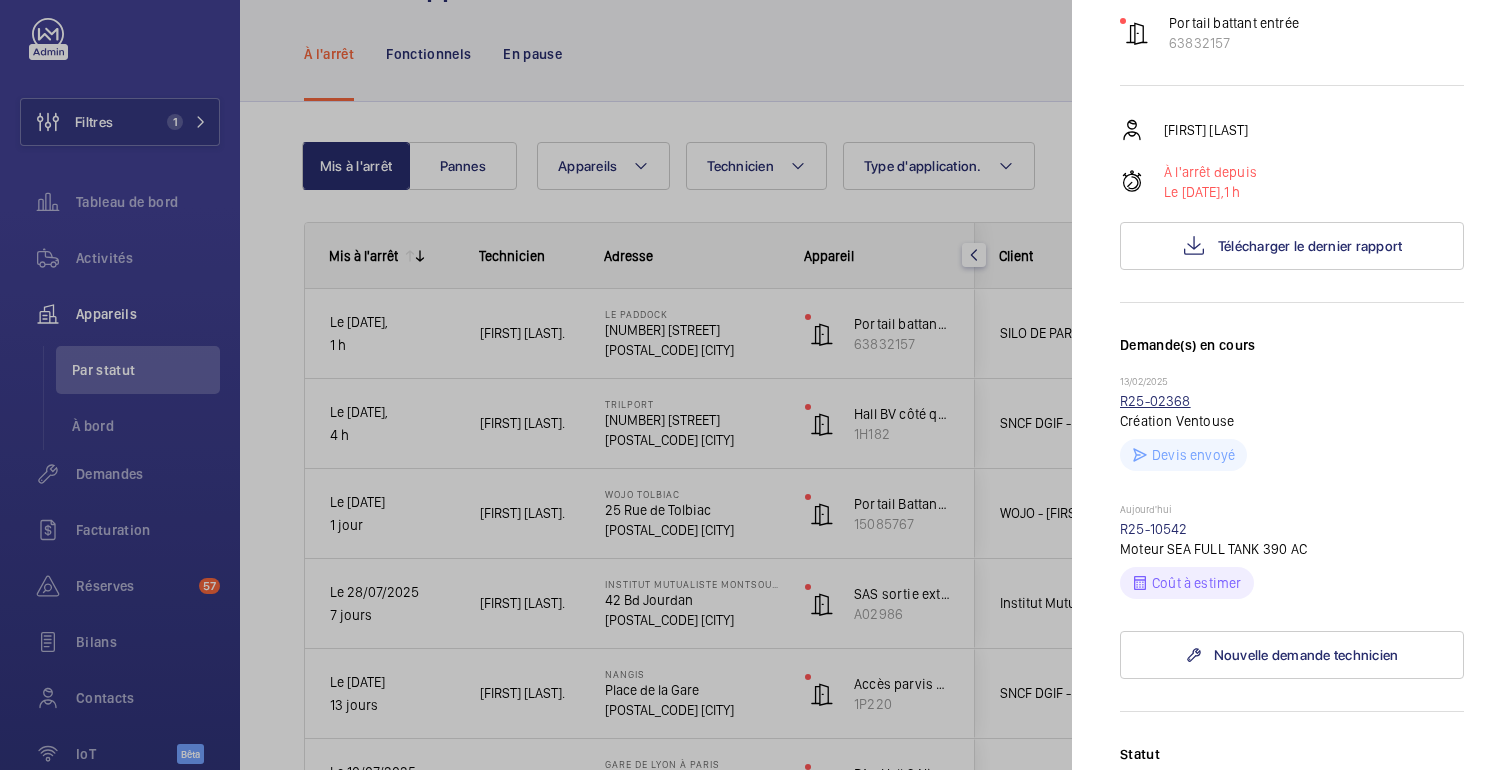 click on "R25-02368" 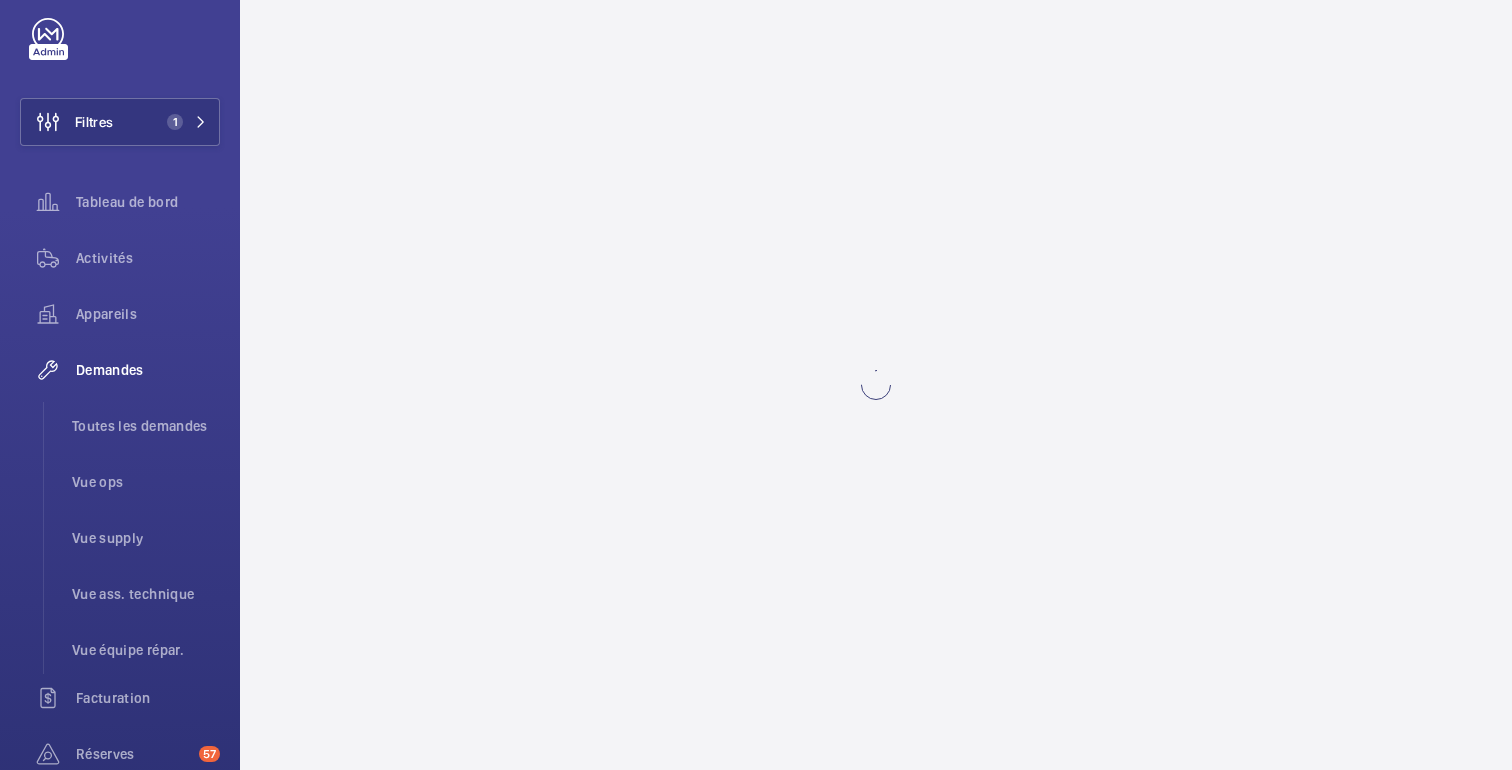 scroll, scrollTop: 0, scrollLeft: 0, axis: both 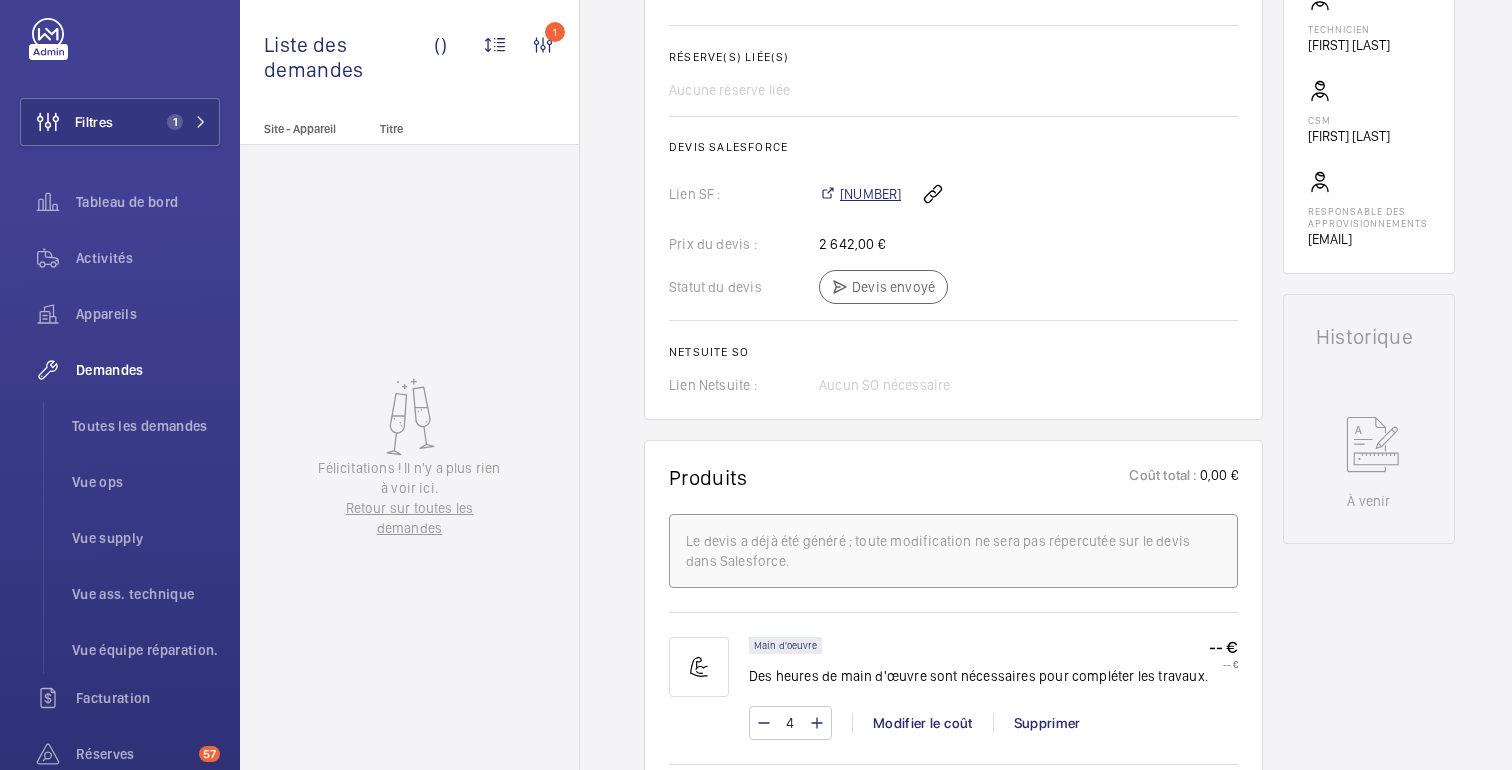 click on "[NUMBER]" 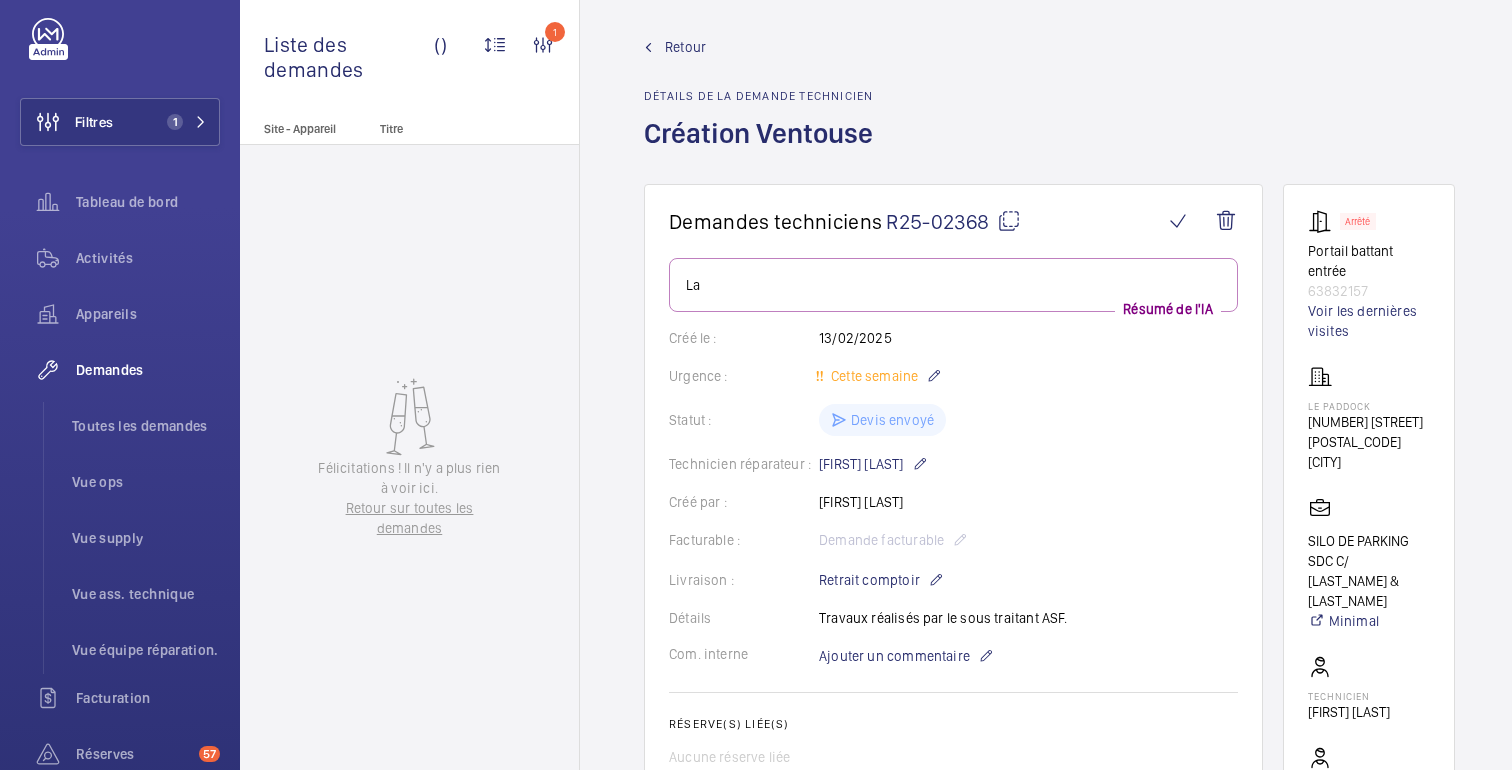 scroll, scrollTop: 0, scrollLeft: 0, axis: both 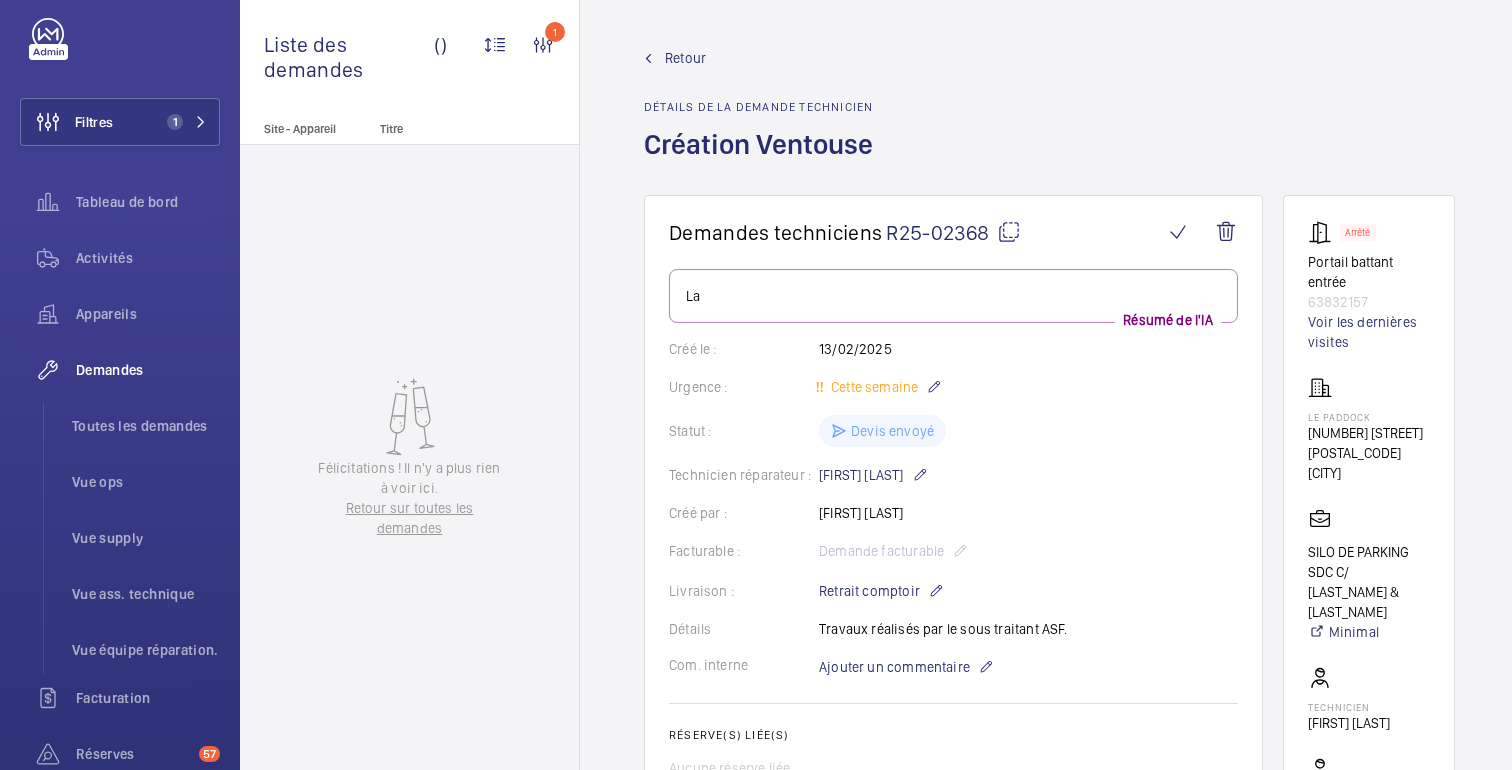 click on "Retour" 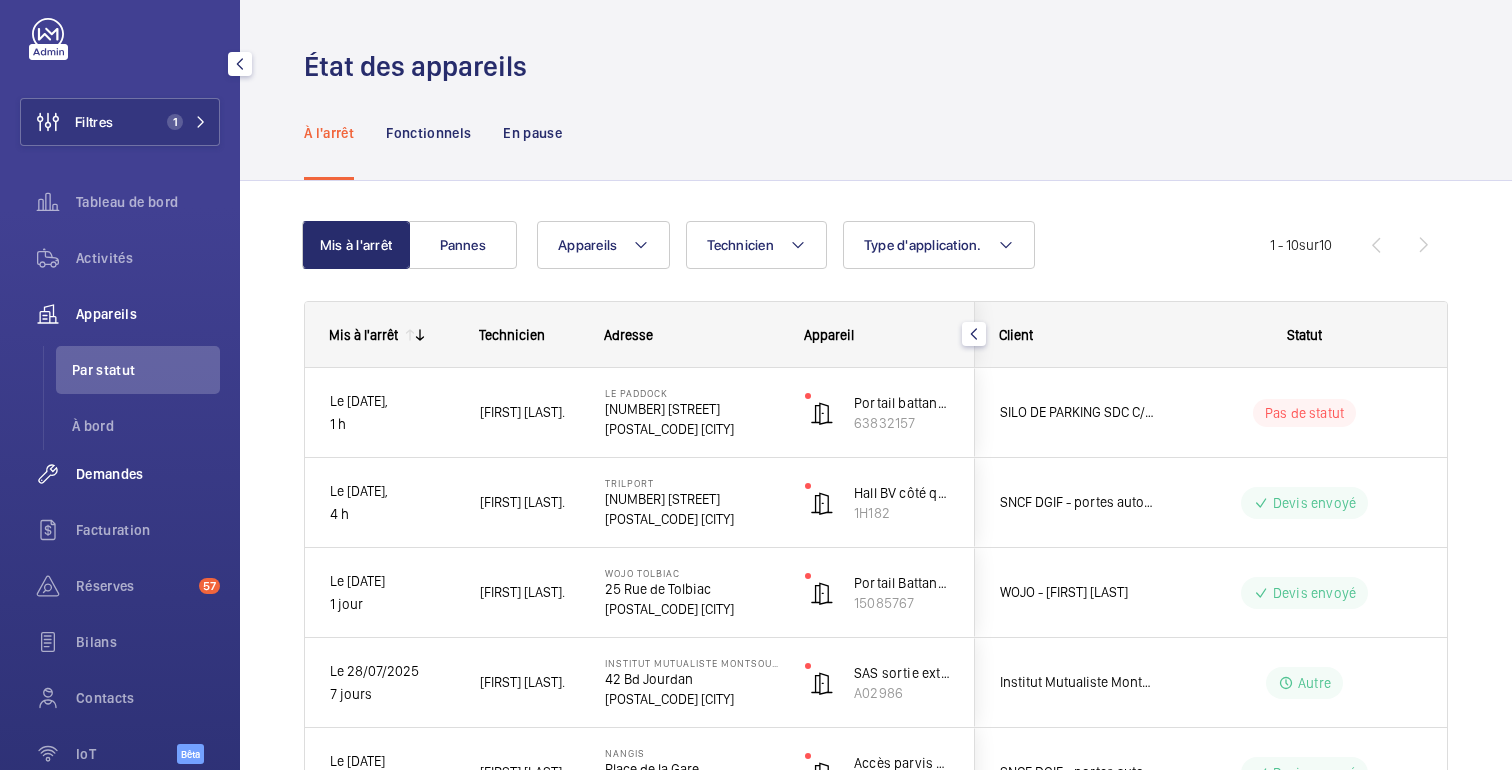 click on "Demandes" 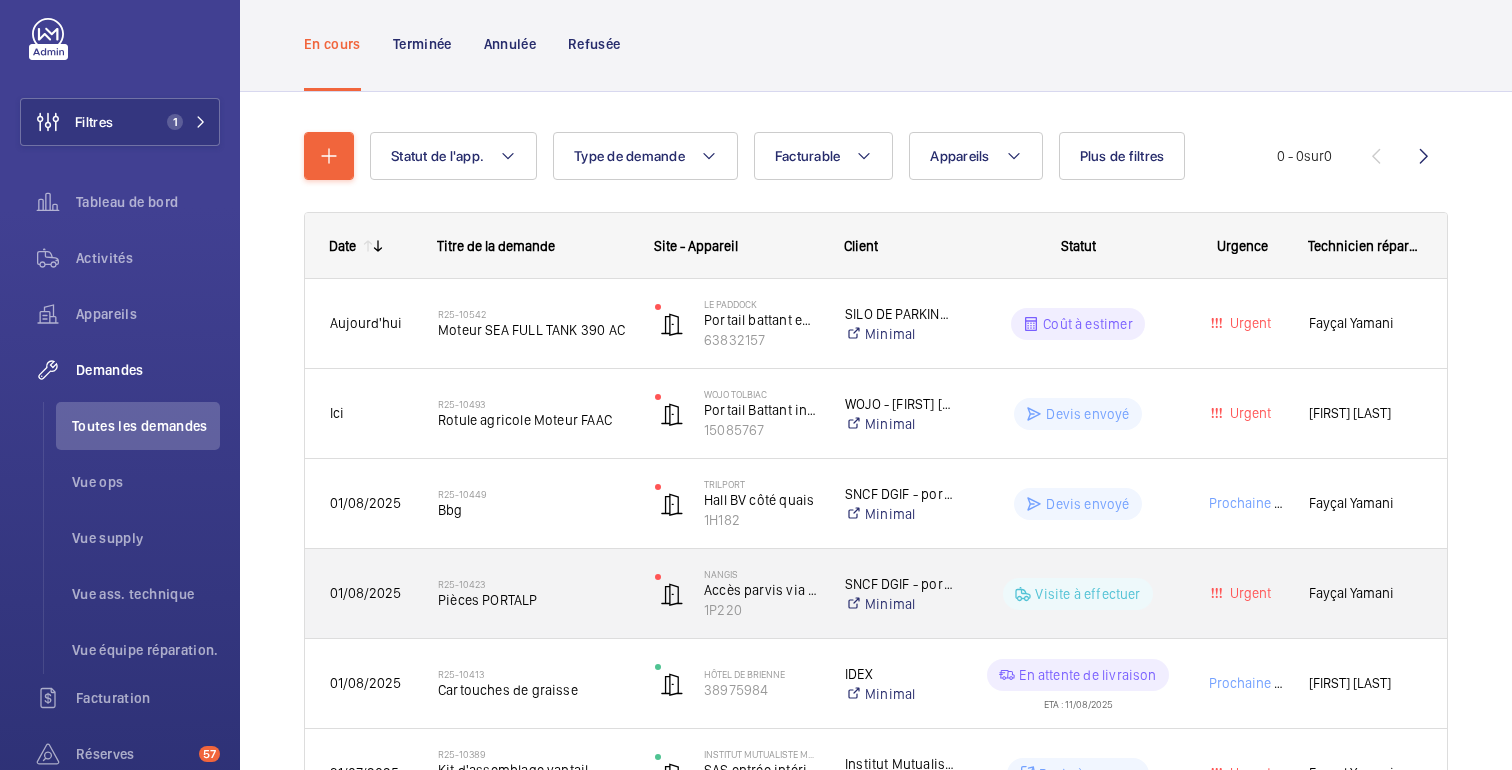 scroll, scrollTop: 104, scrollLeft: 0, axis: vertical 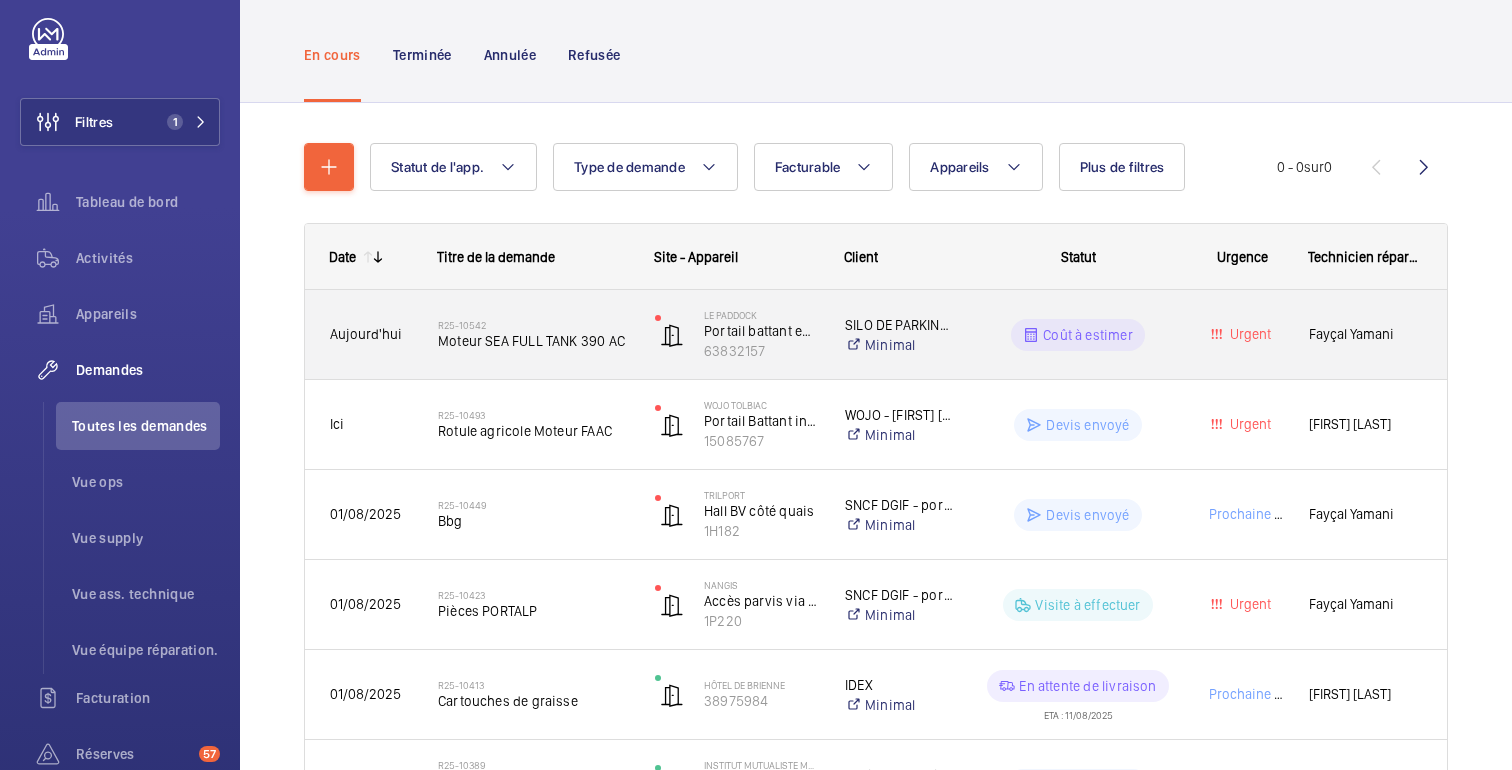 click on "Coût à estimer" 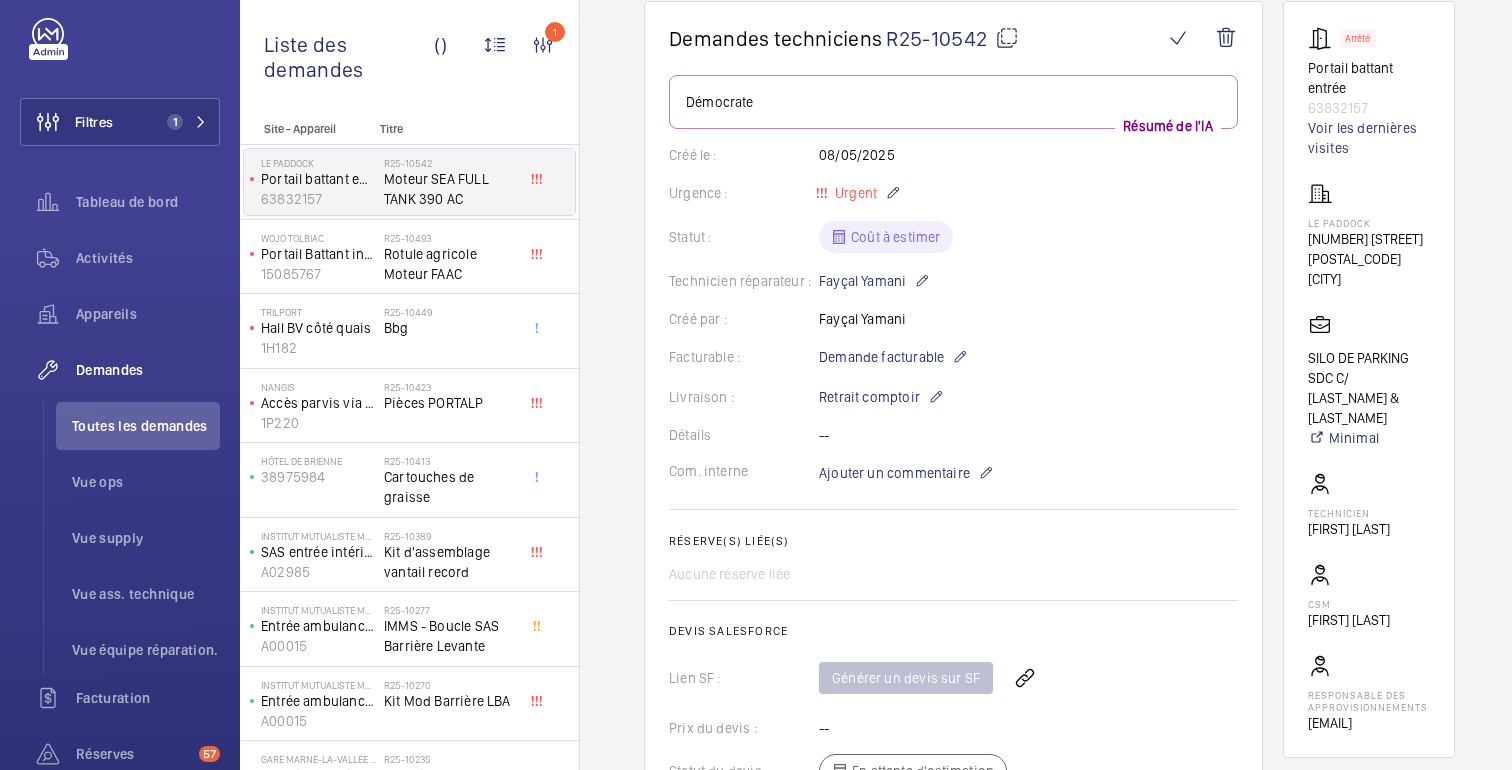 scroll, scrollTop: 0, scrollLeft: 0, axis: both 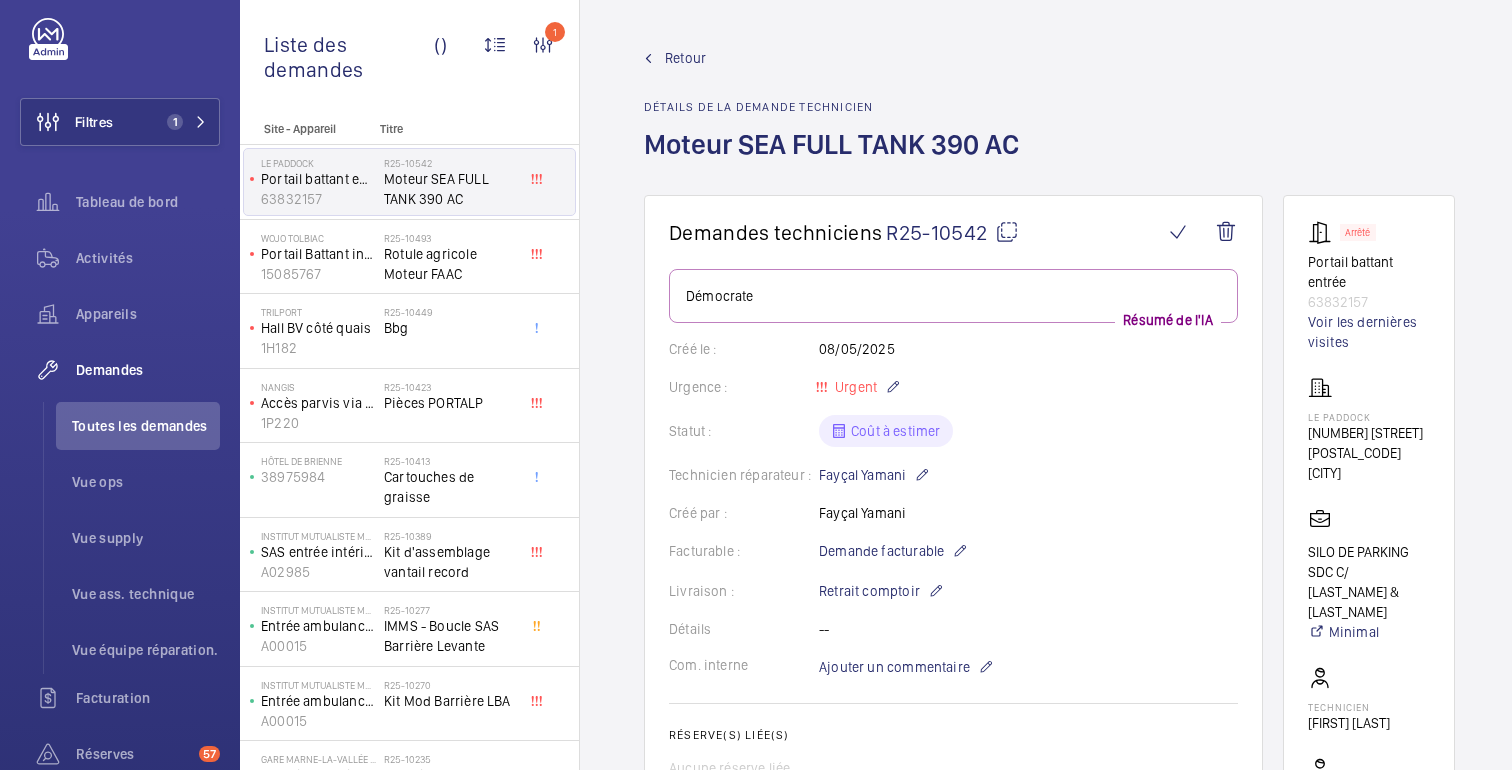 click 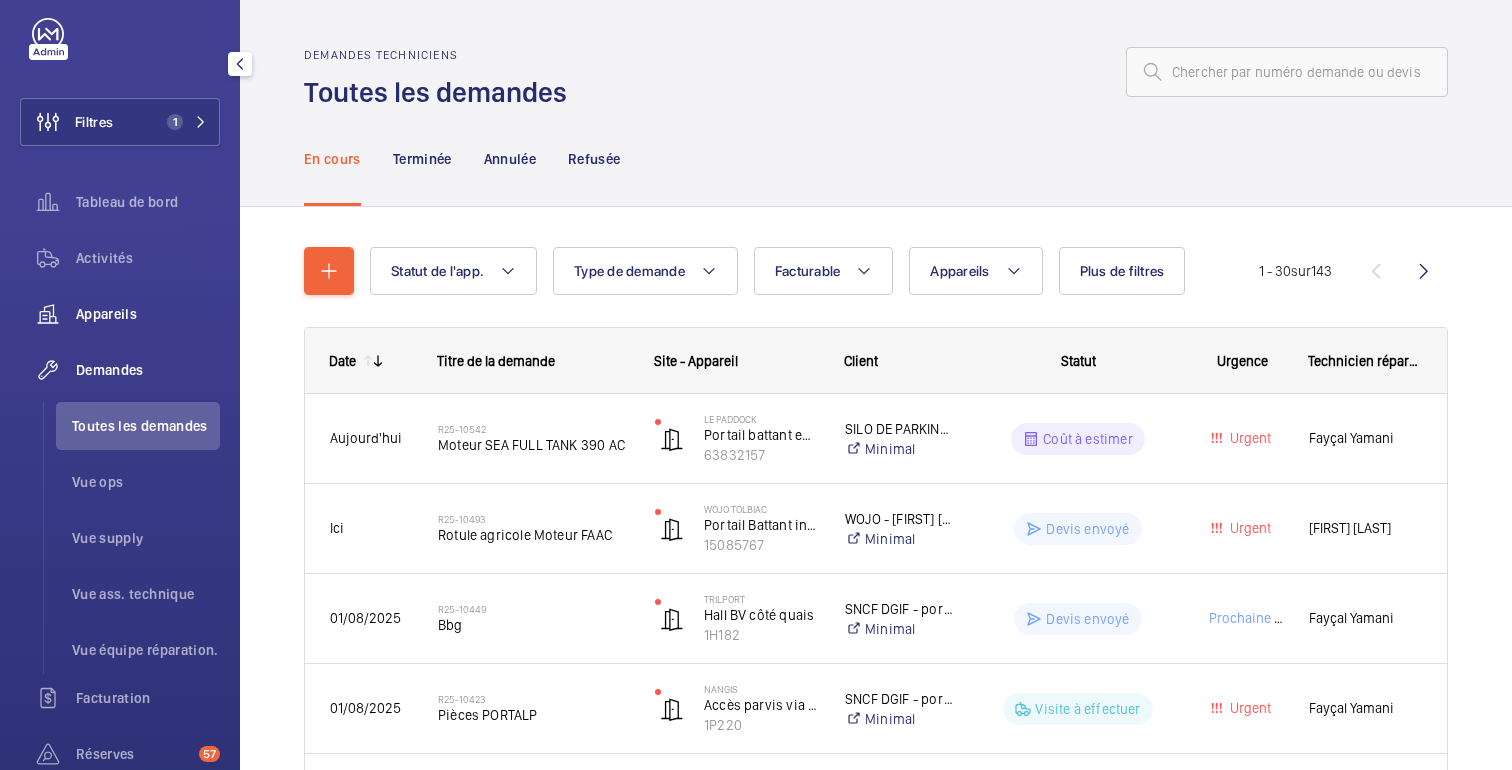 click on "Appareils" 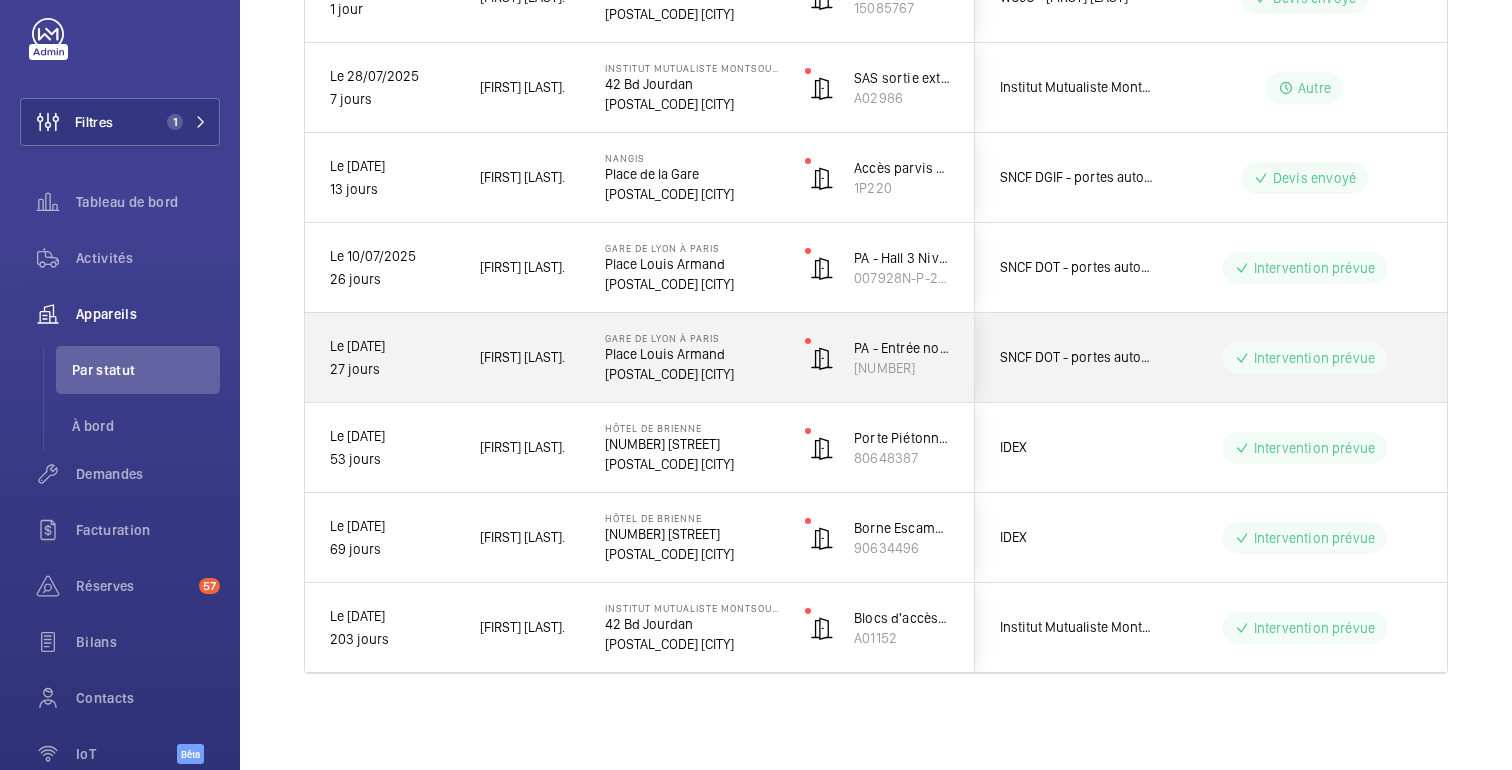 scroll, scrollTop: 0, scrollLeft: 0, axis: both 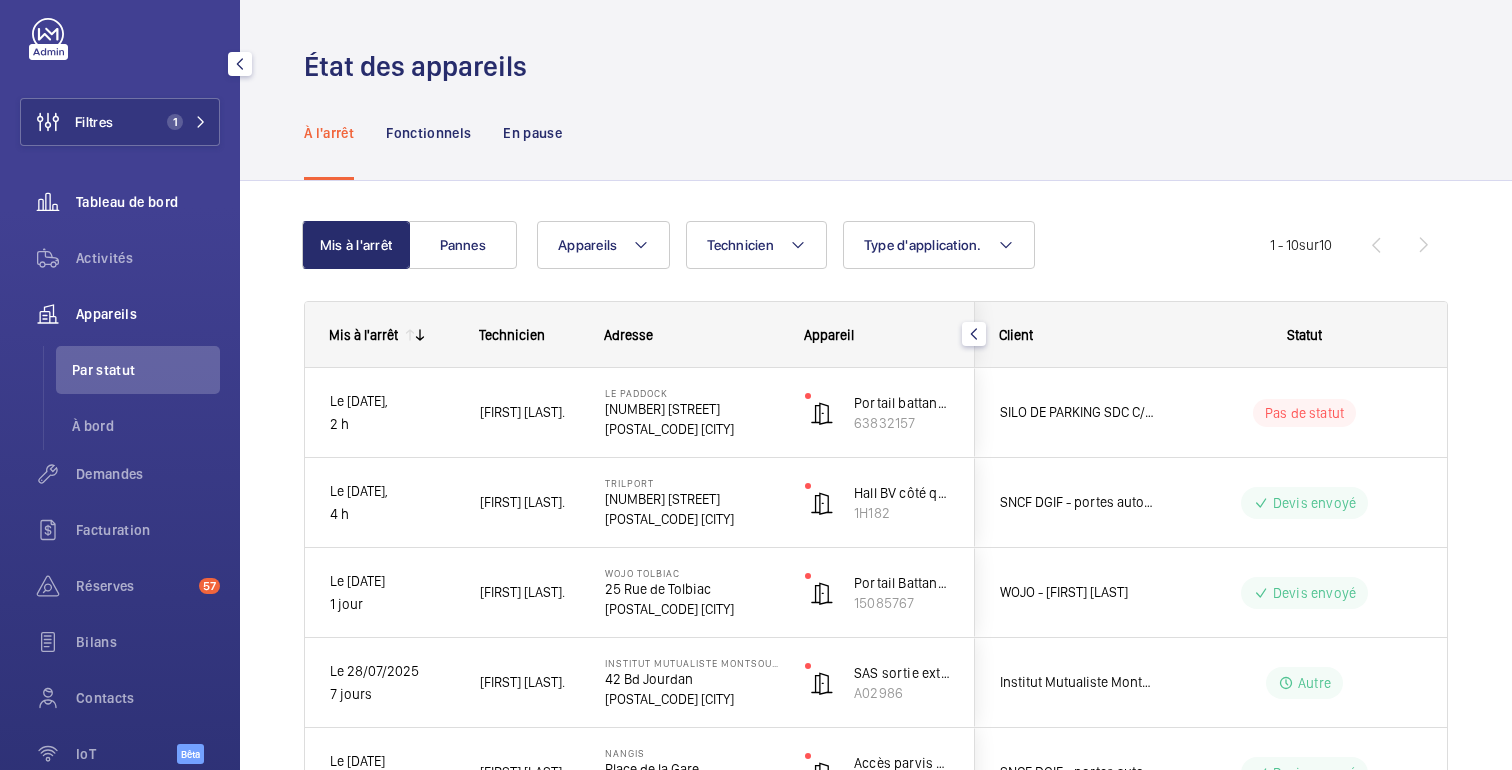 click on "Tableau de bord" 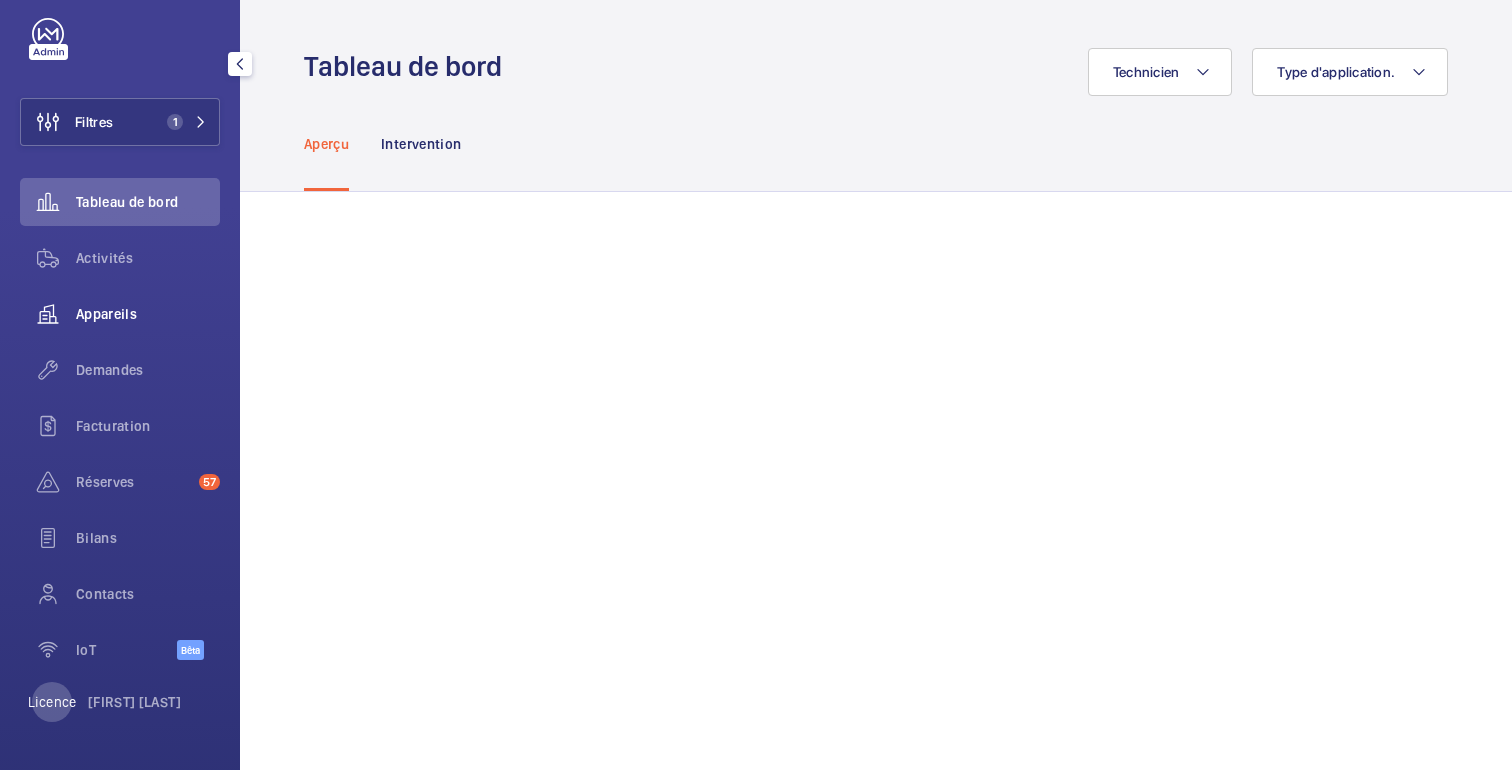 click on "Appareils" 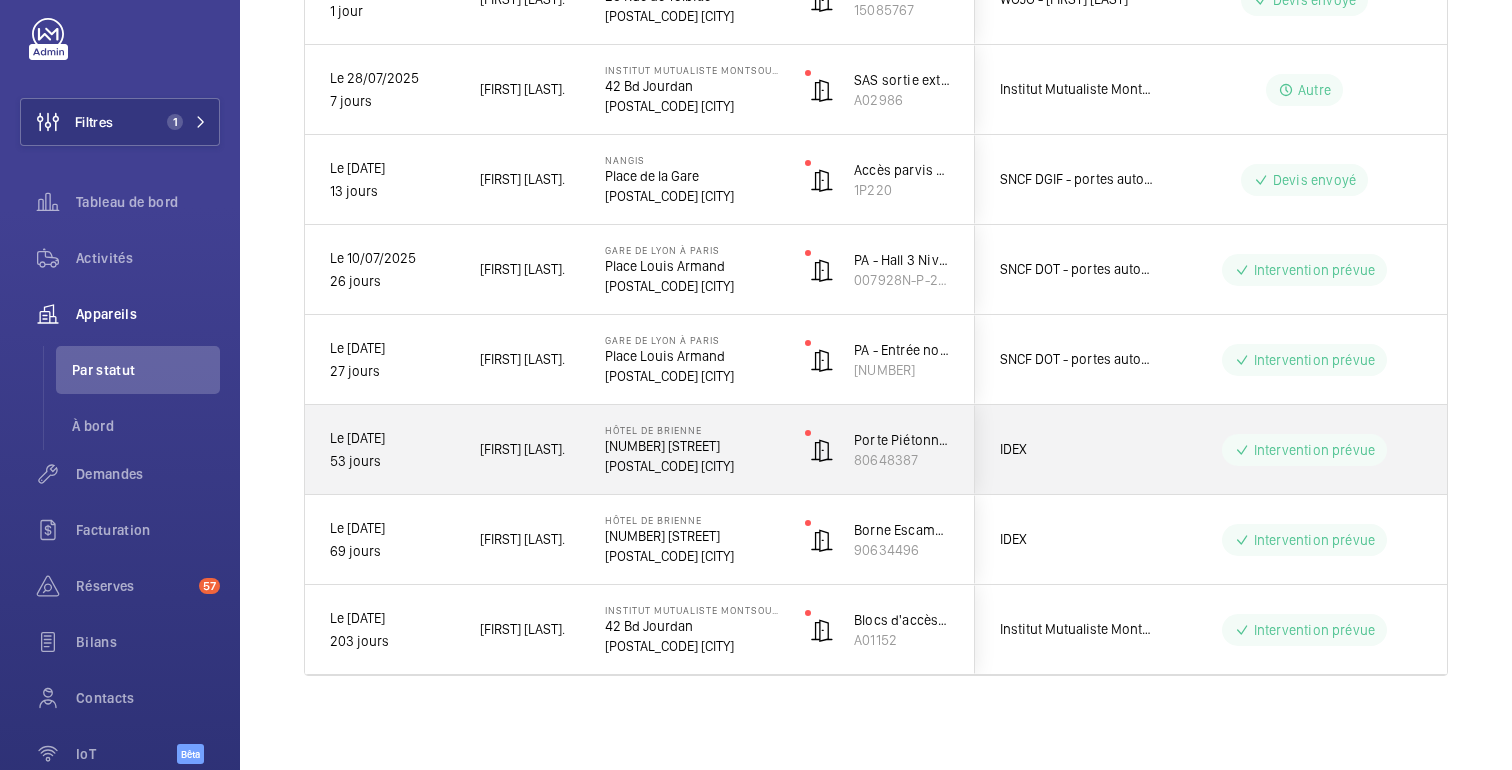 scroll, scrollTop: 595, scrollLeft: 0, axis: vertical 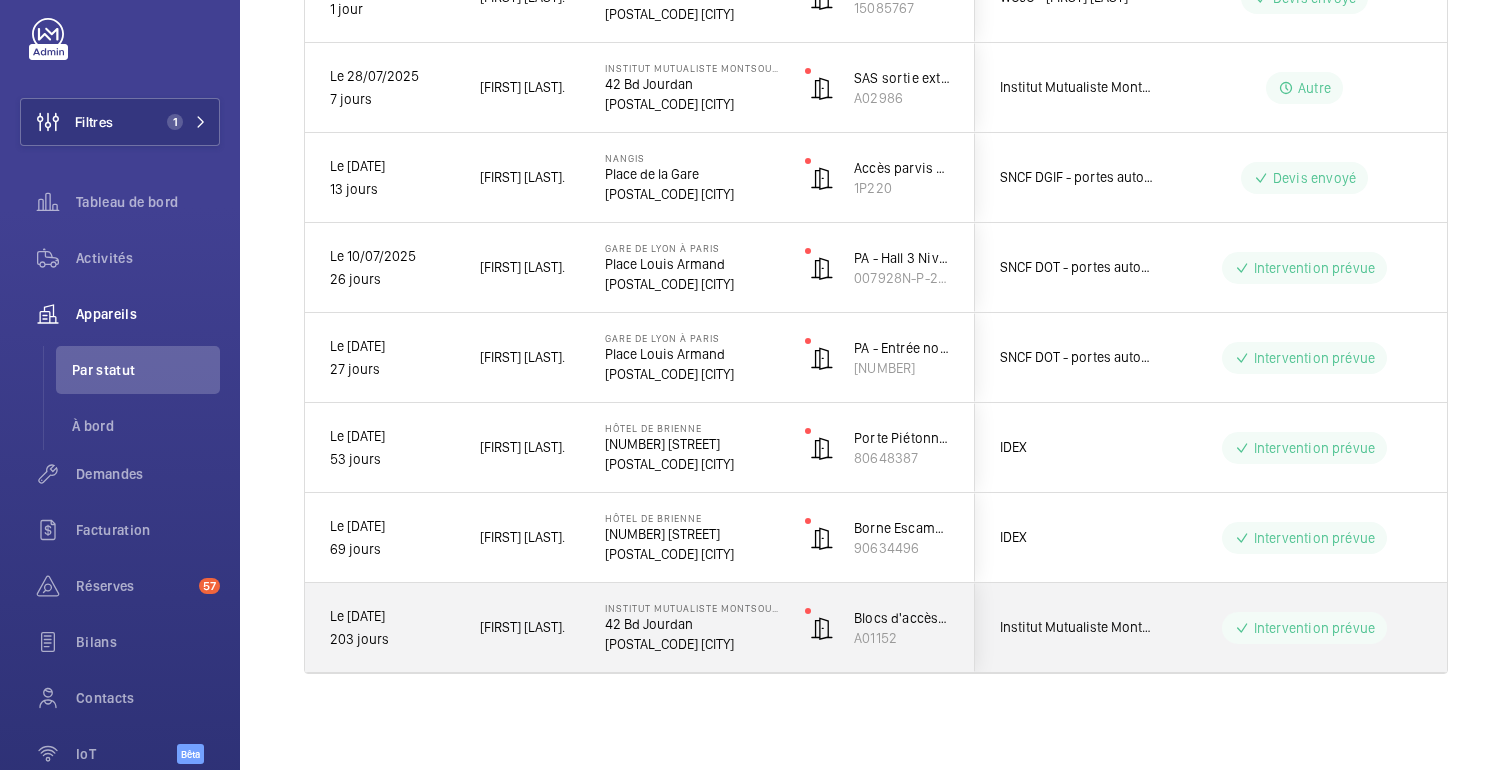 click on "Intervention prévue" 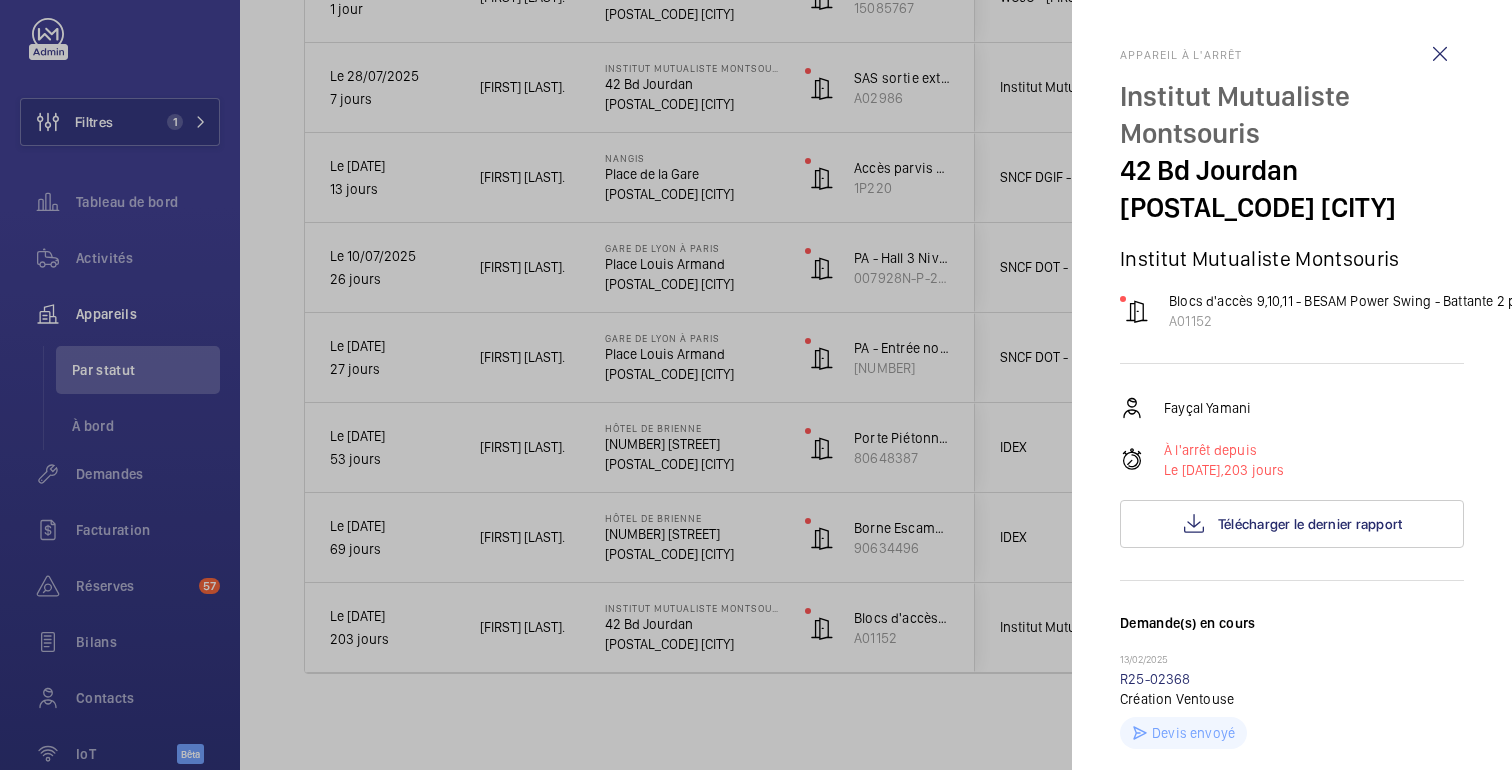 click 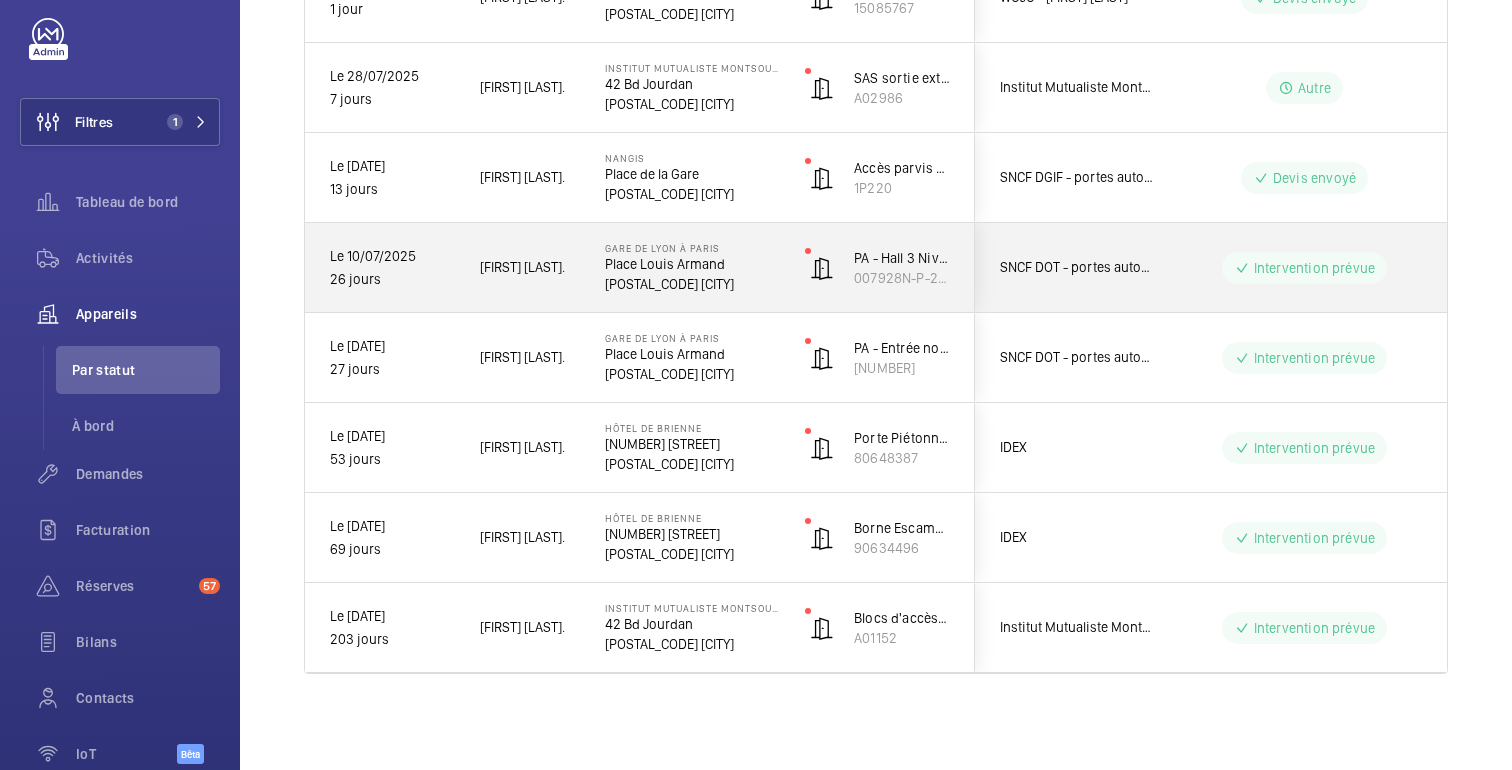 scroll, scrollTop: 0, scrollLeft: 0, axis: both 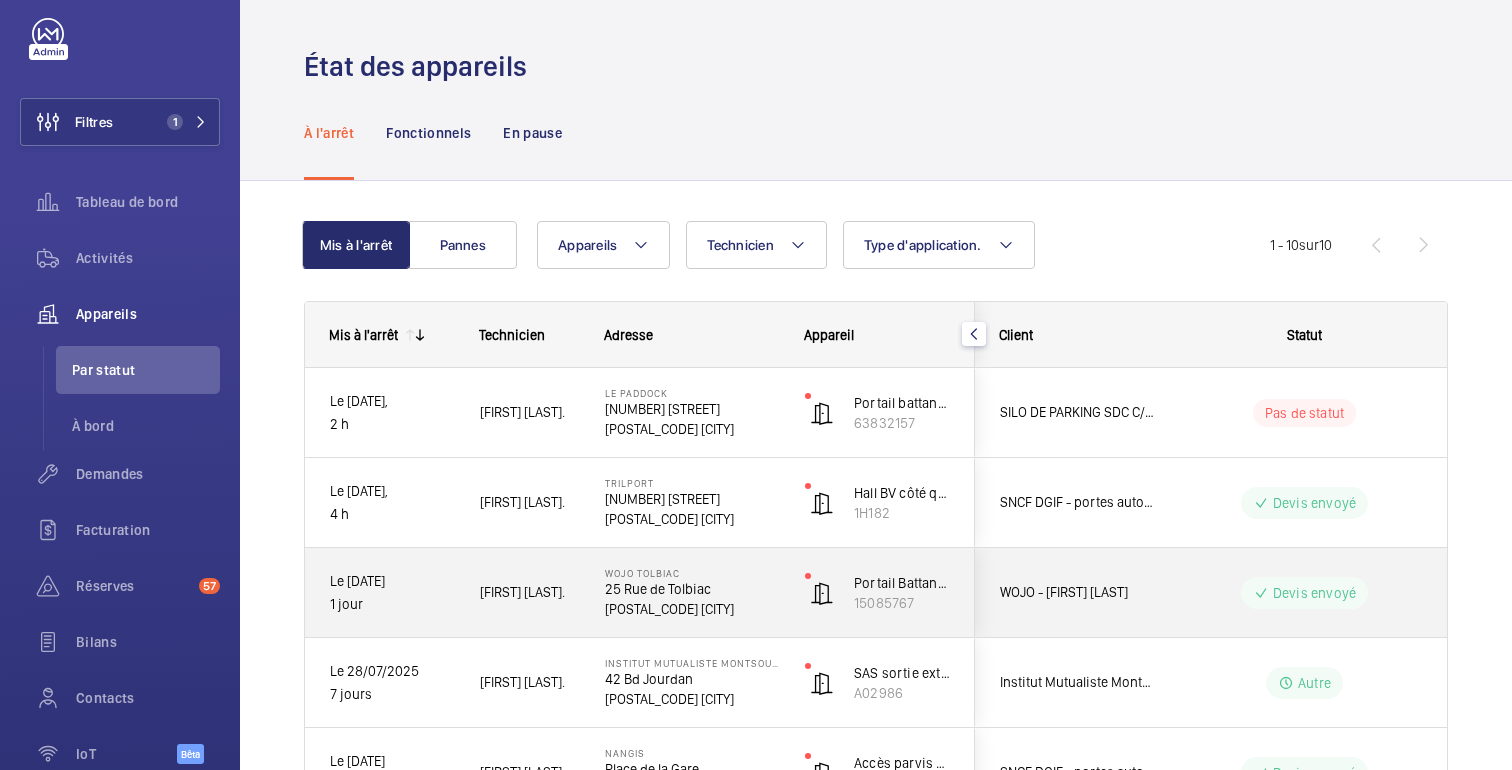 click on "Devis envoyé" 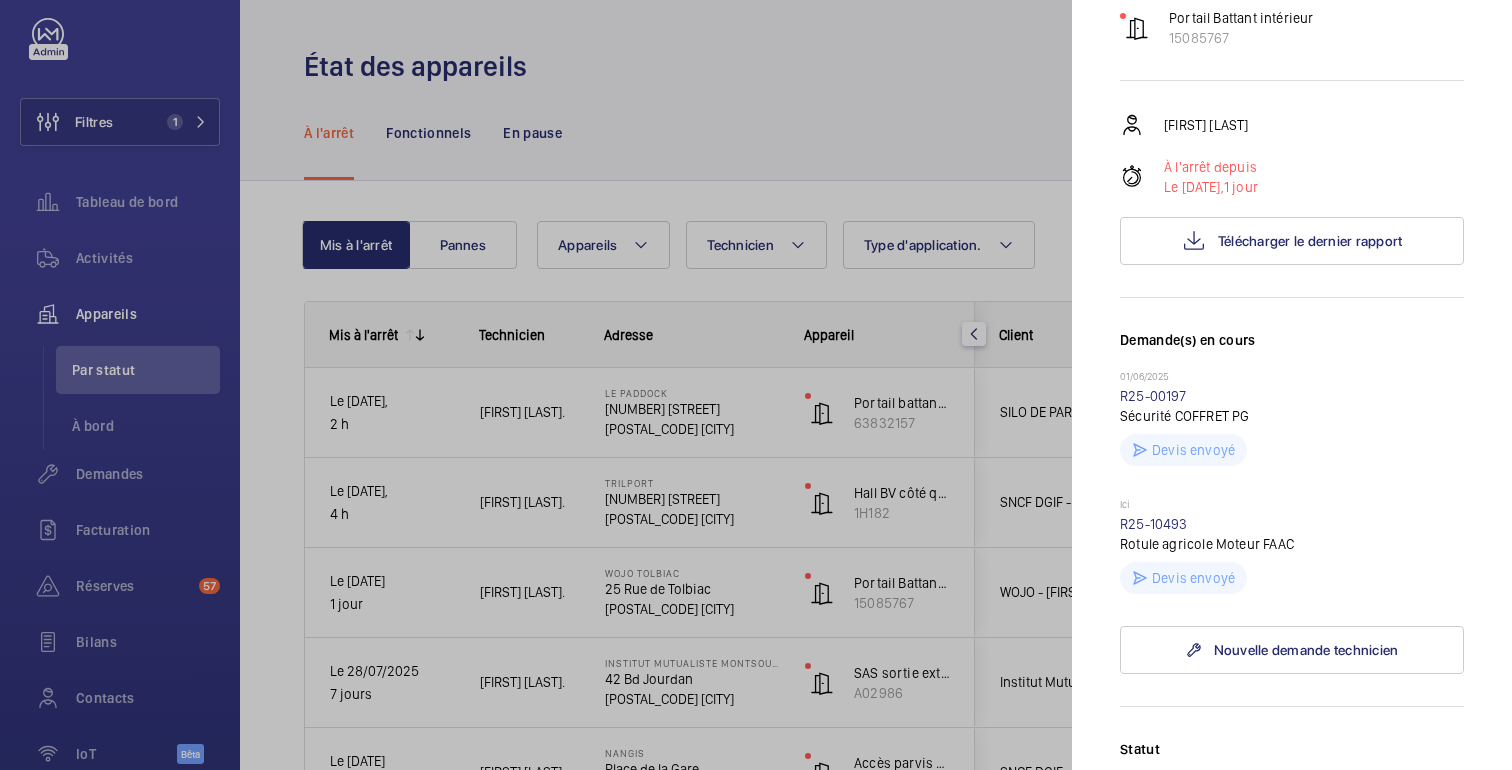 scroll, scrollTop: 247, scrollLeft: 0, axis: vertical 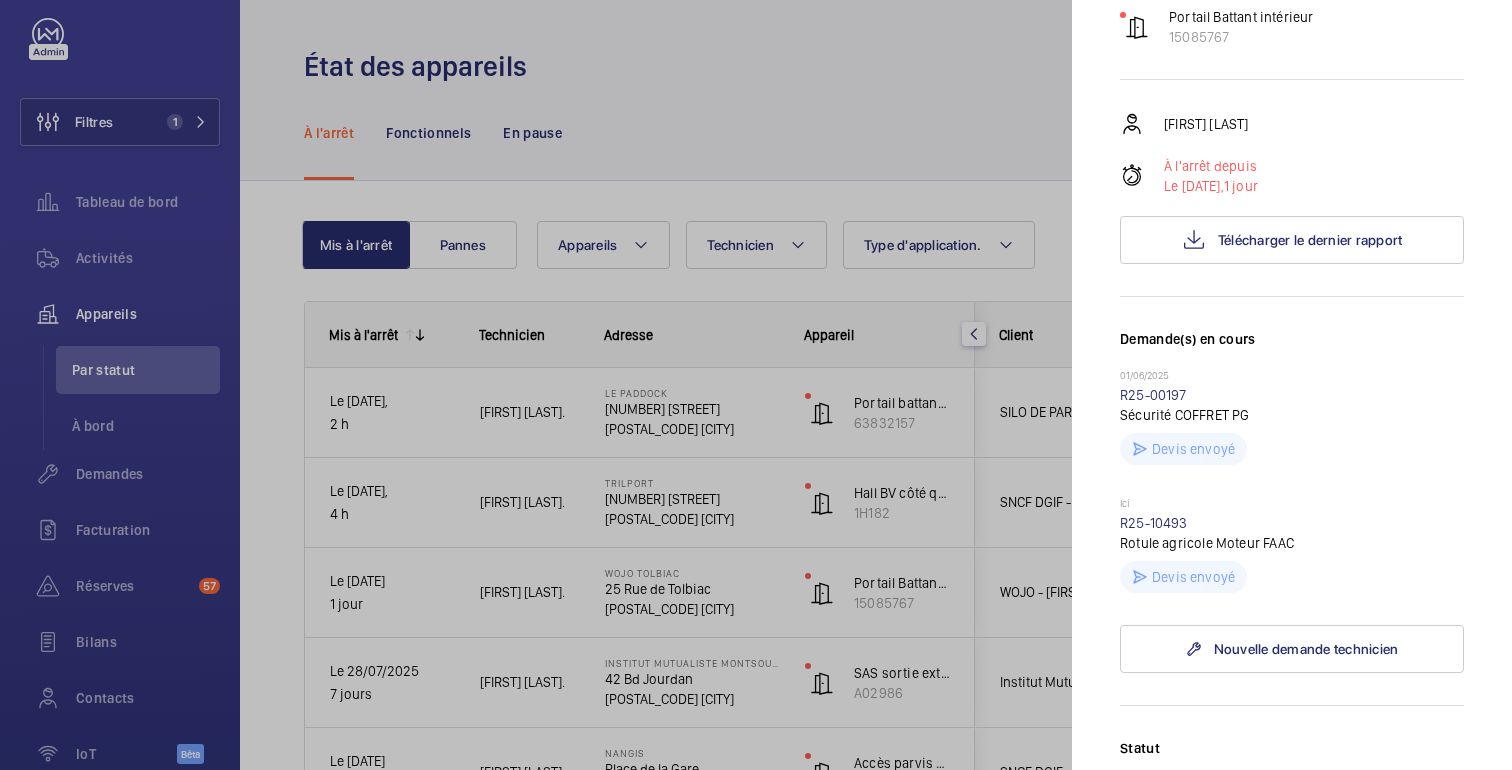 click 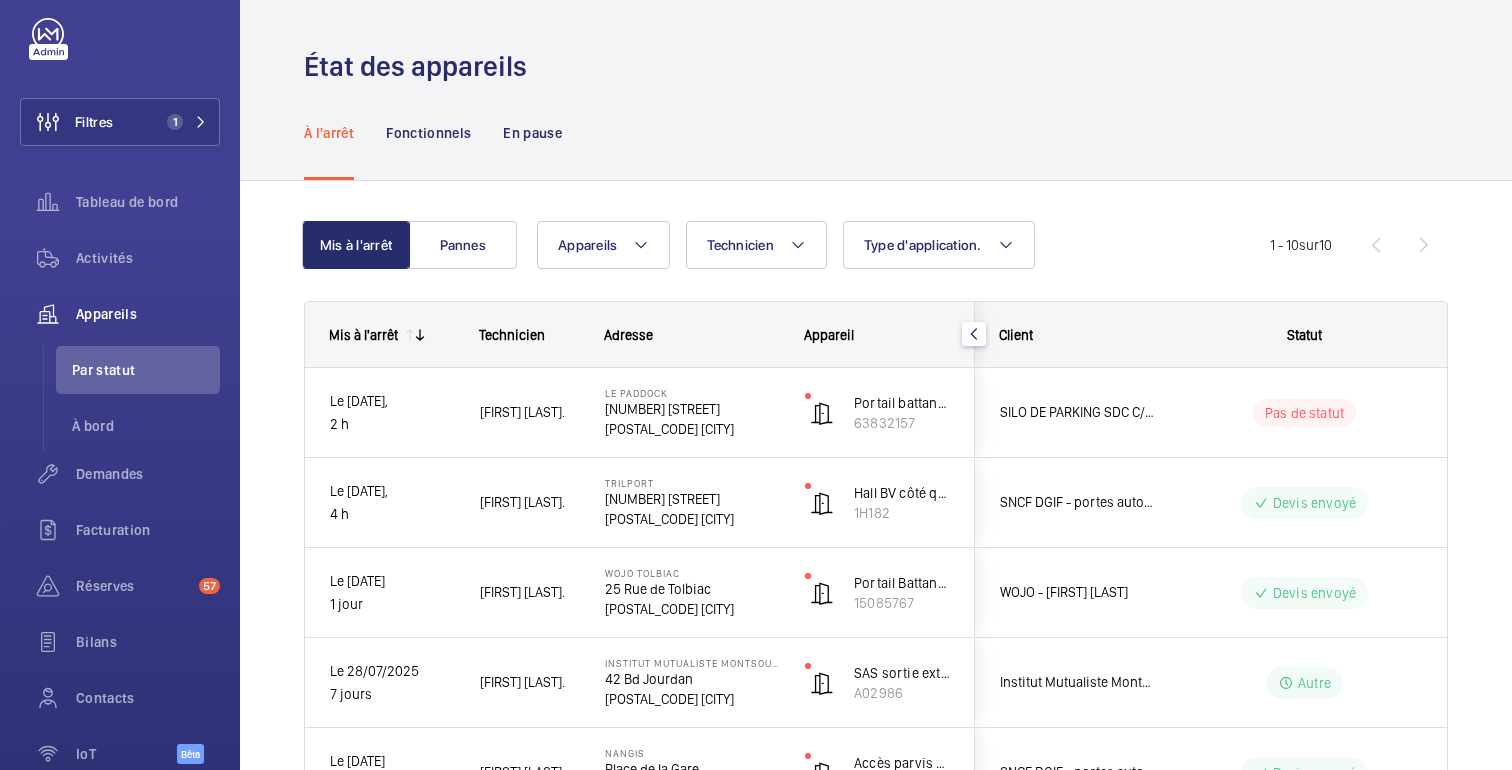 scroll, scrollTop: 0, scrollLeft: 0, axis: both 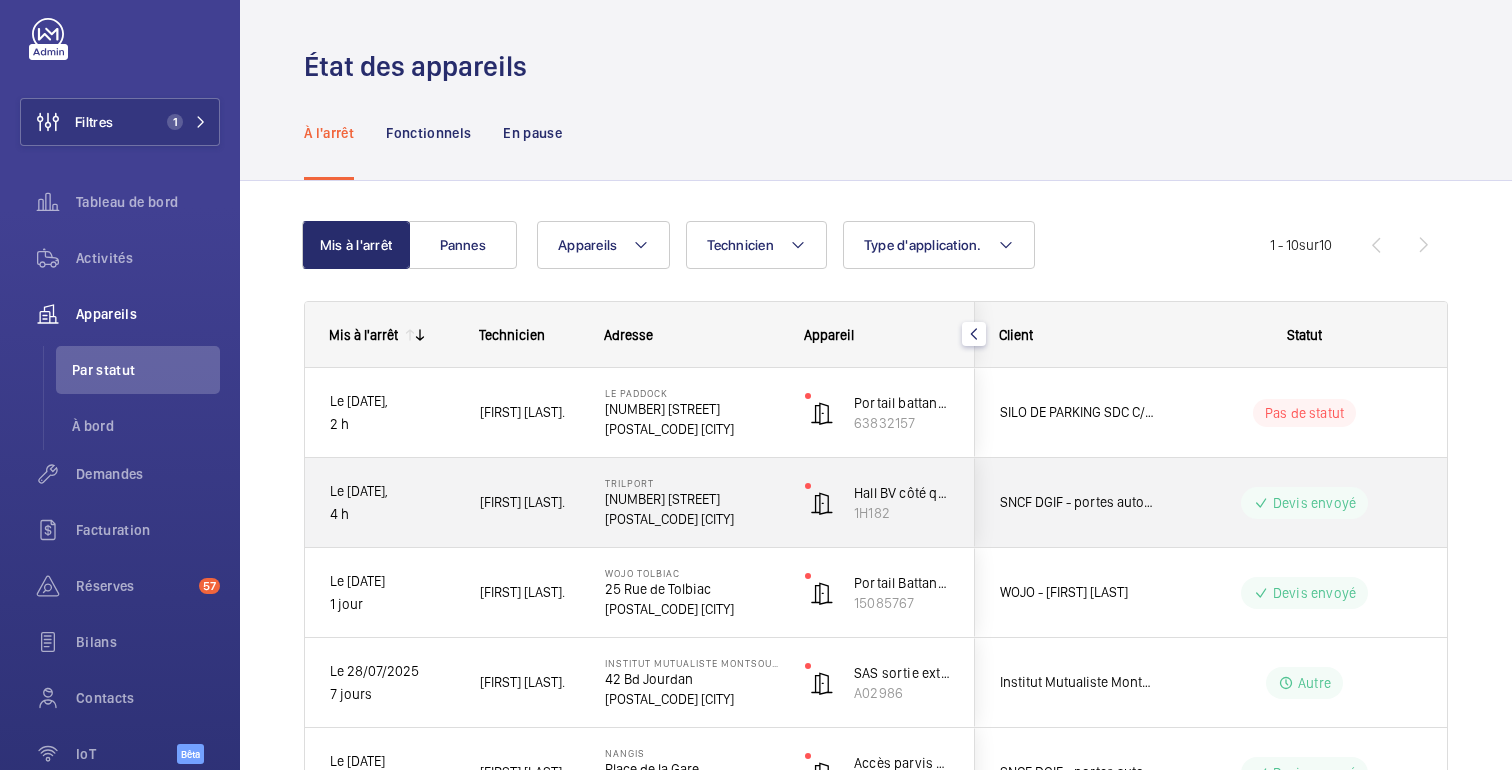 click on "Devis envoyé" 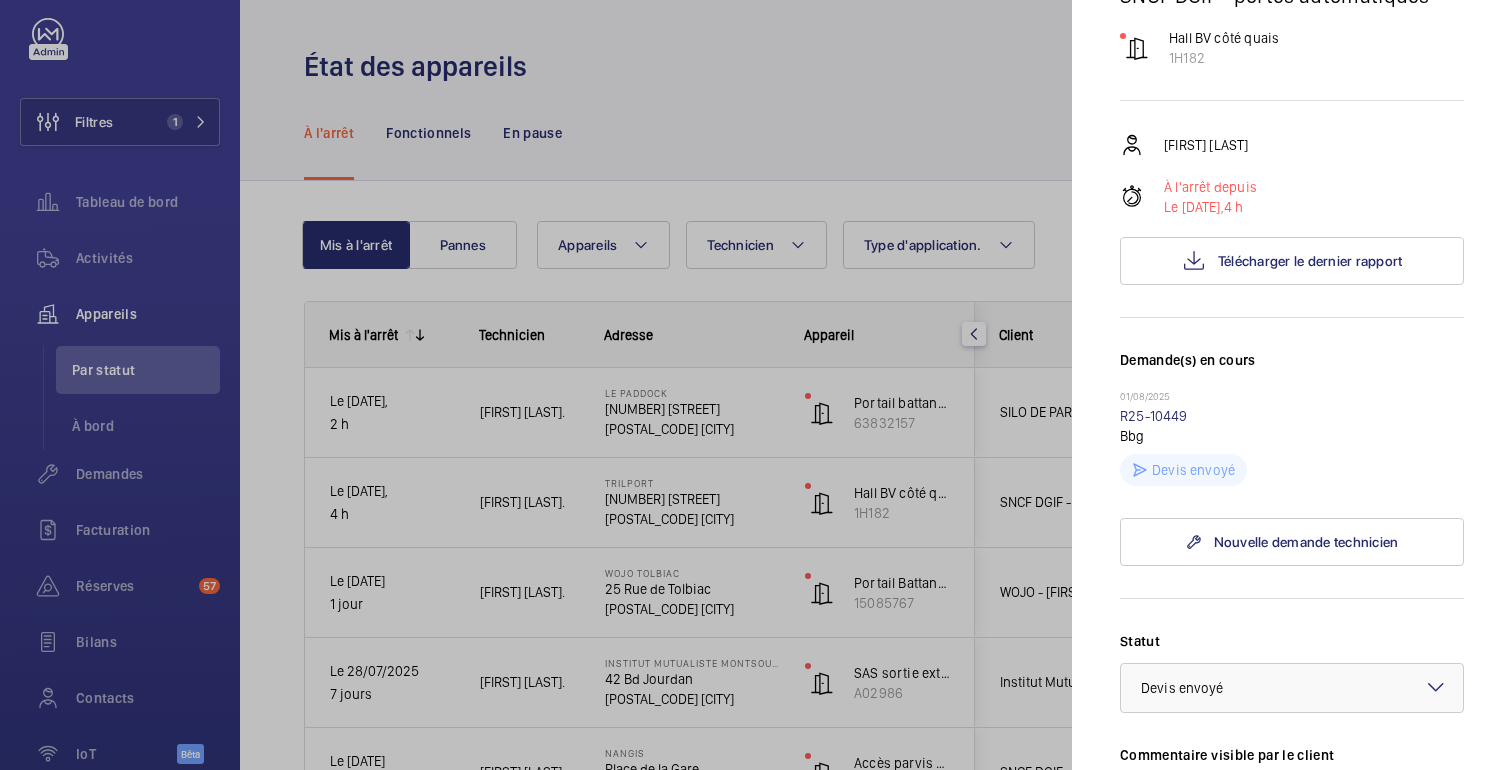scroll, scrollTop: 230, scrollLeft: 0, axis: vertical 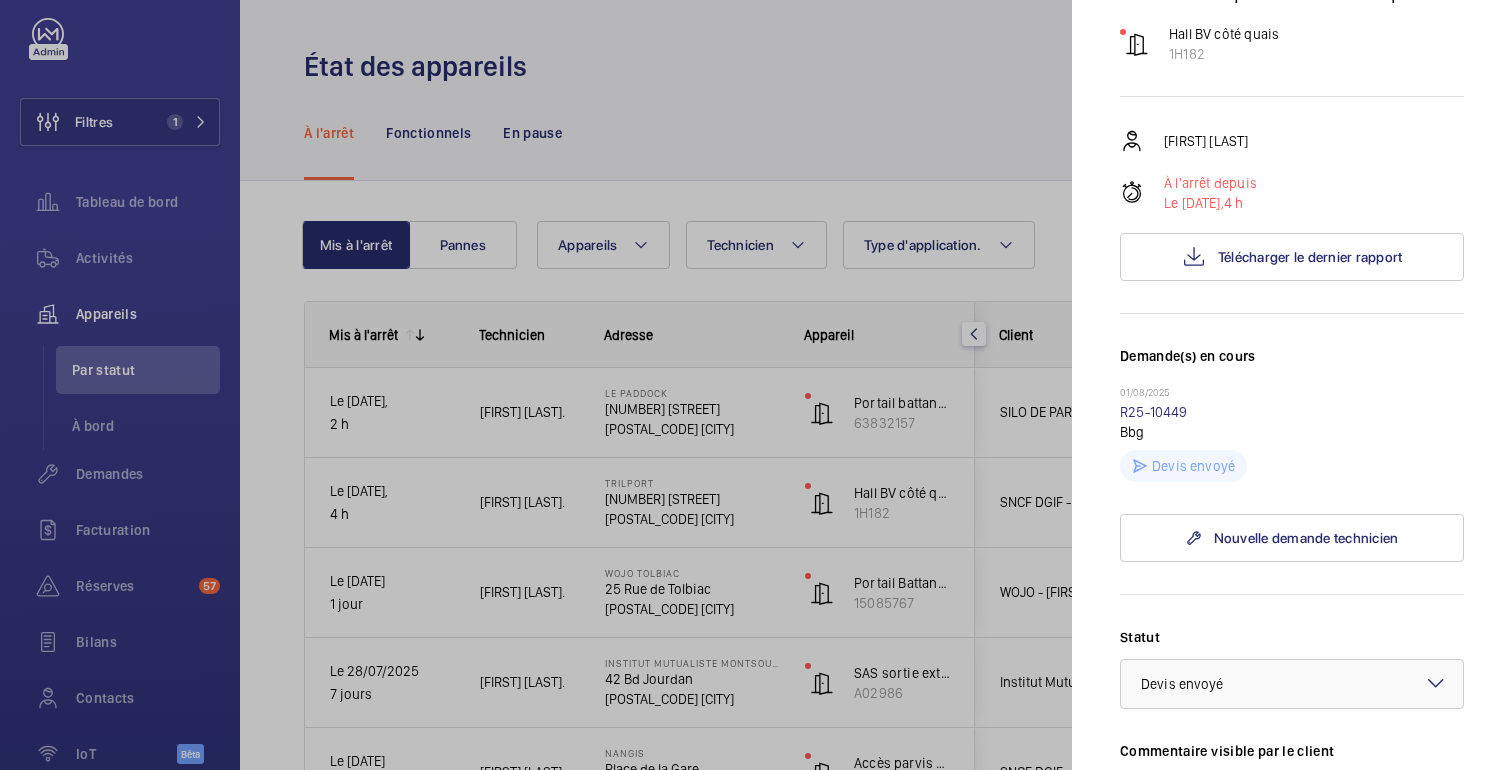 click 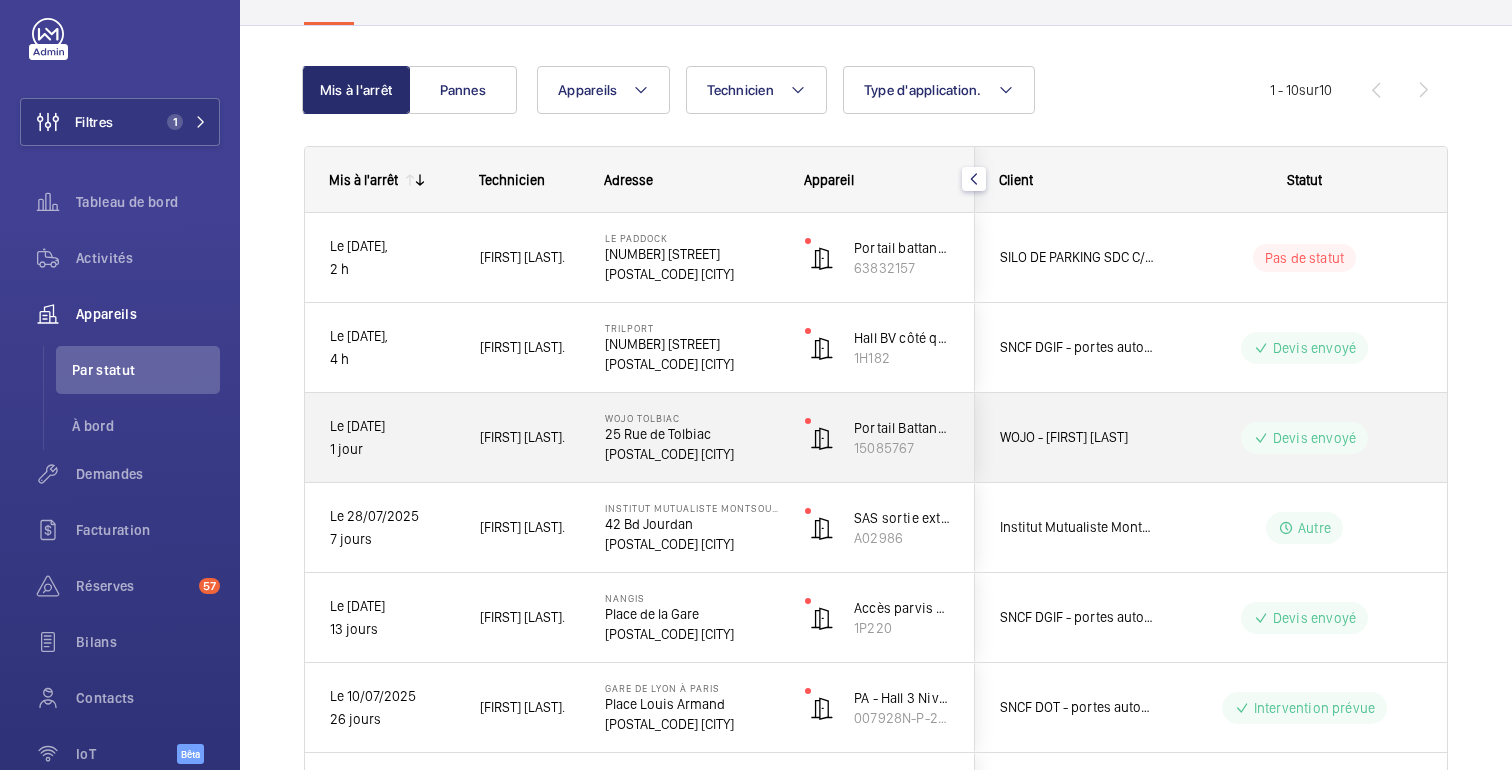 scroll, scrollTop: 0, scrollLeft: 0, axis: both 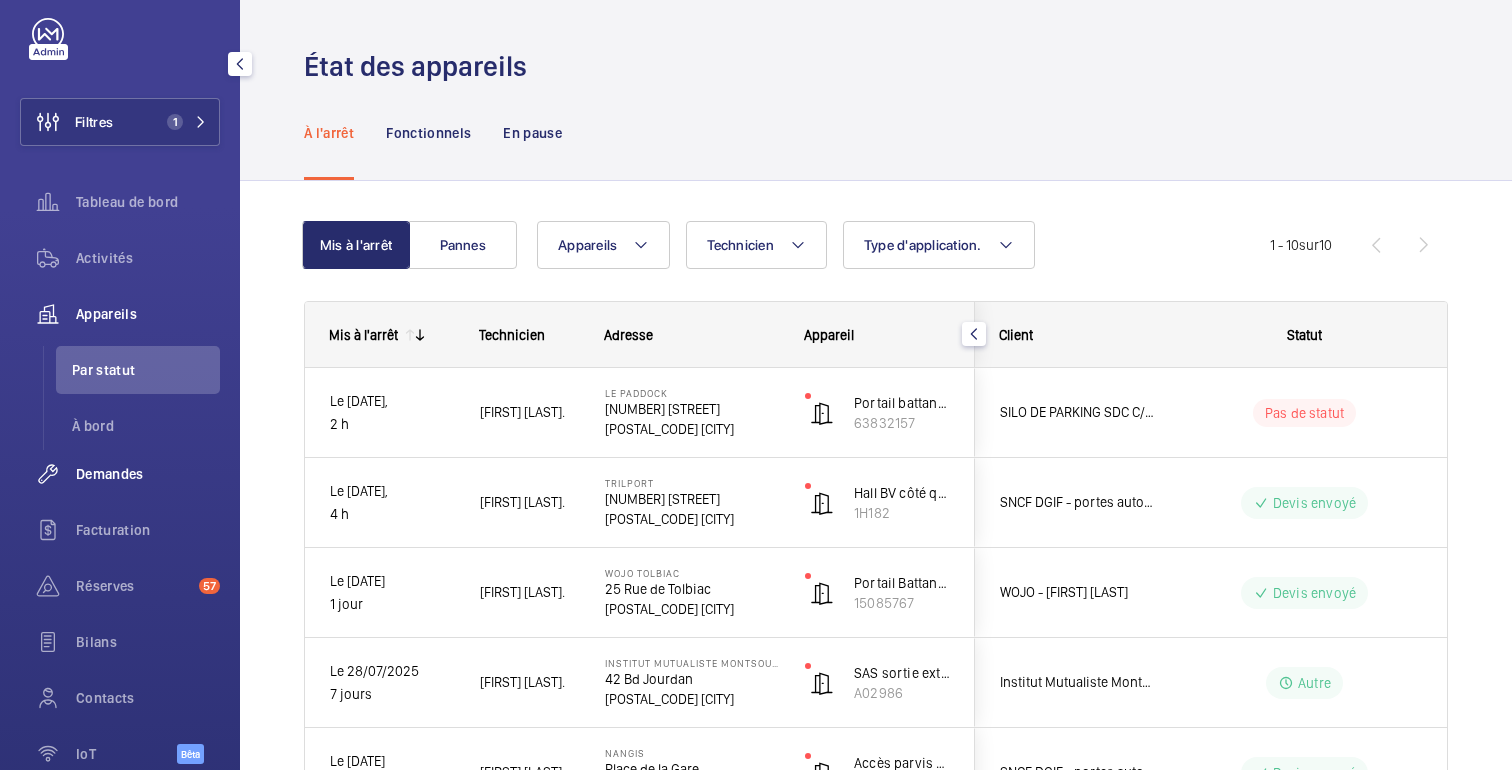 click on "Demandes" 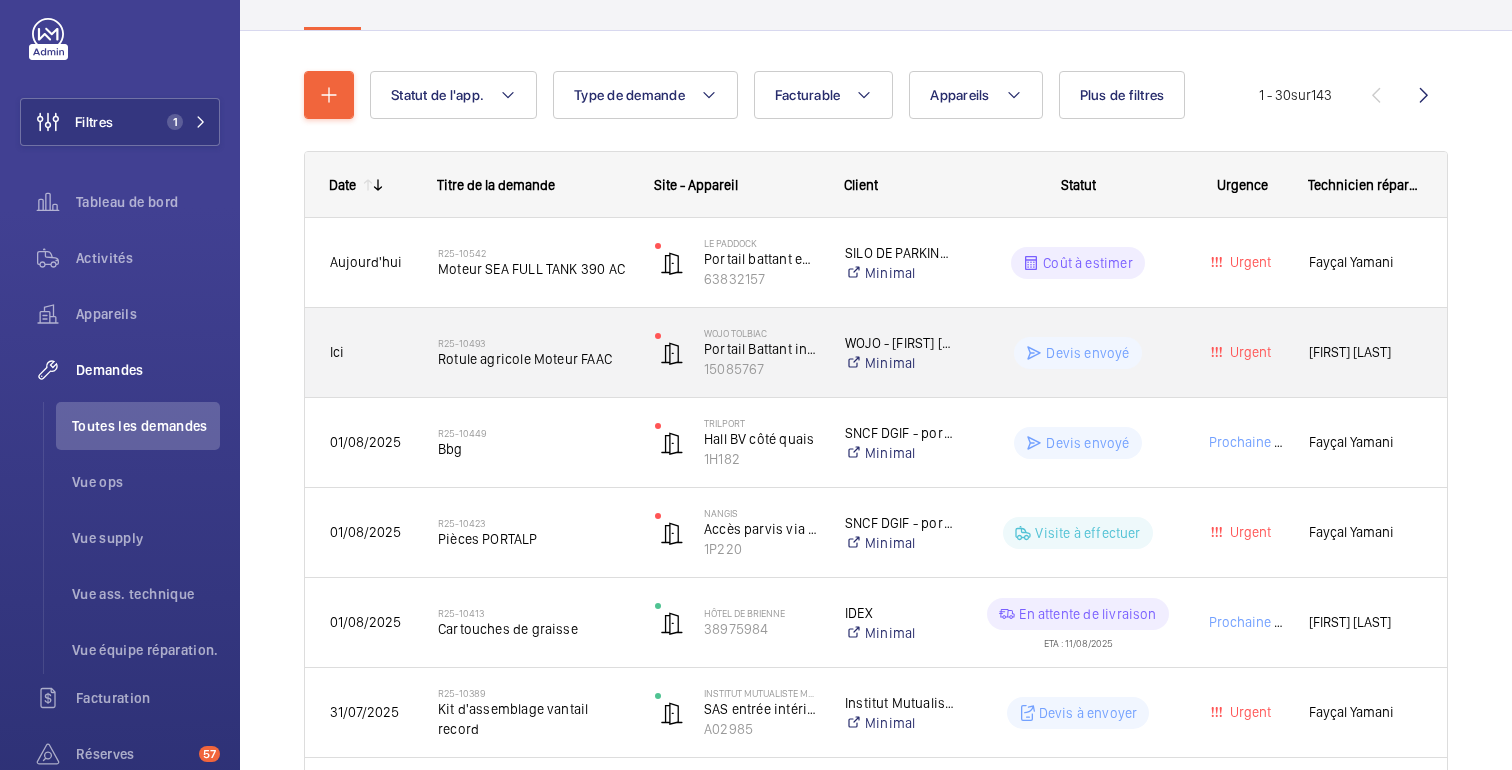 scroll, scrollTop: 180, scrollLeft: 0, axis: vertical 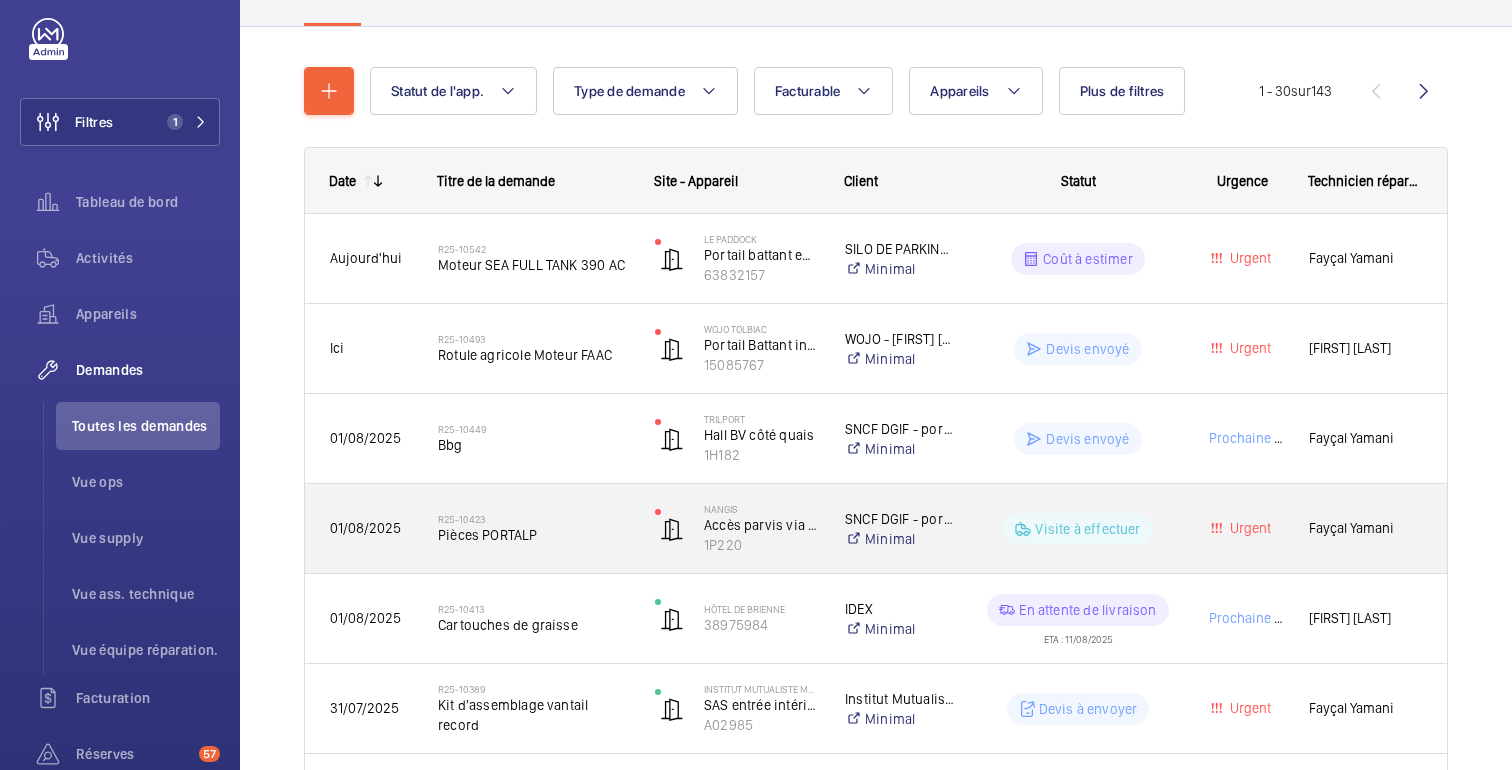 click on "Visite à effectuer" 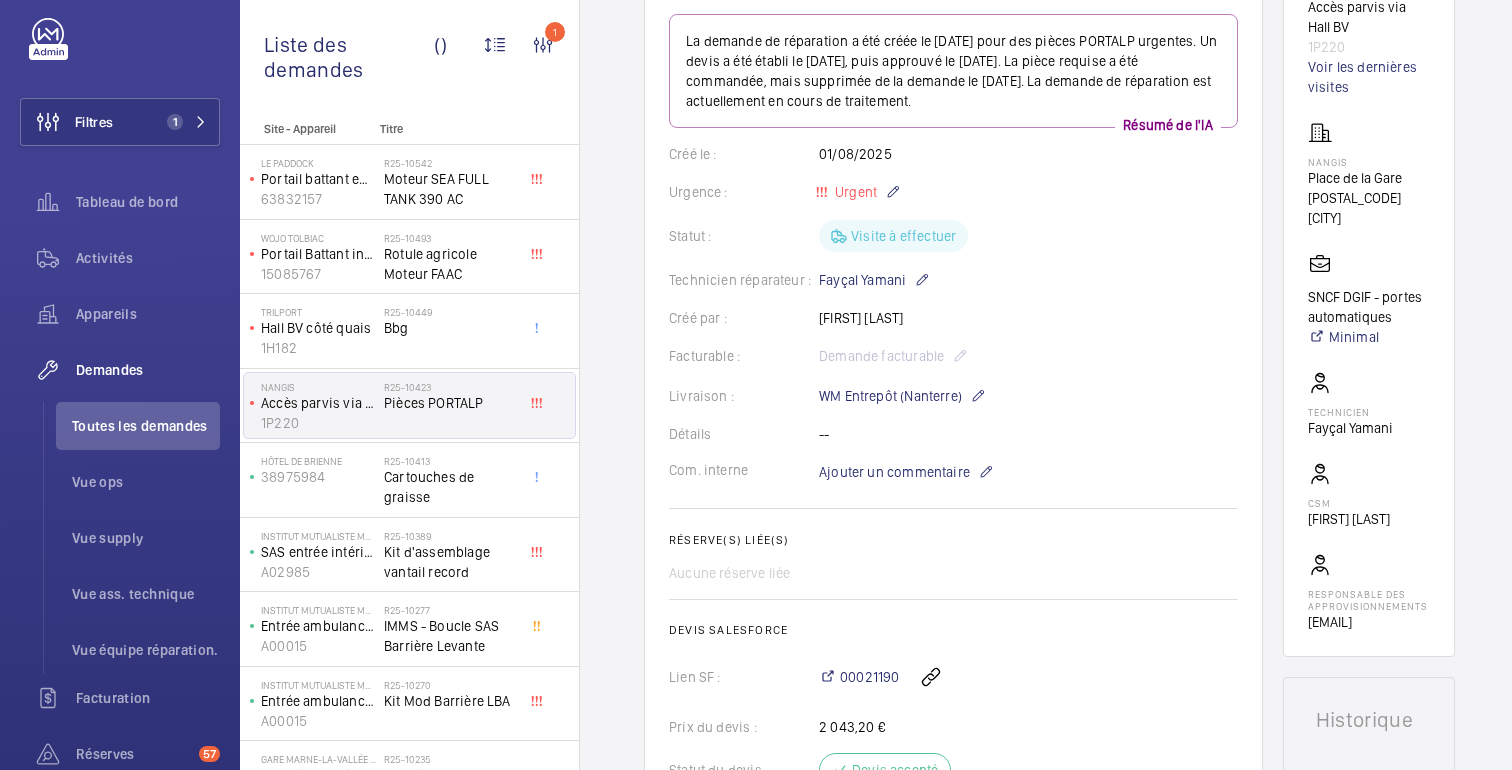 scroll, scrollTop: 0, scrollLeft: 0, axis: both 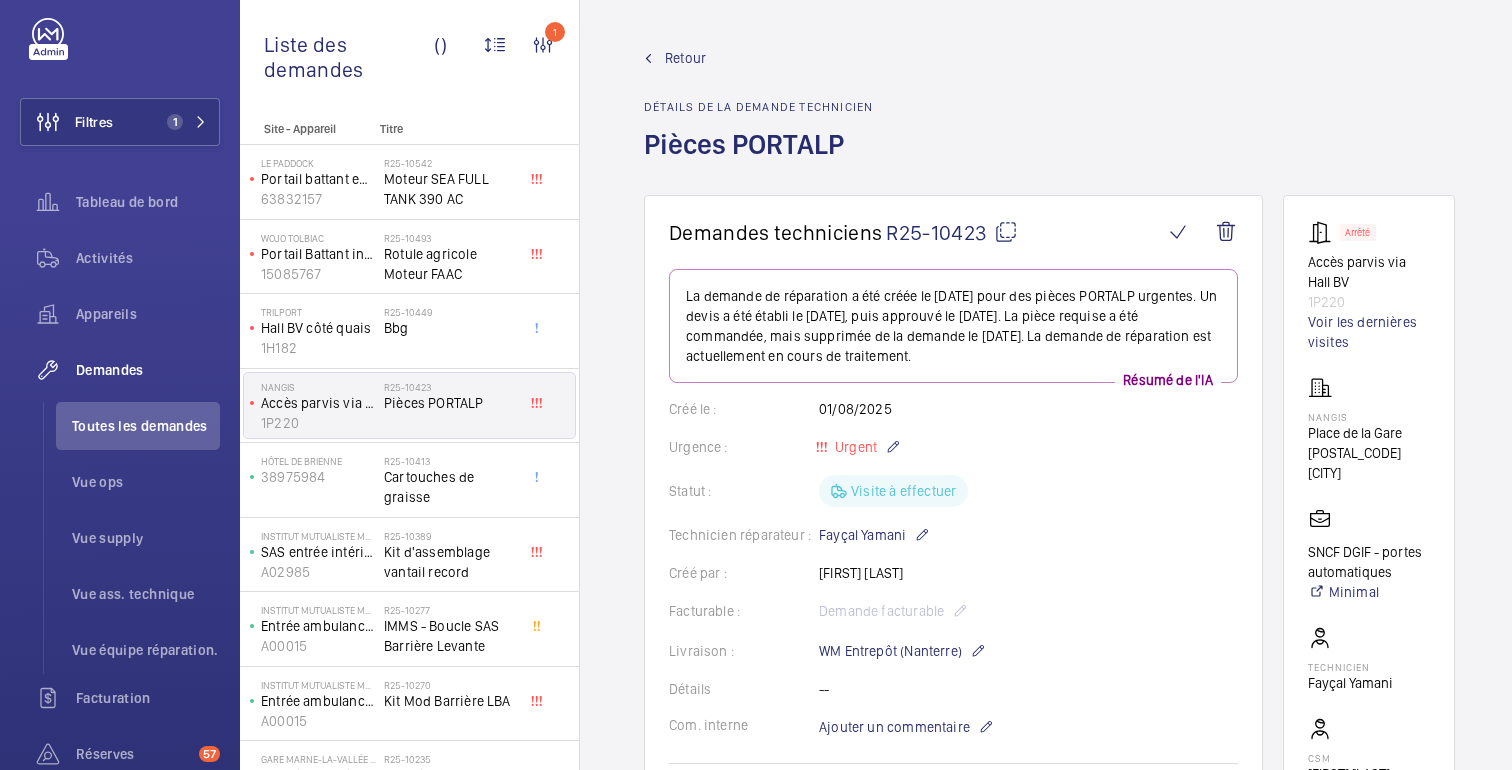 click on "Retour" 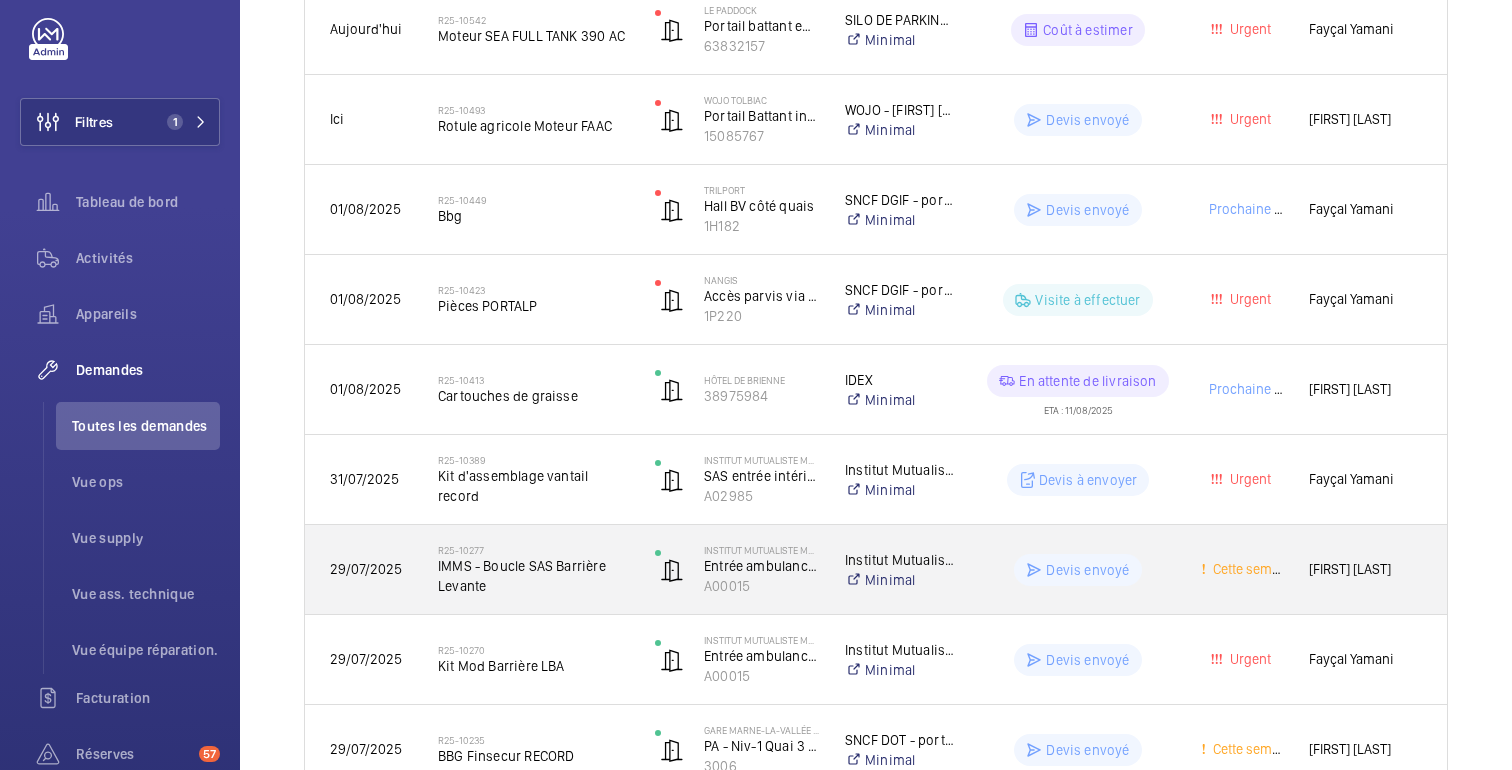 scroll, scrollTop: 410, scrollLeft: 0, axis: vertical 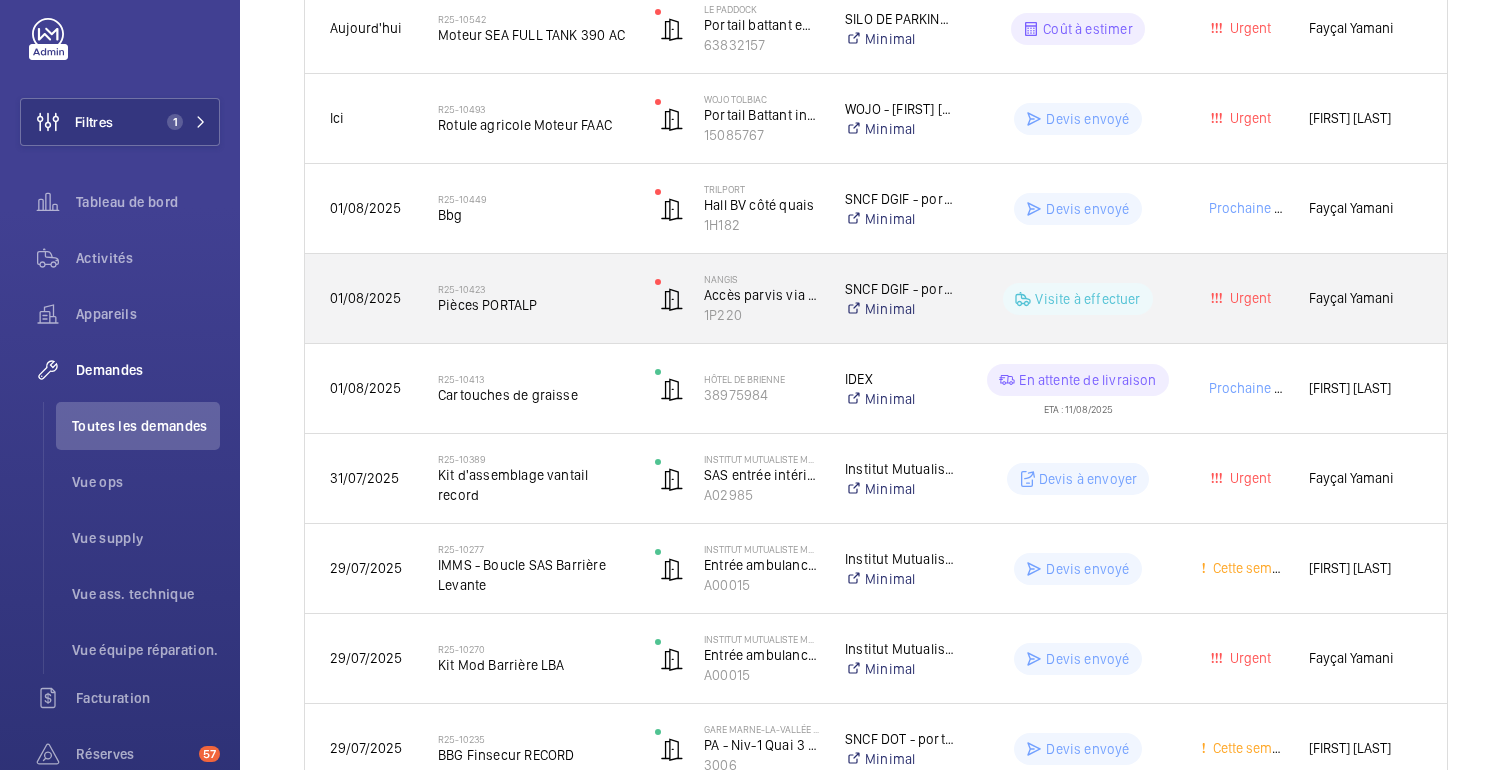 click on "Urgent" 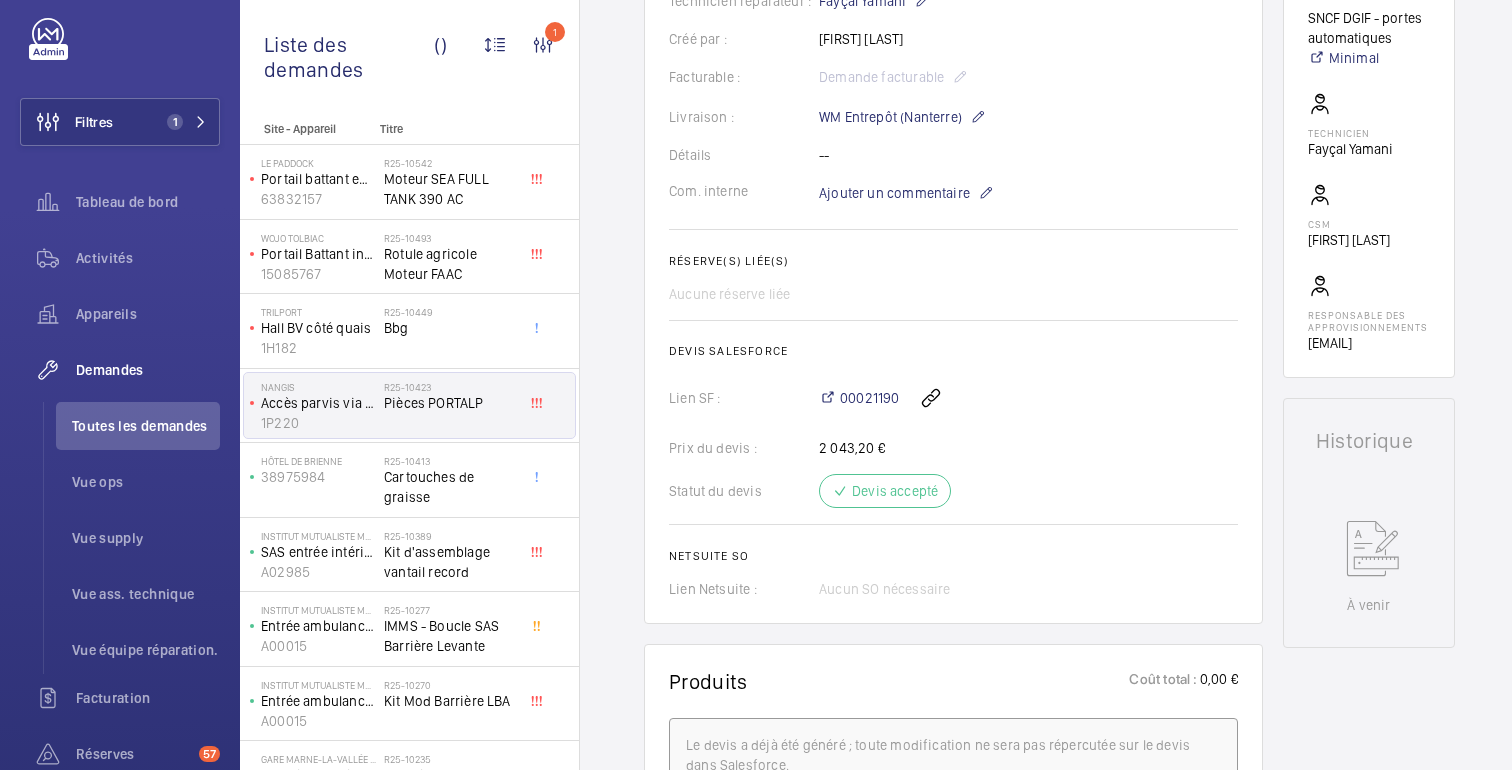 scroll, scrollTop: 538, scrollLeft: 0, axis: vertical 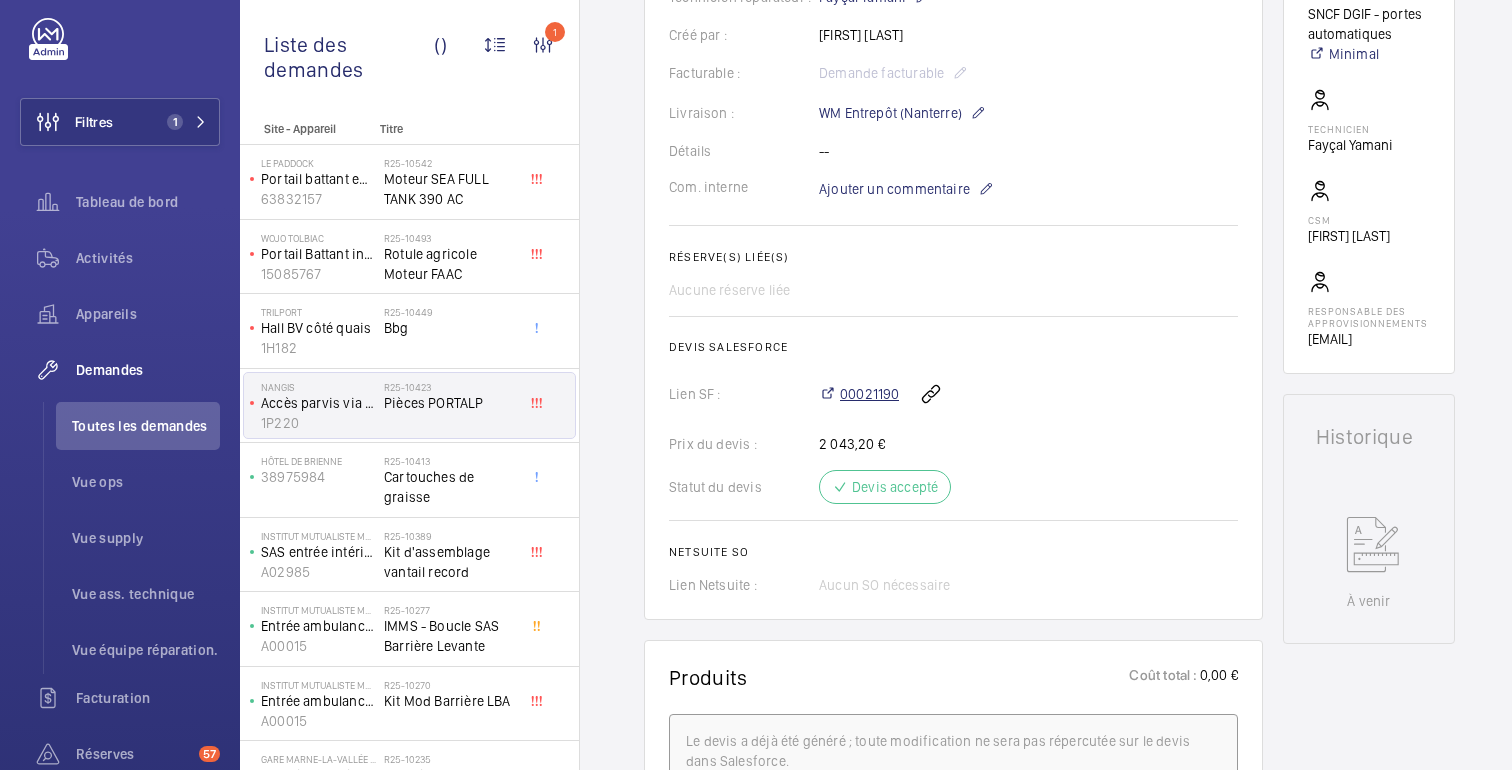 click on "00021190" 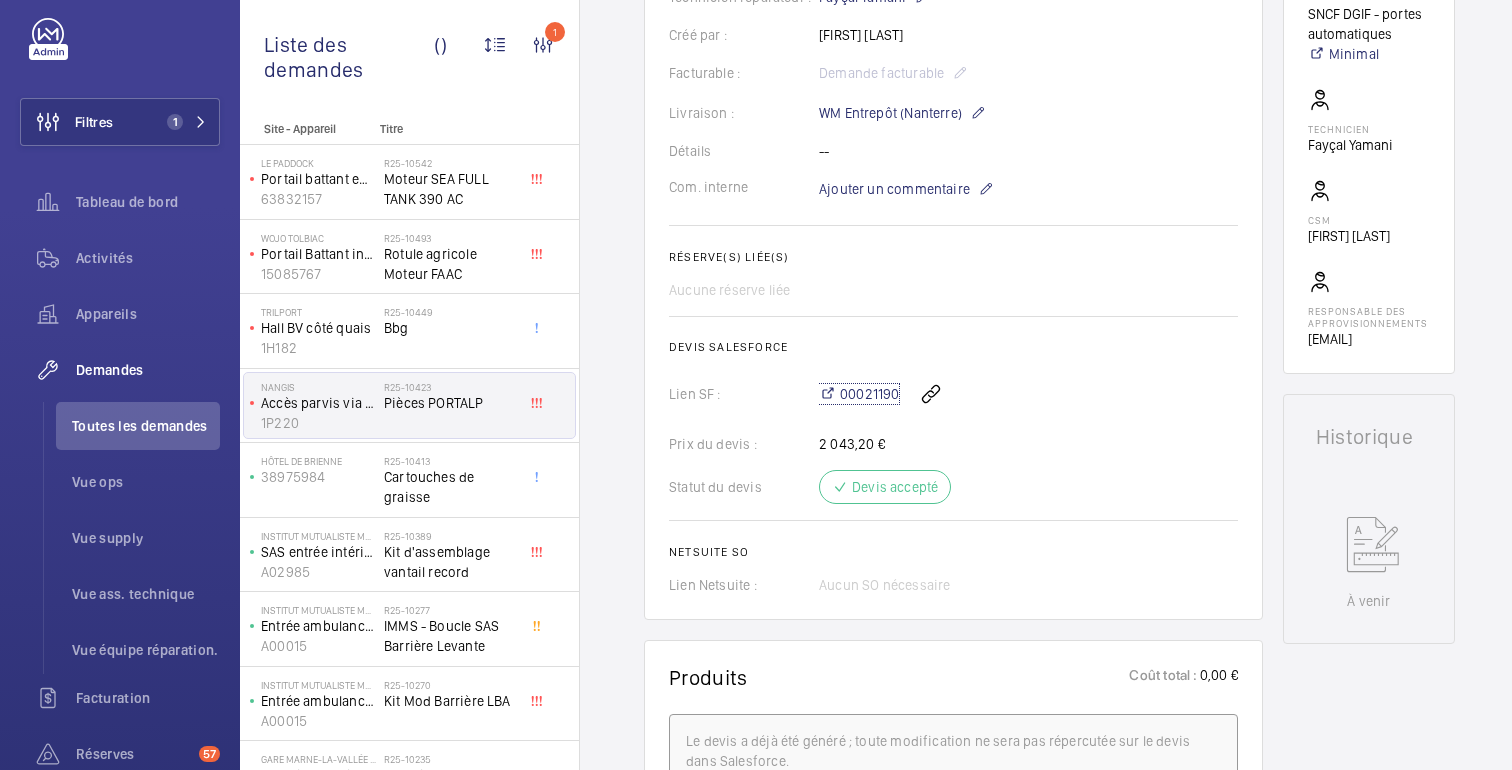 scroll, scrollTop: 0, scrollLeft: 0, axis: both 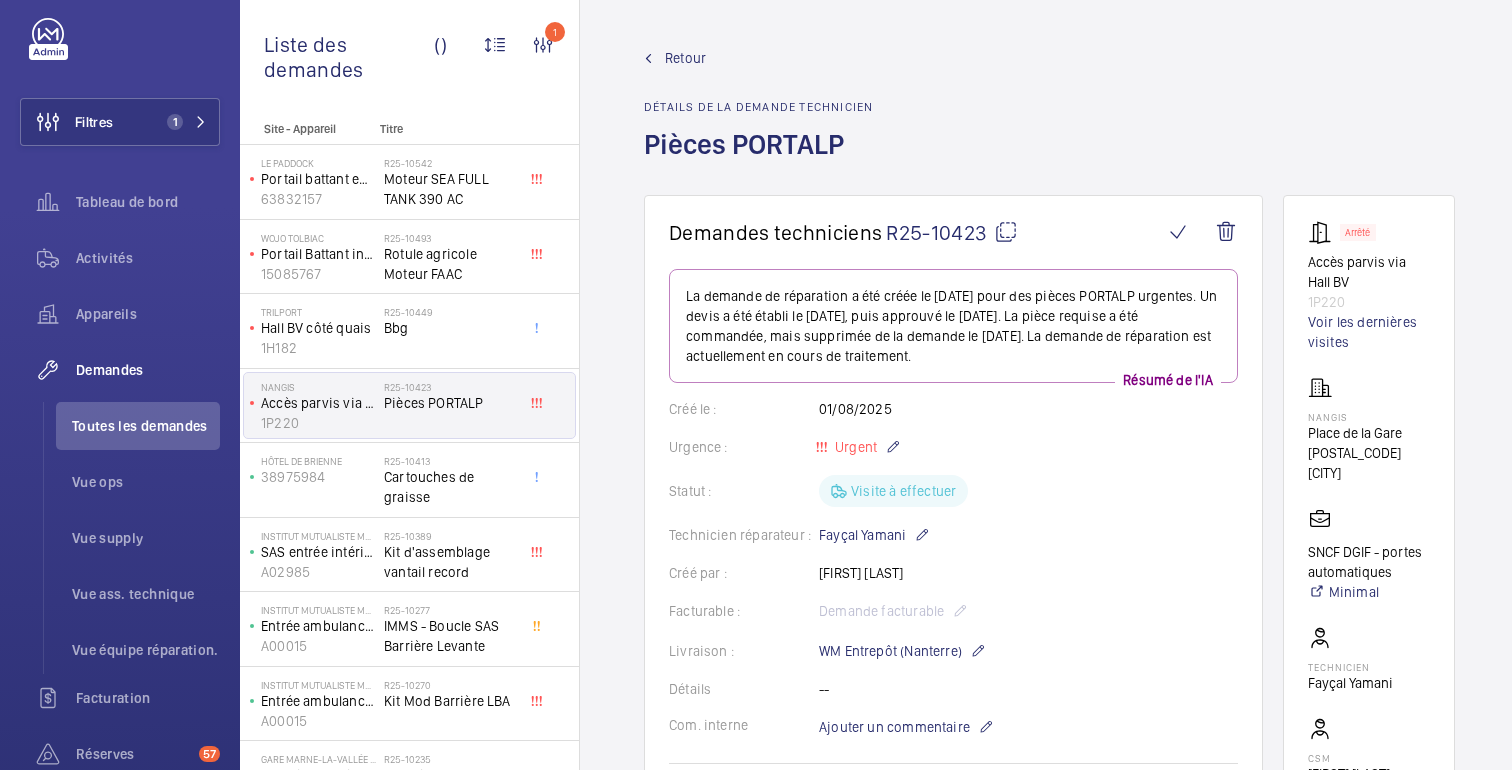 click 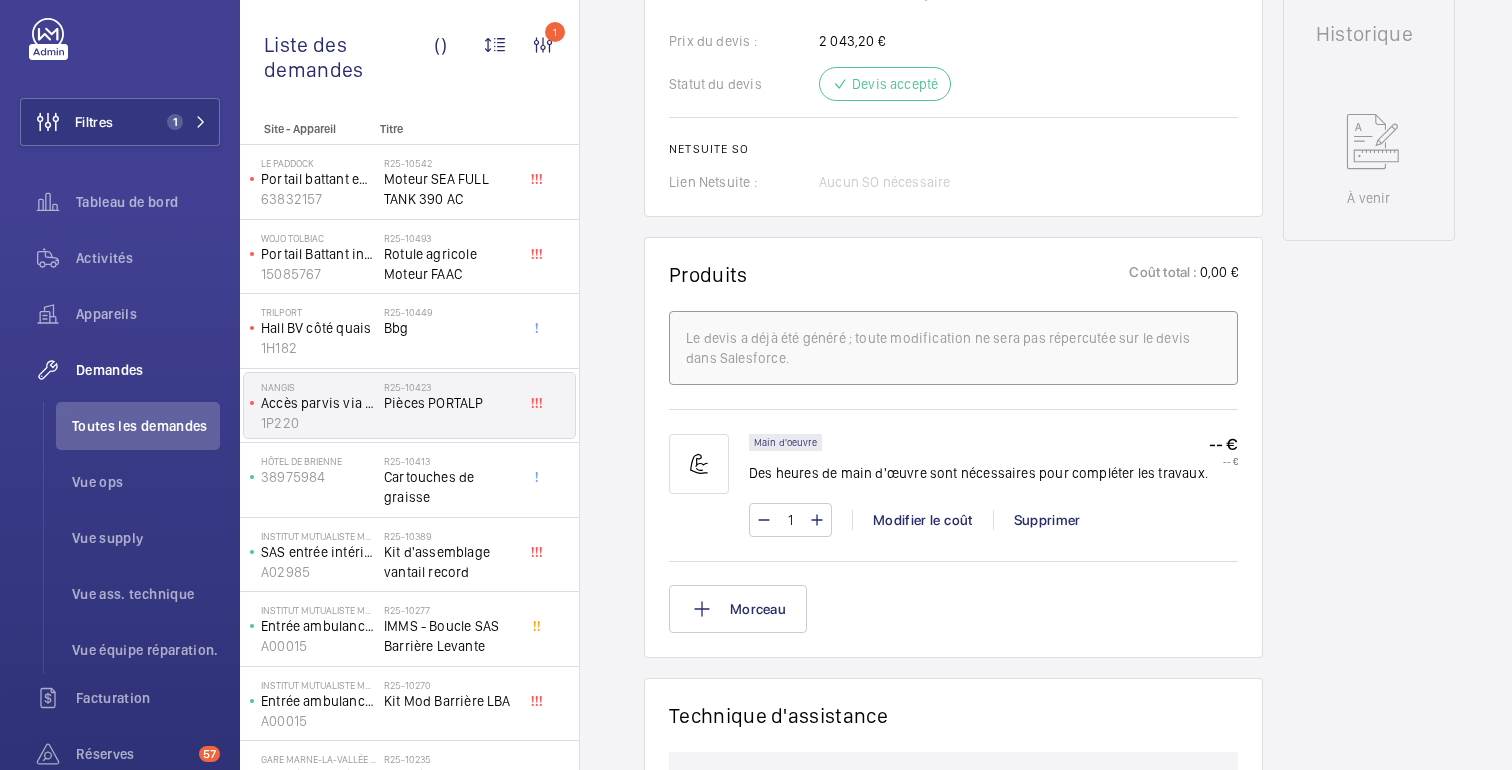 scroll, scrollTop: 0, scrollLeft: 0, axis: both 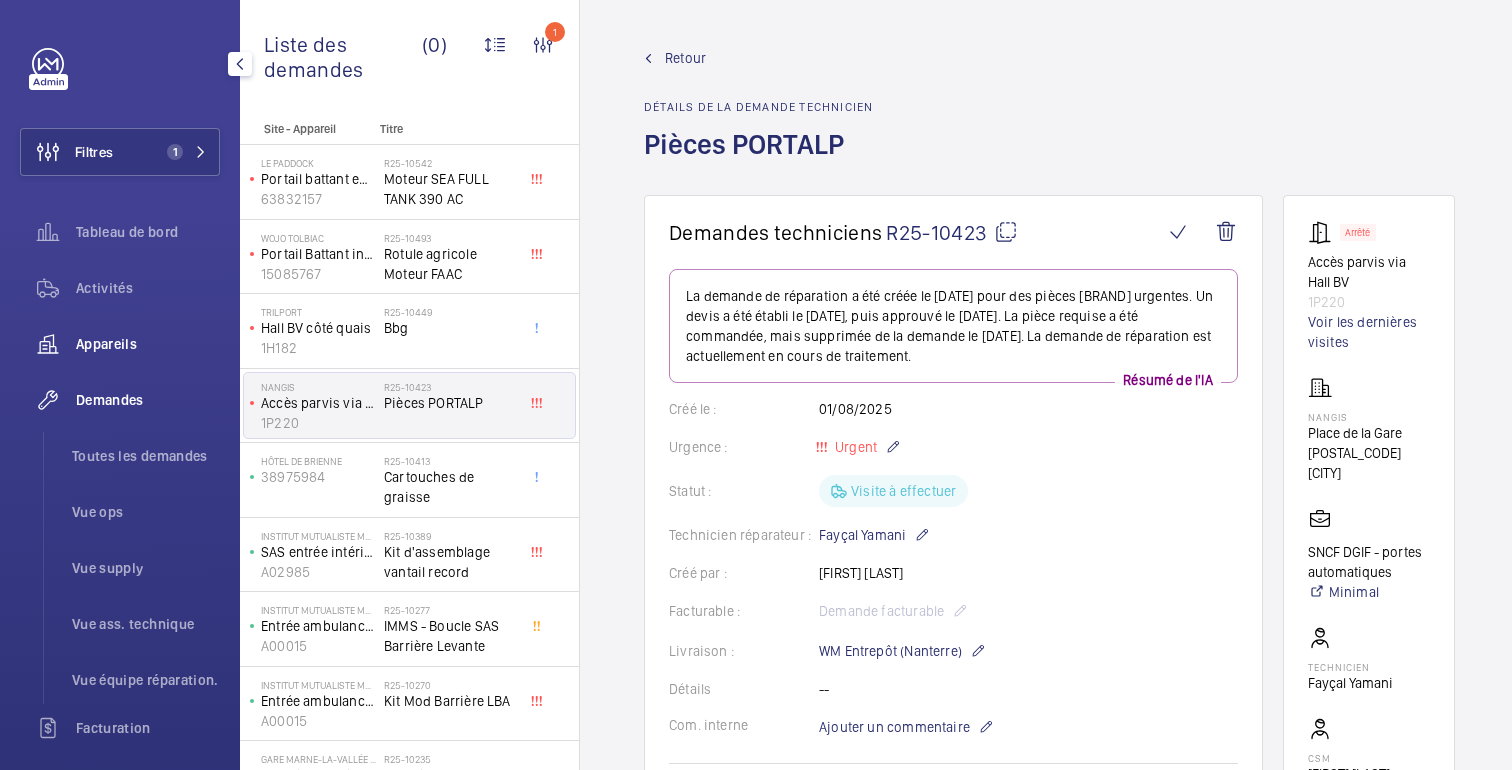 click on "Appareils" 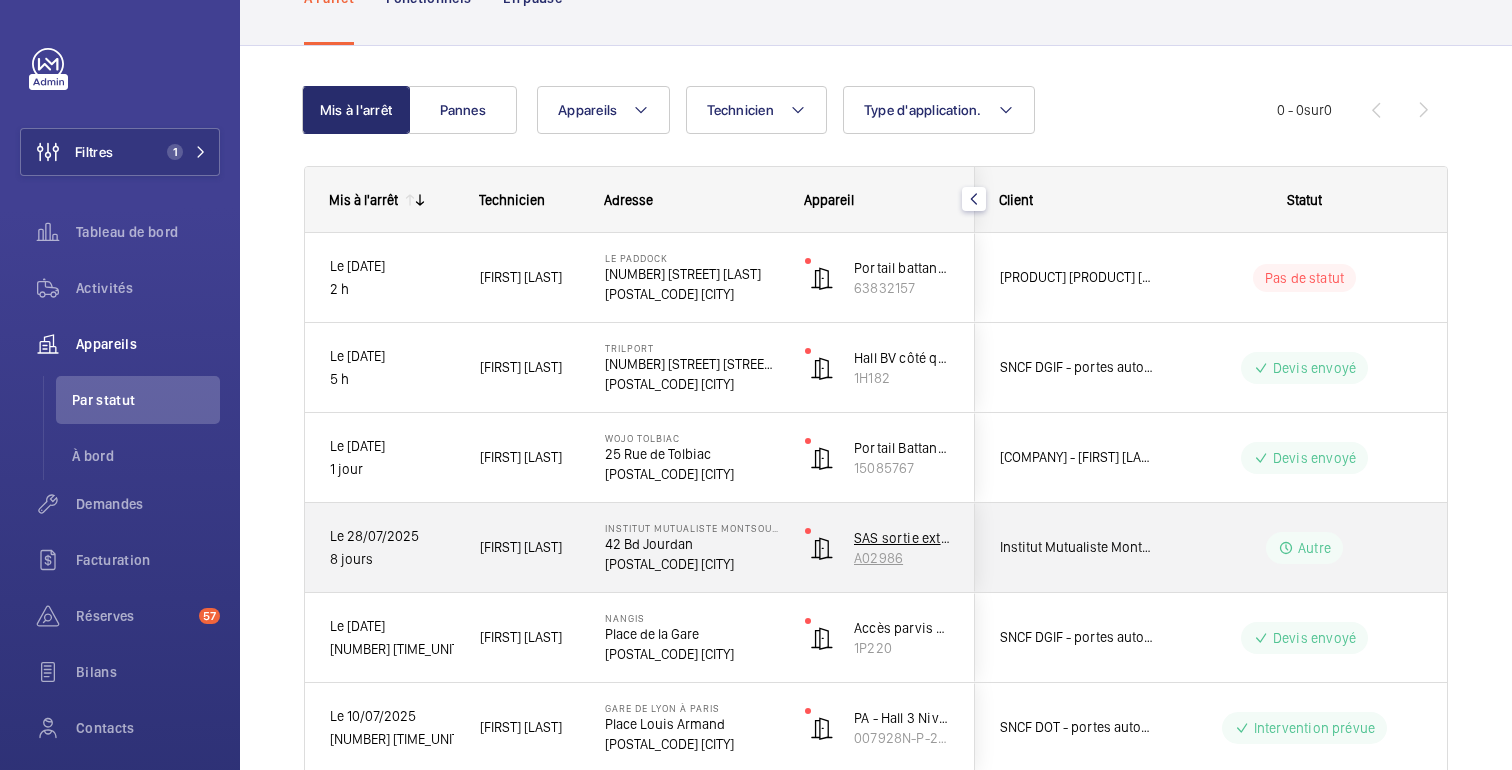 scroll, scrollTop: 225, scrollLeft: 0, axis: vertical 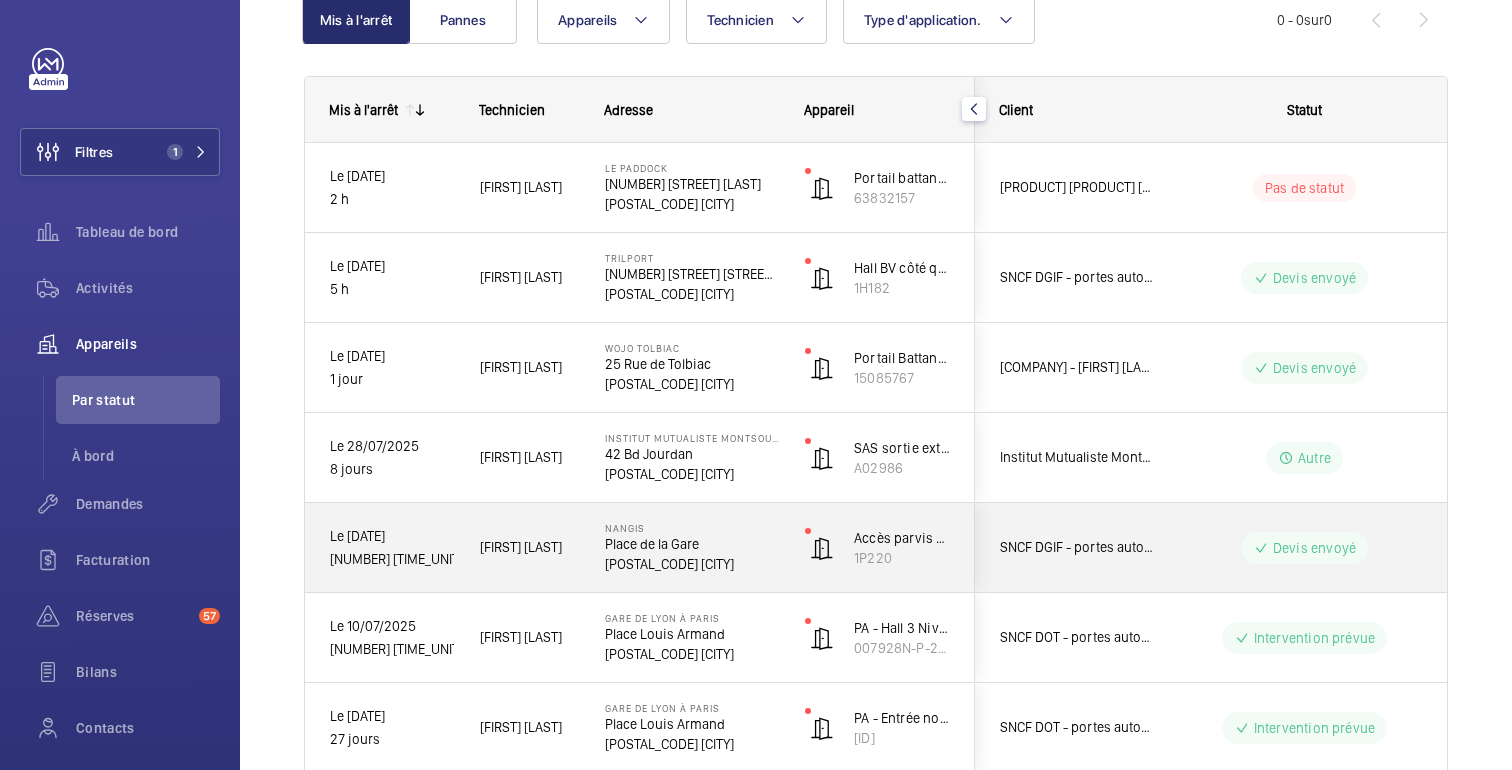 click on "Devis envoyé" 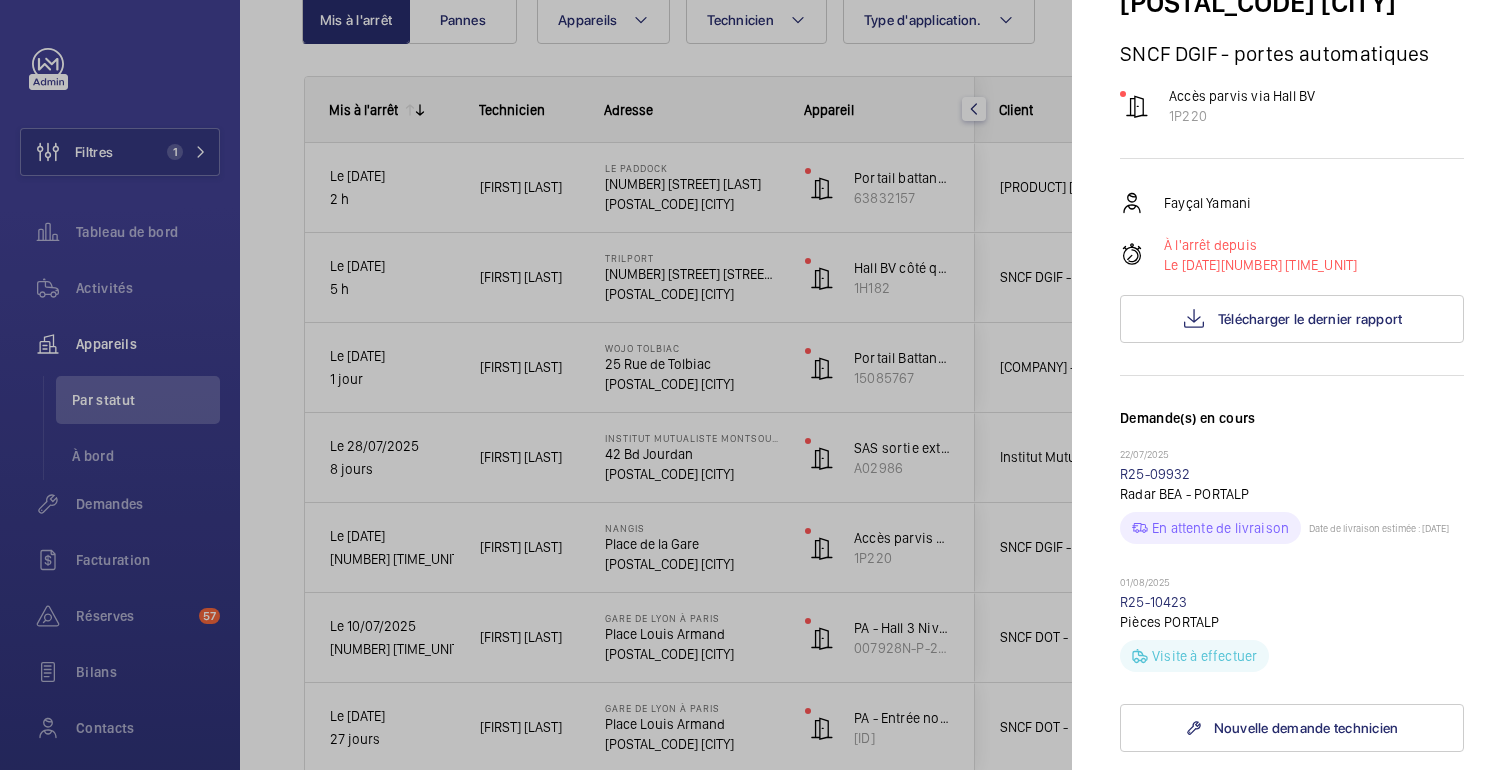 scroll, scrollTop: 200, scrollLeft: 0, axis: vertical 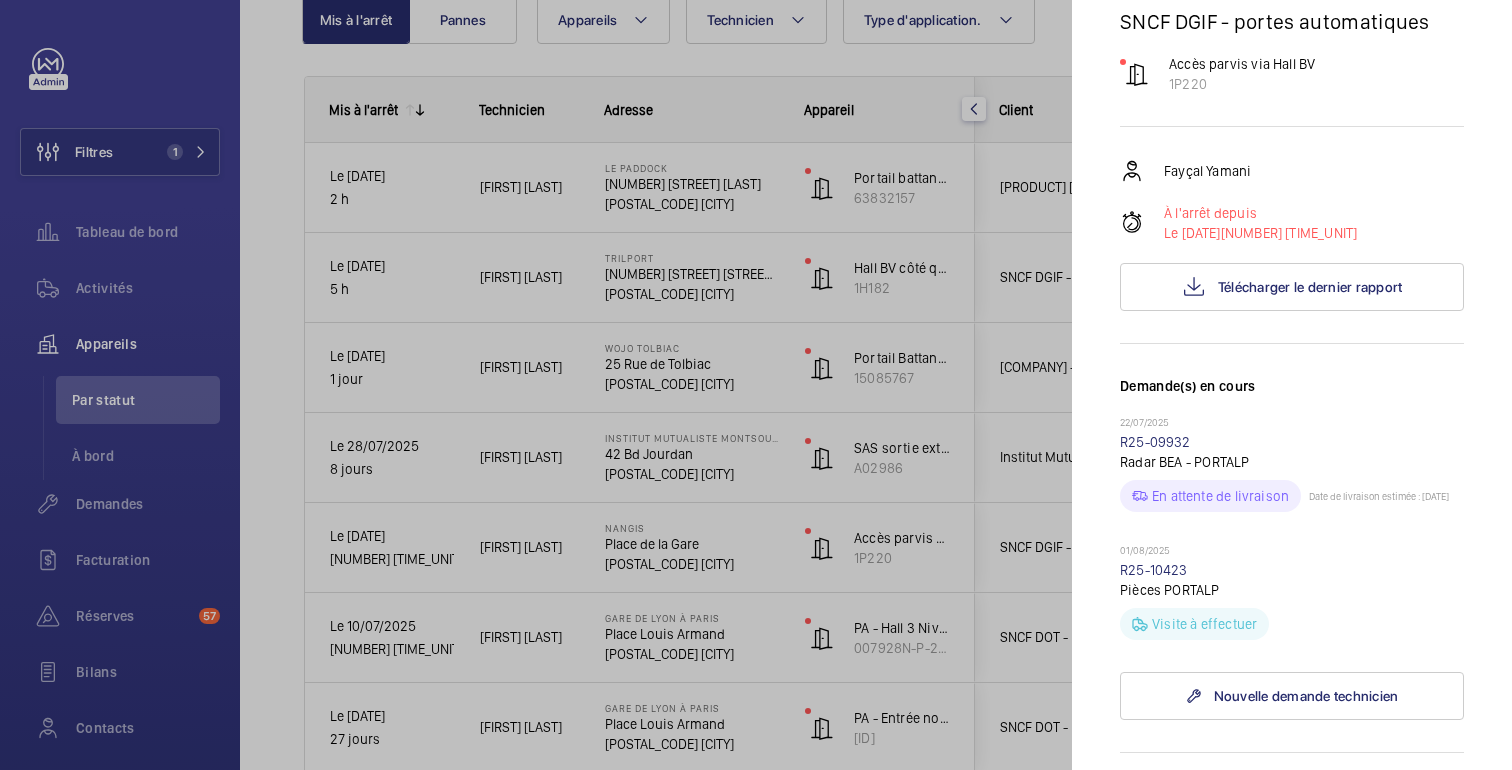 click 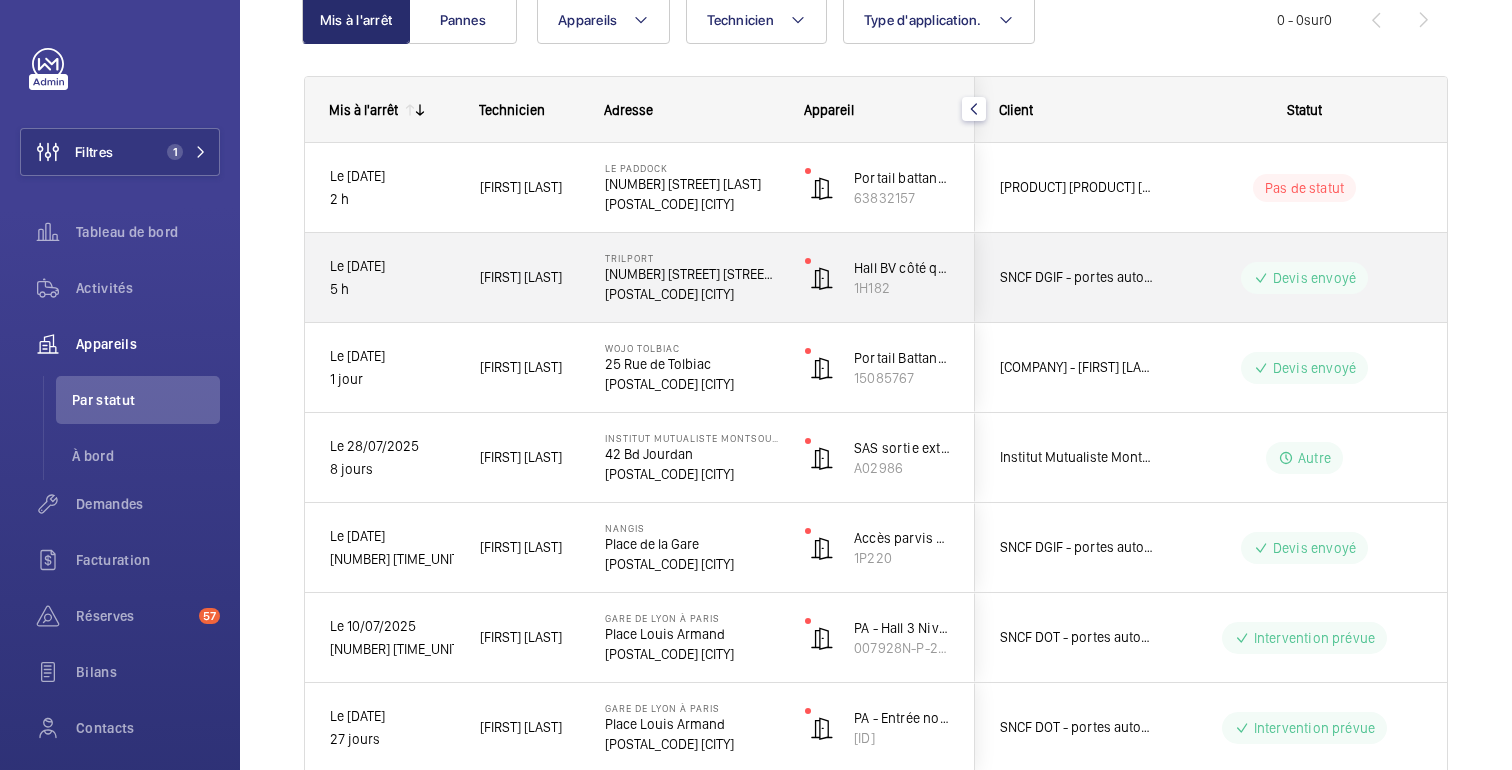 scroll, scrollTop: 0, scrollLeft: 0, axis: both 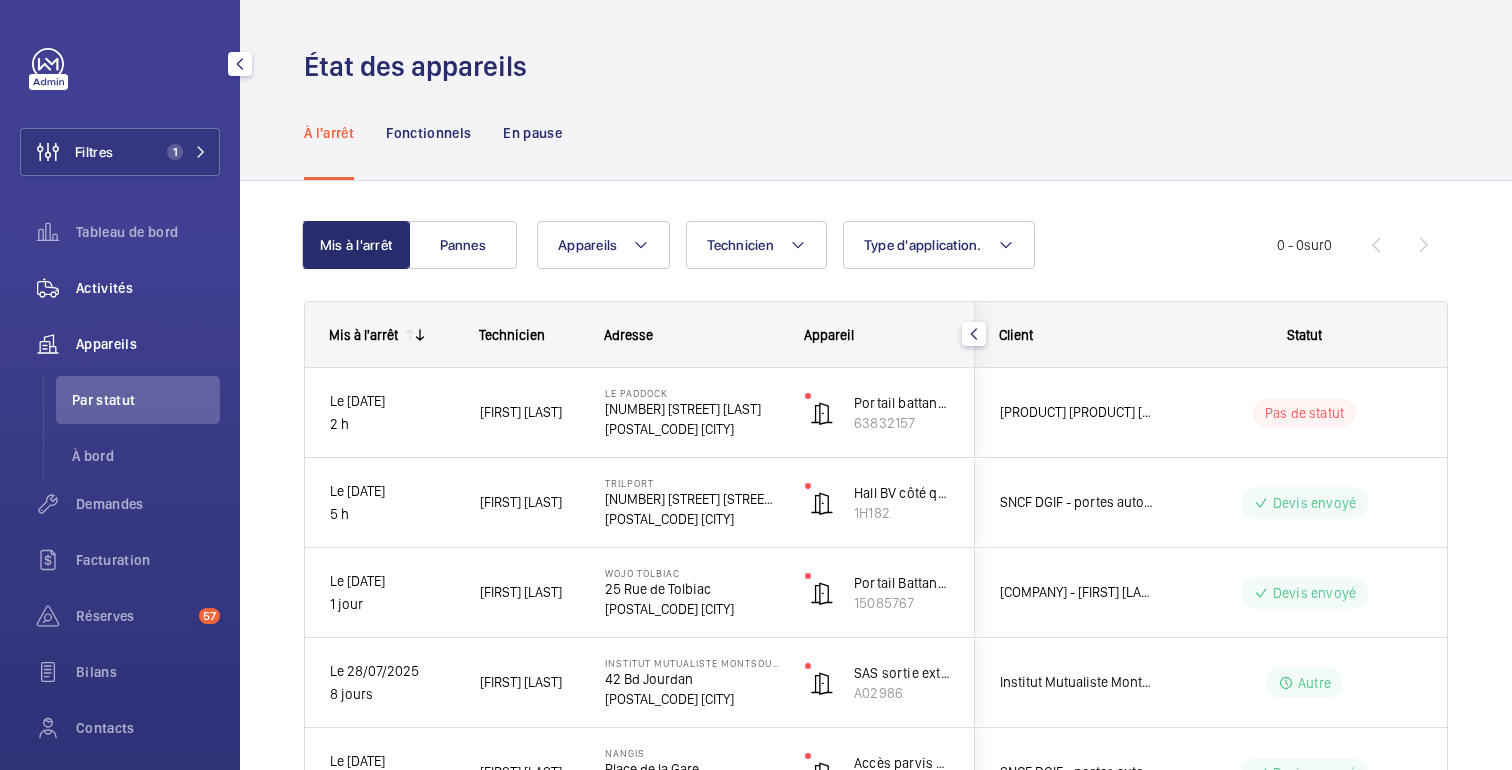 click on "Activités" 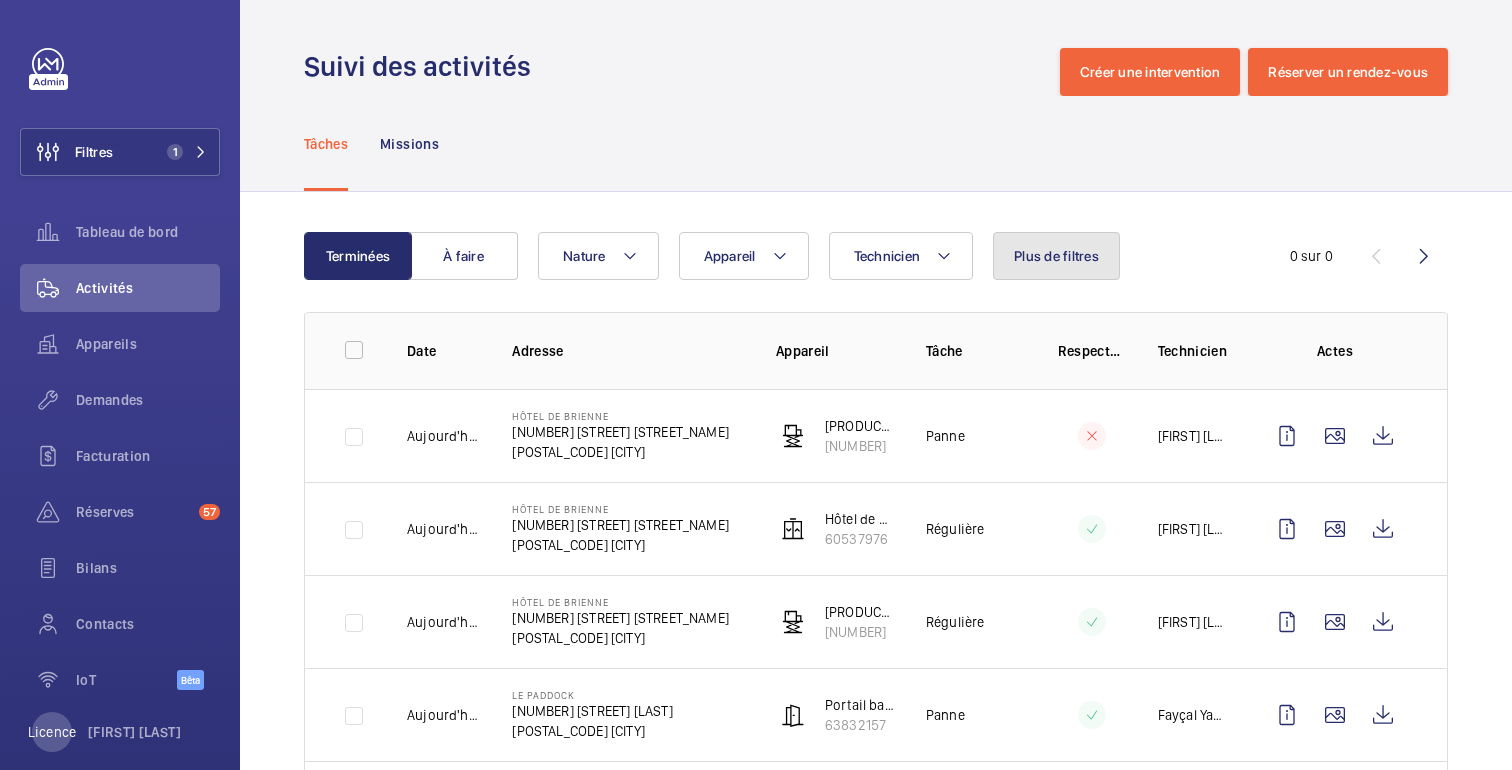 click on "Plus de filtres" 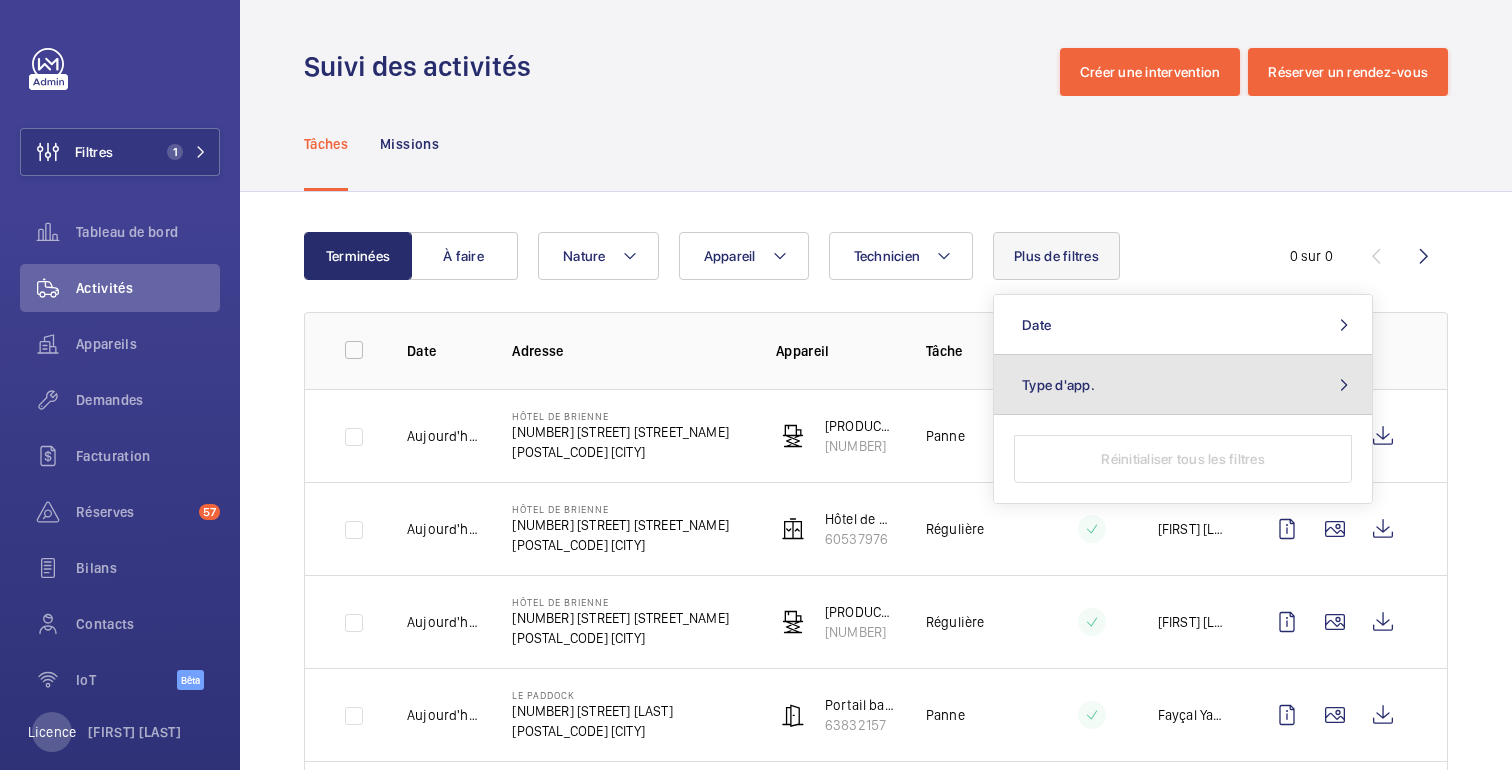 click on "Type d'app." 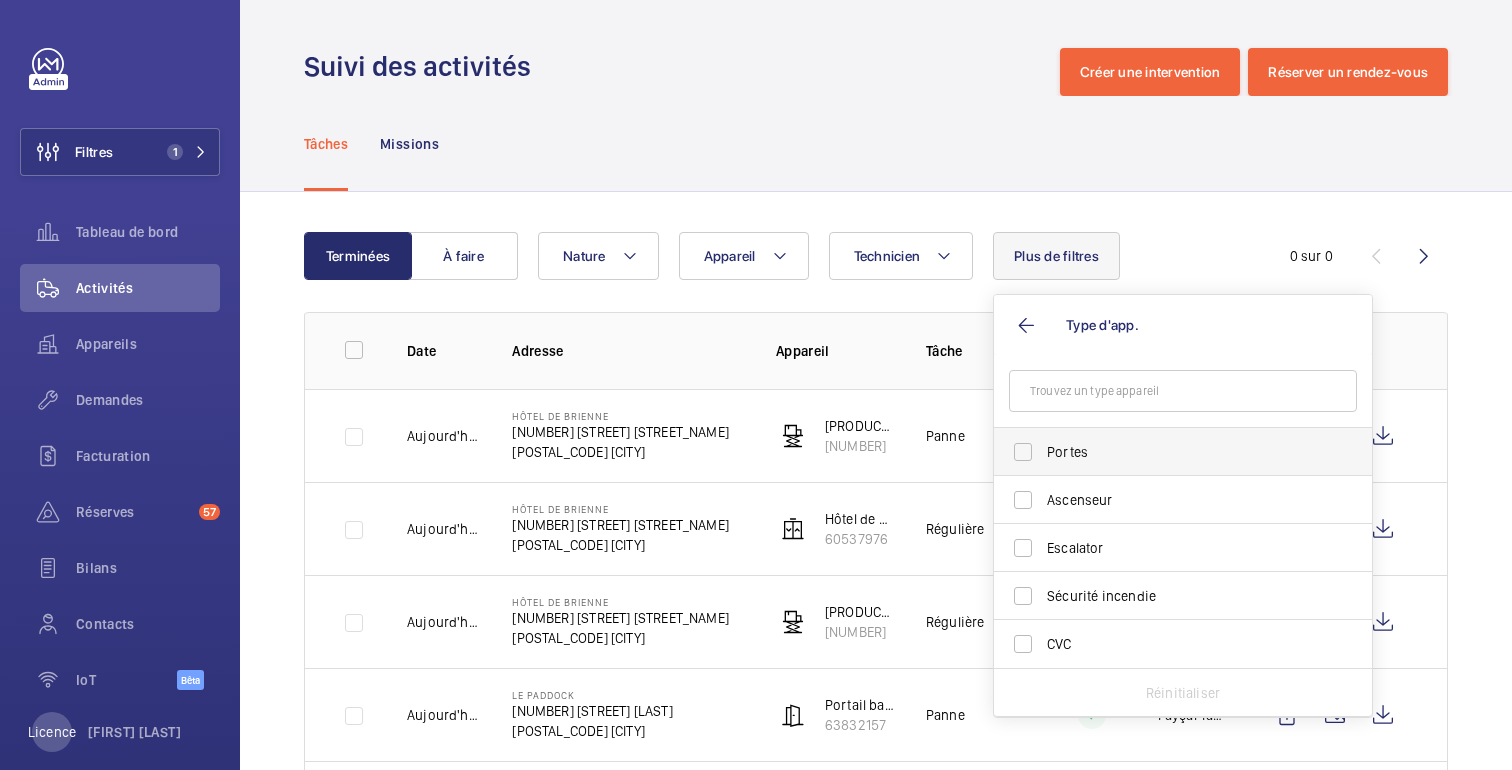 click on "Portes" at bounding box center (1184, 452) 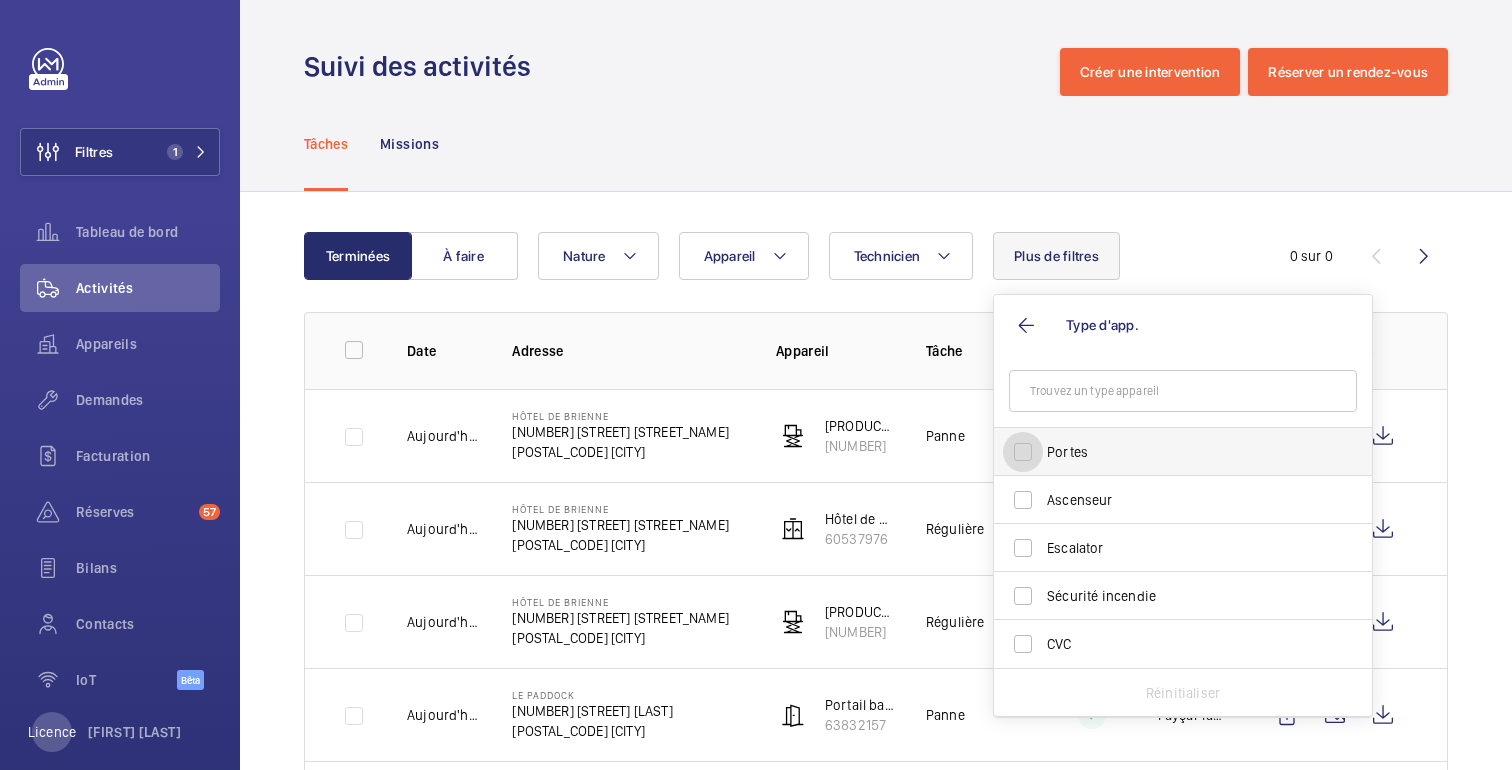 click on "Portes" at bounding box center (1023, 452) 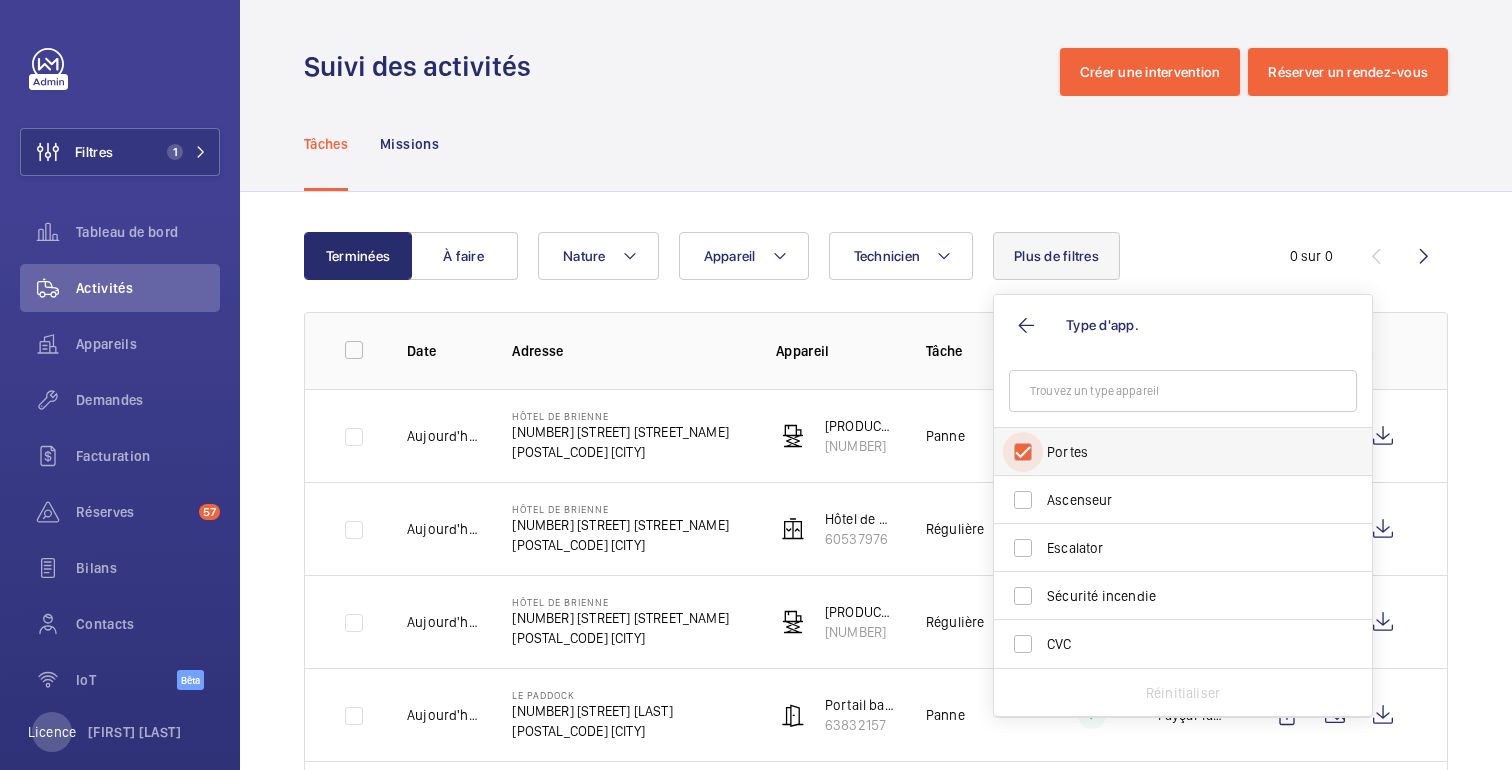 checkbox on "true" 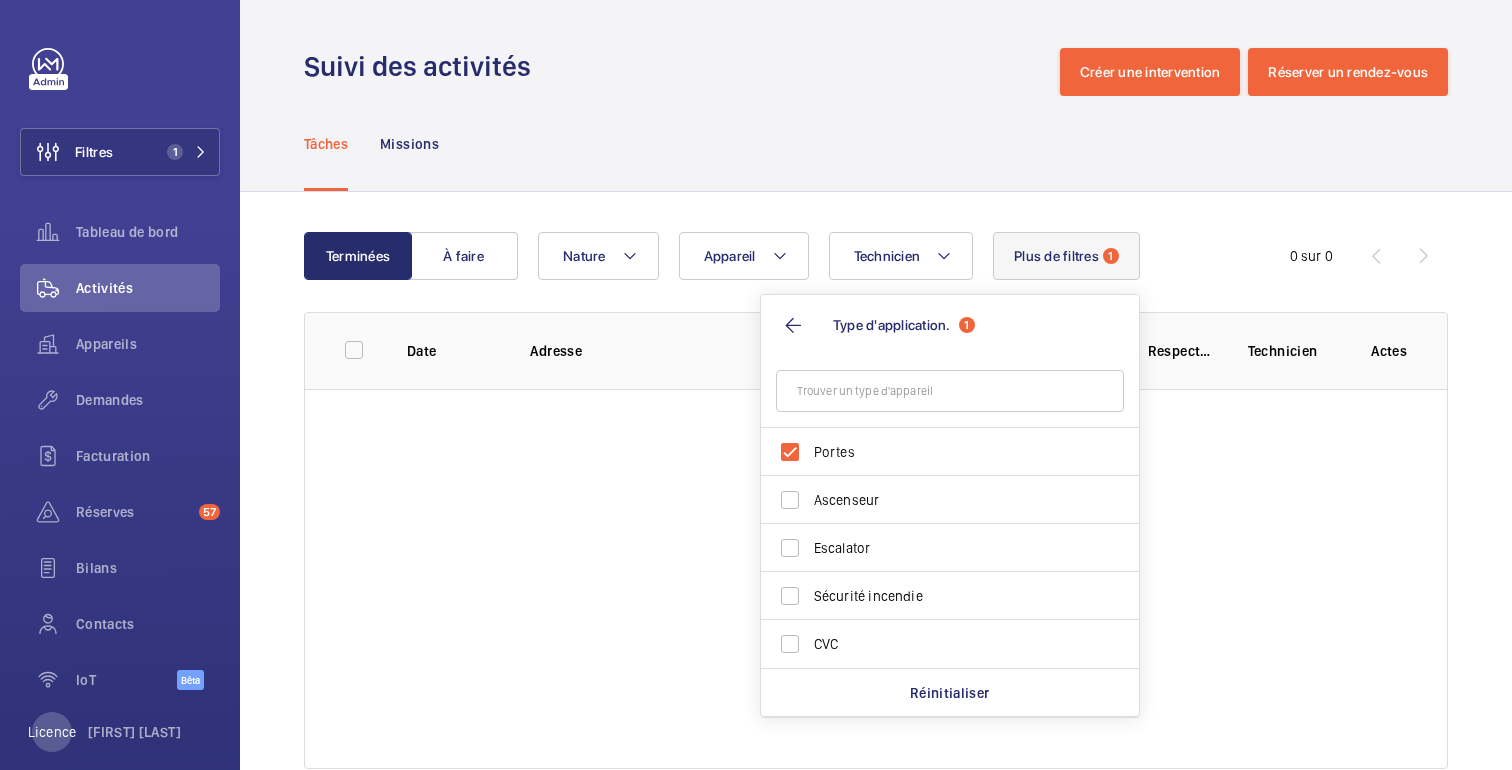 click on "Tâches Missions" 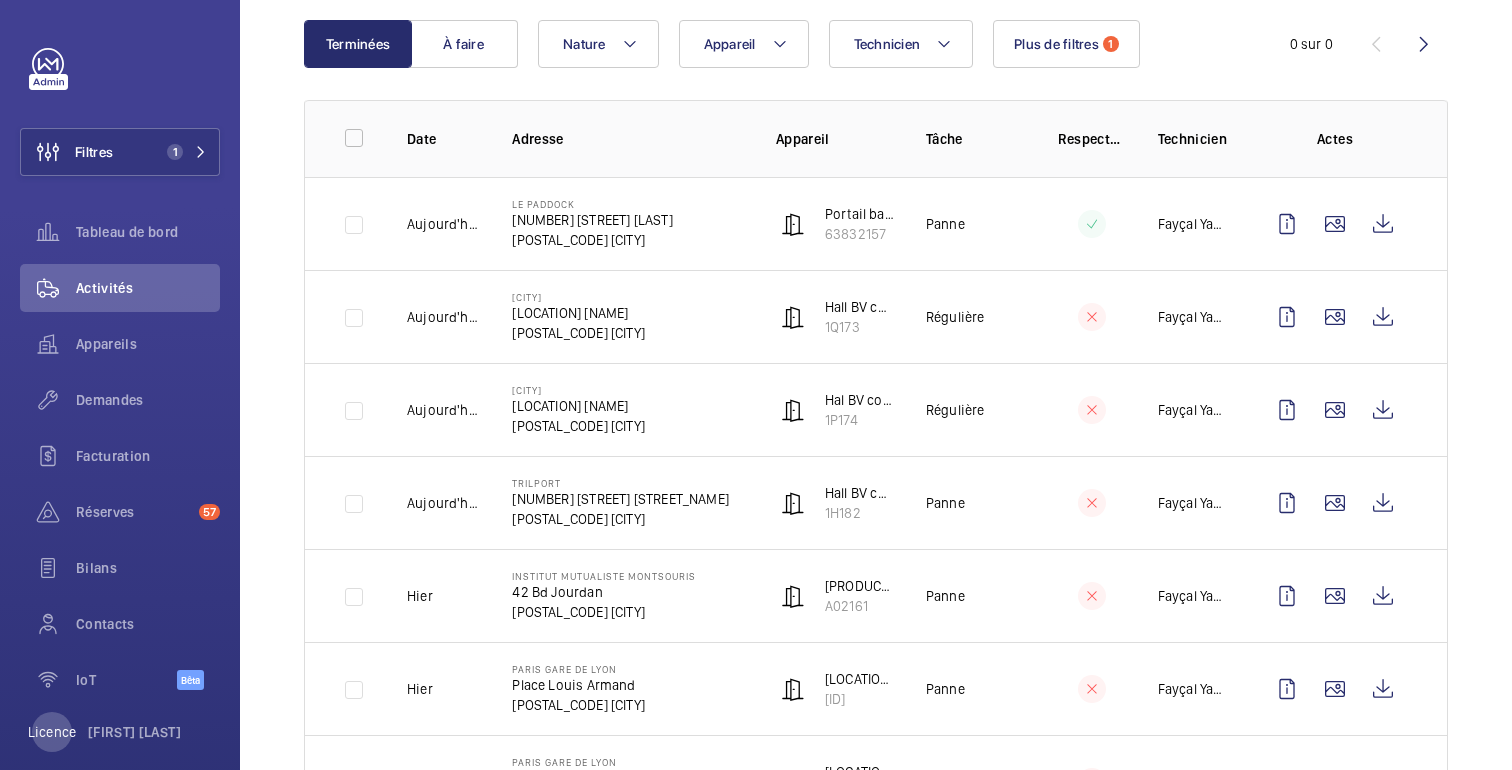 scroll, scrollTop: 214, scrollLeft: 0, axis: vertical 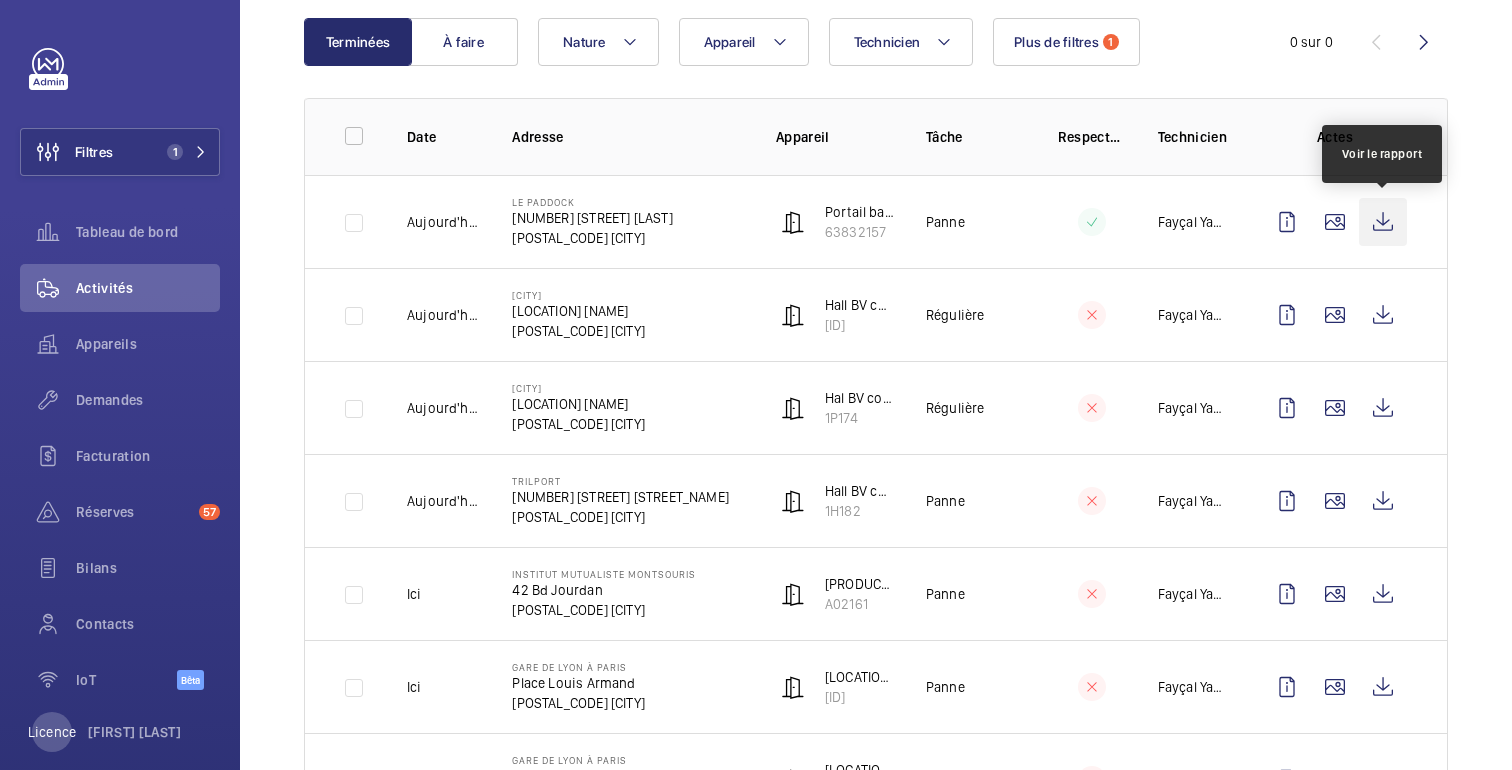 click 